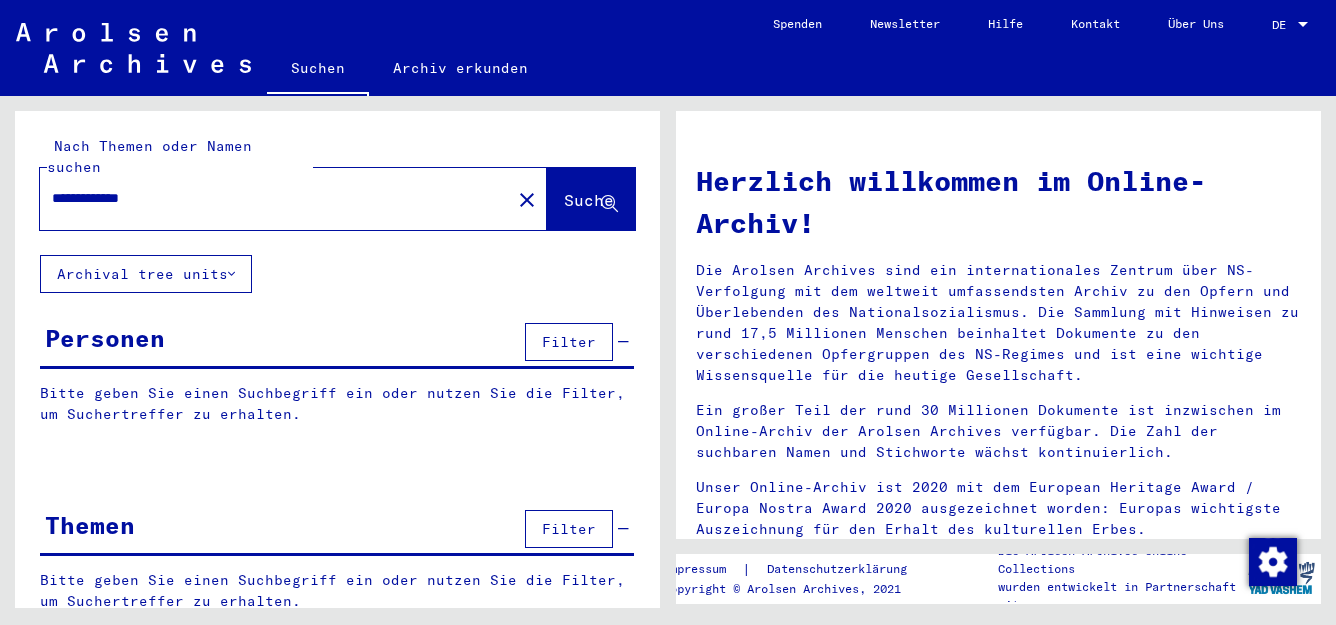 scroll, scrollTop: 0, scrollLeft: 0, axis: both 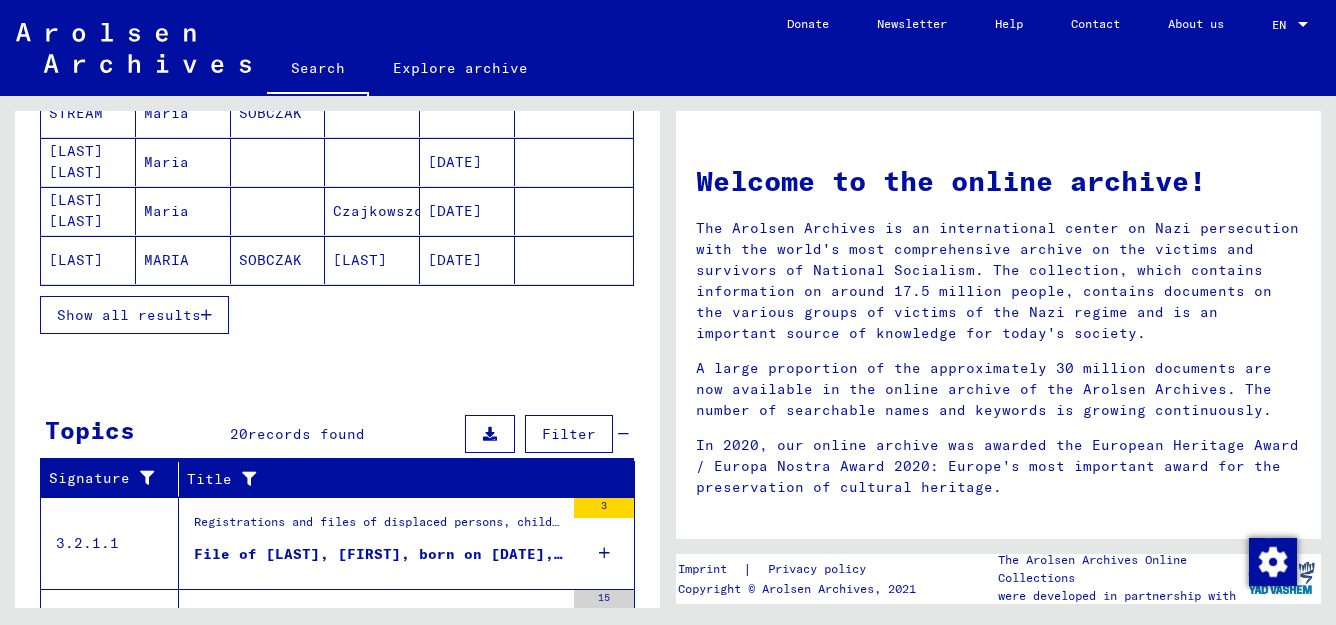 click at bounding box center [206, 315] 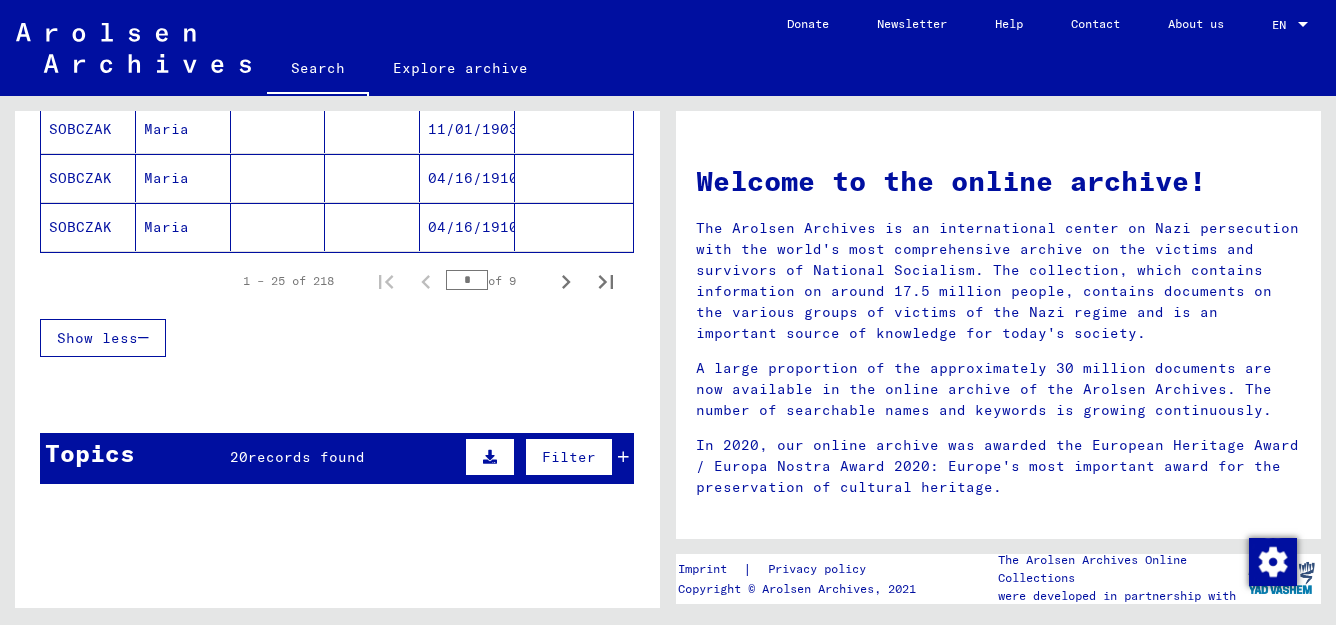 scroll, scrollTop: 1388, scrollLeft: 0, axis: vertical 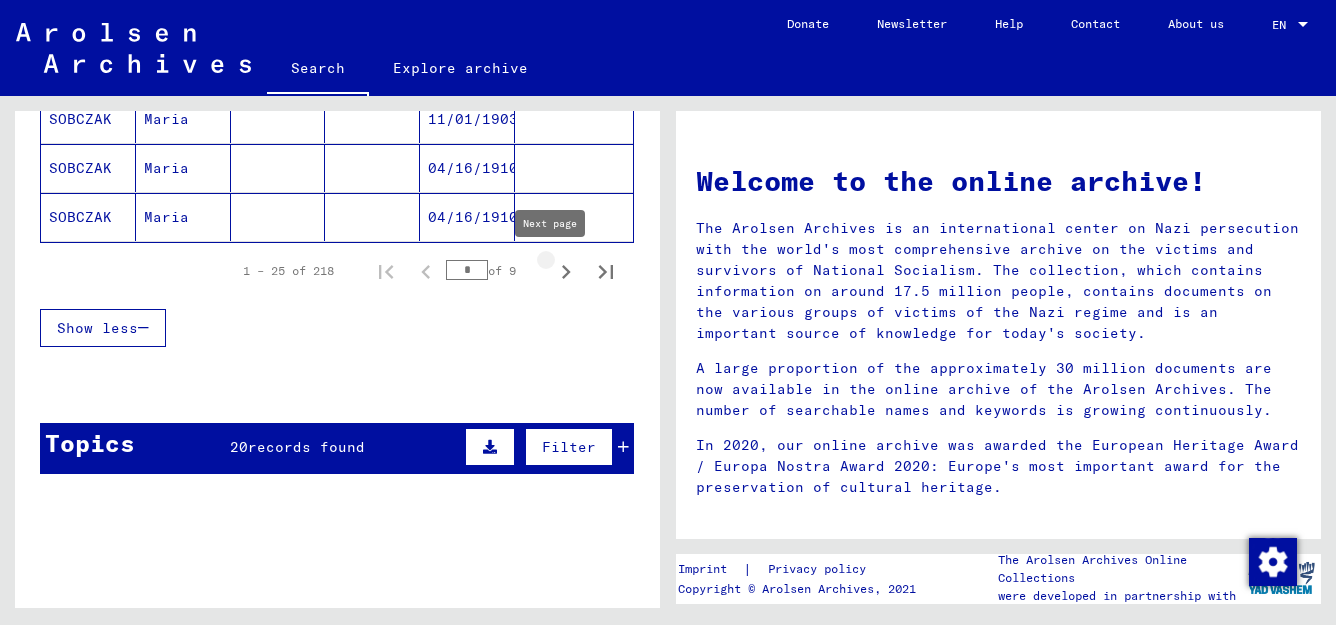 click 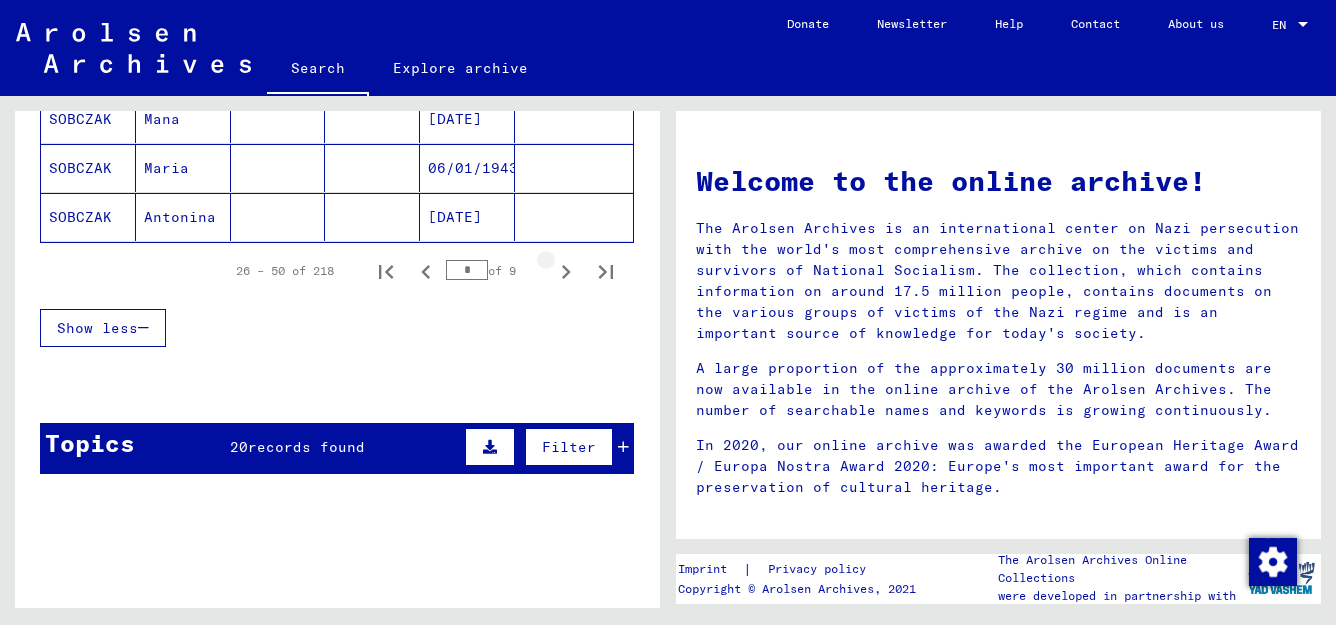 click 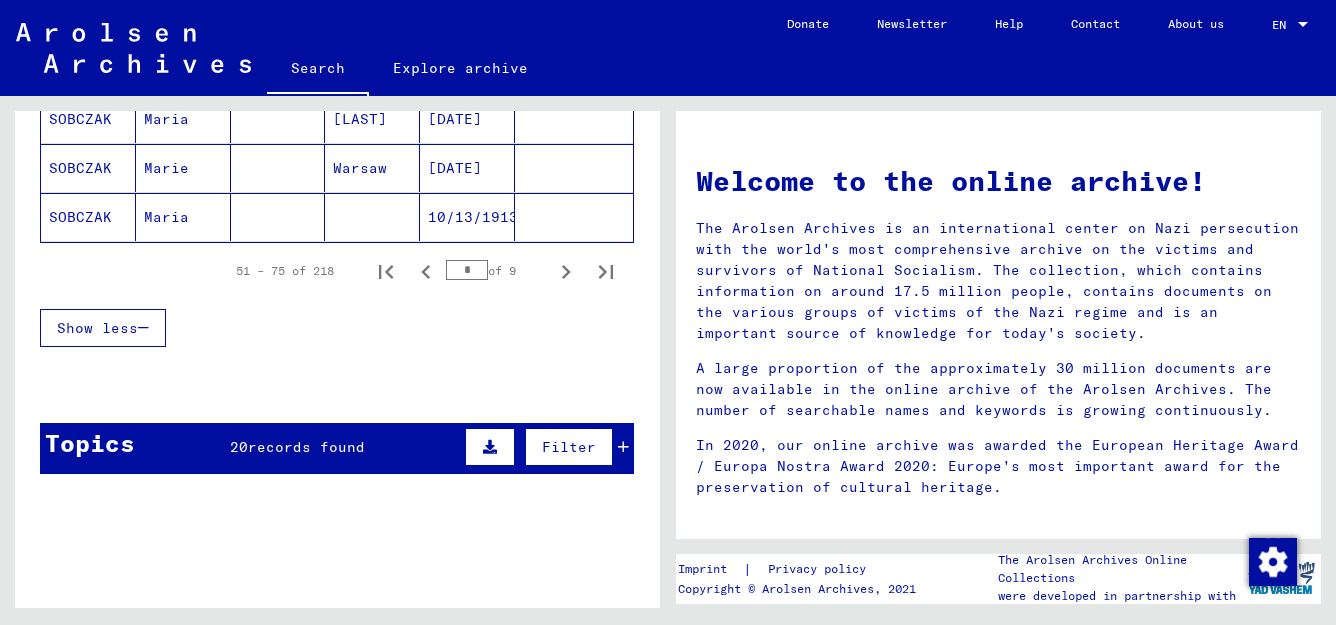 click 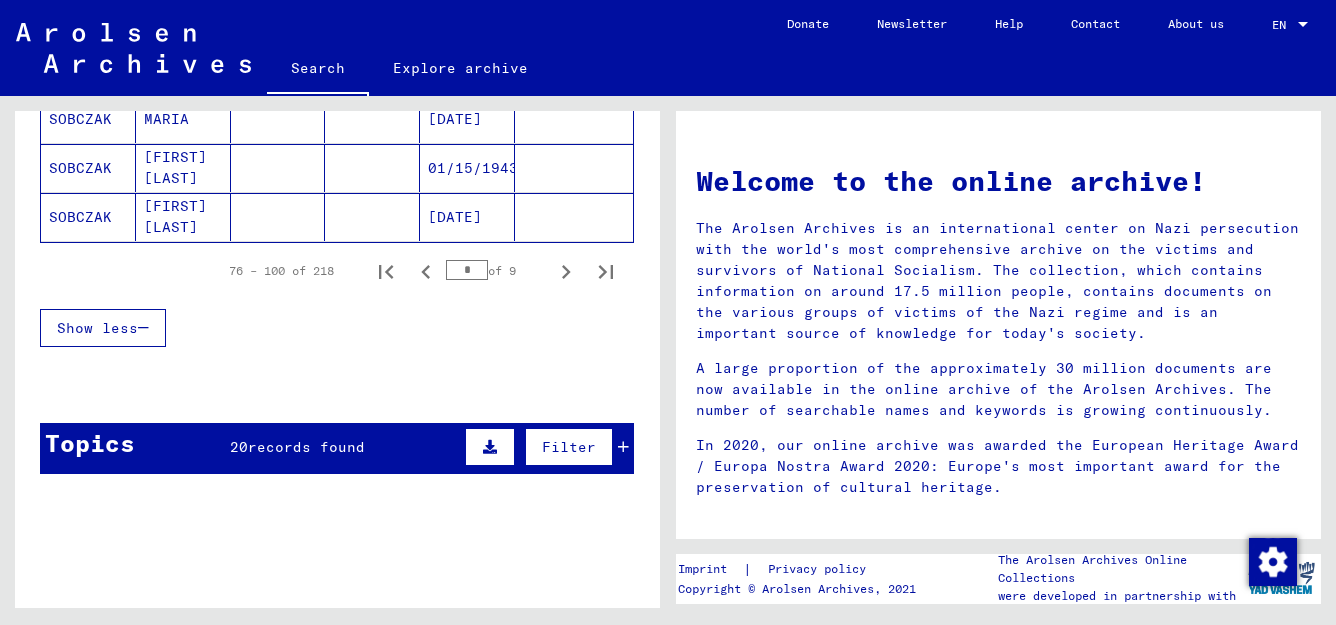 click 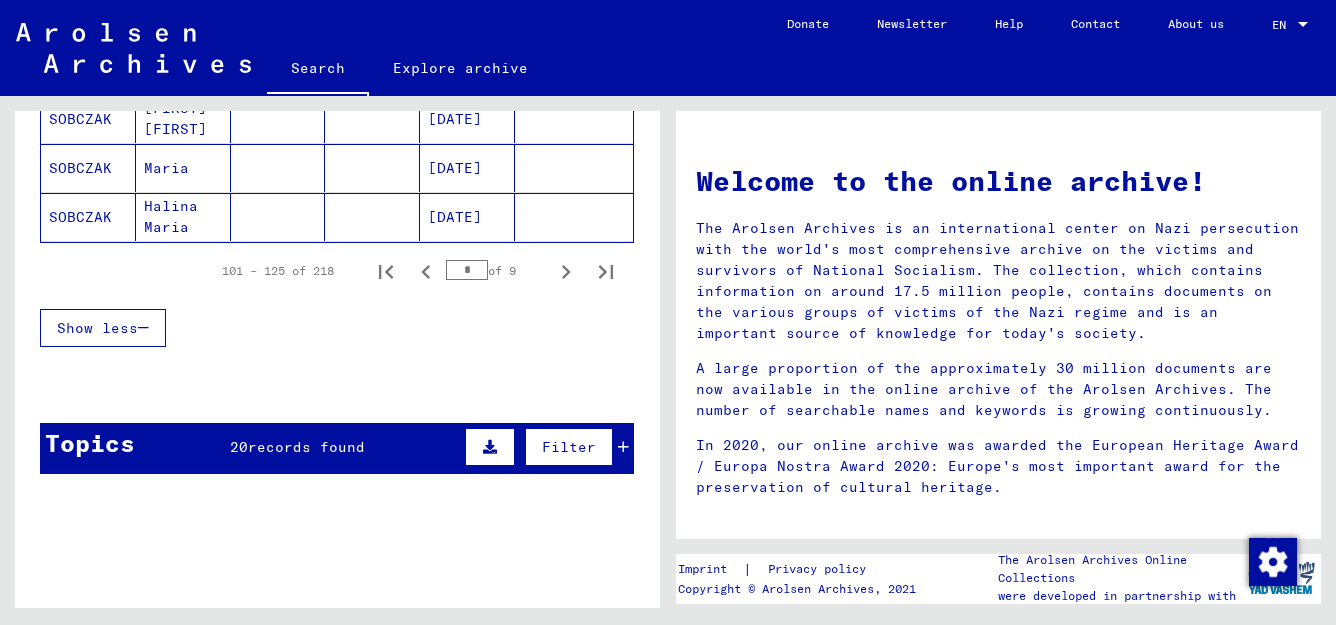 click 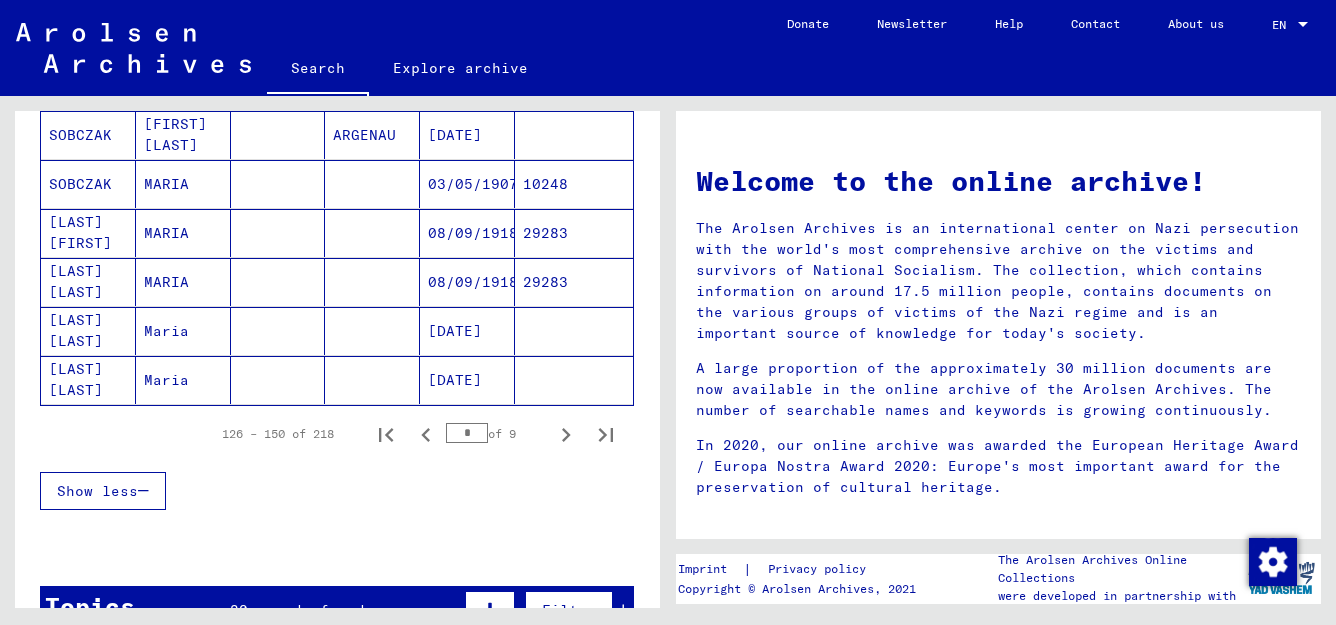 scroll, scrollTop: 1235, scrollLeft: 0, axis: vertical 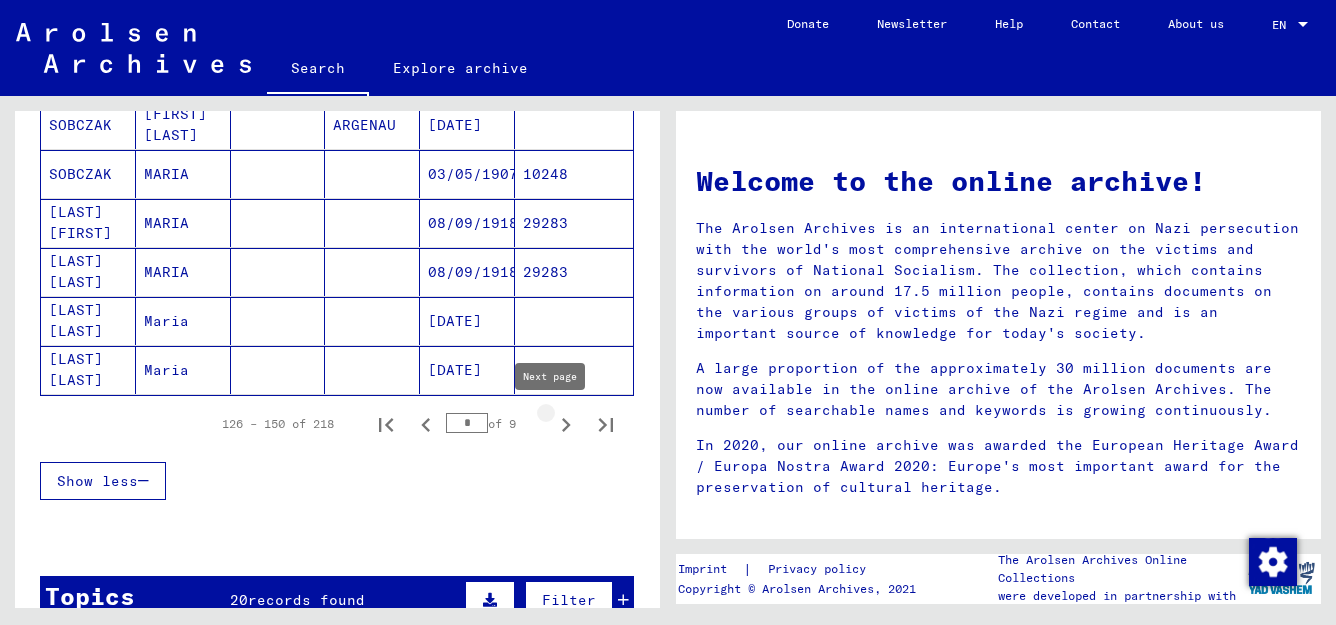 click 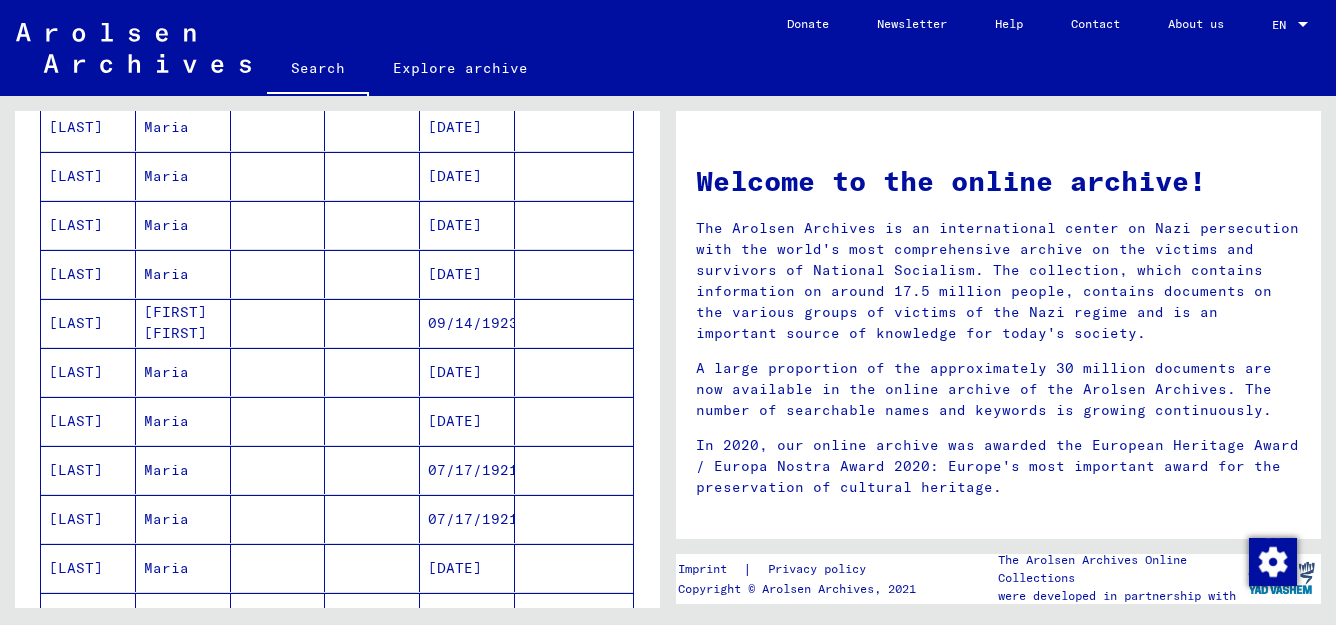 scroll, scrollTop: 503, scrollLeft: 0, axis: vertical 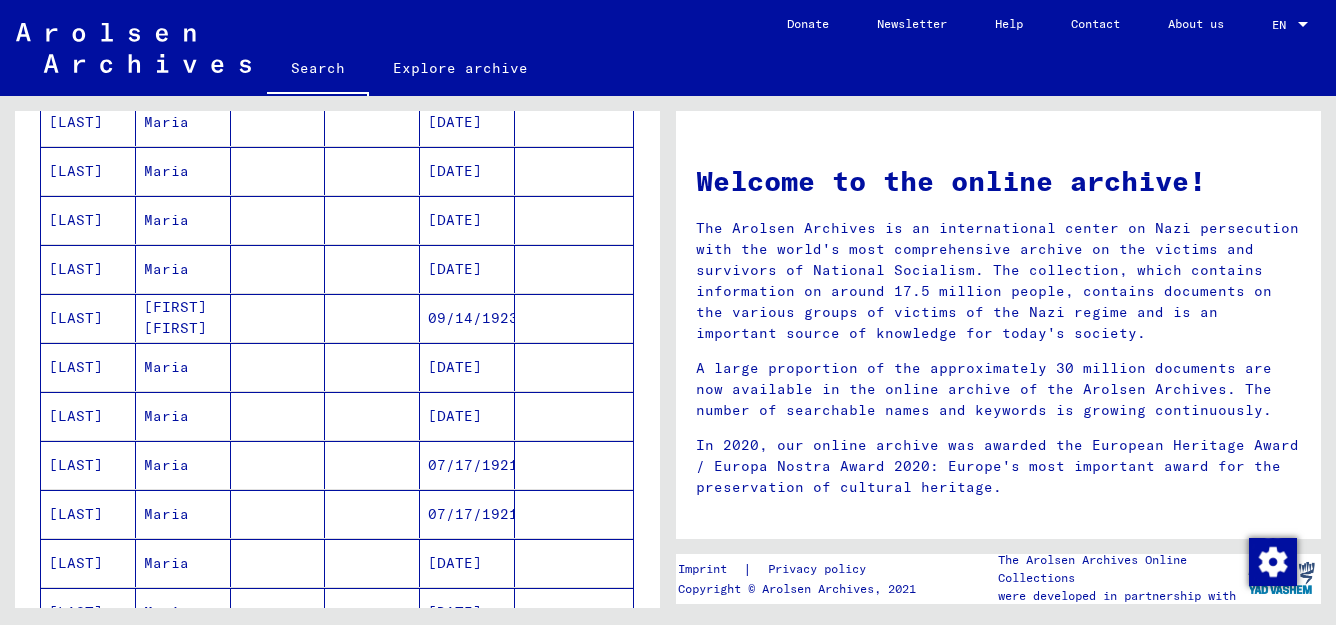 click on "[DATE]" at bounding box center (467, 416) 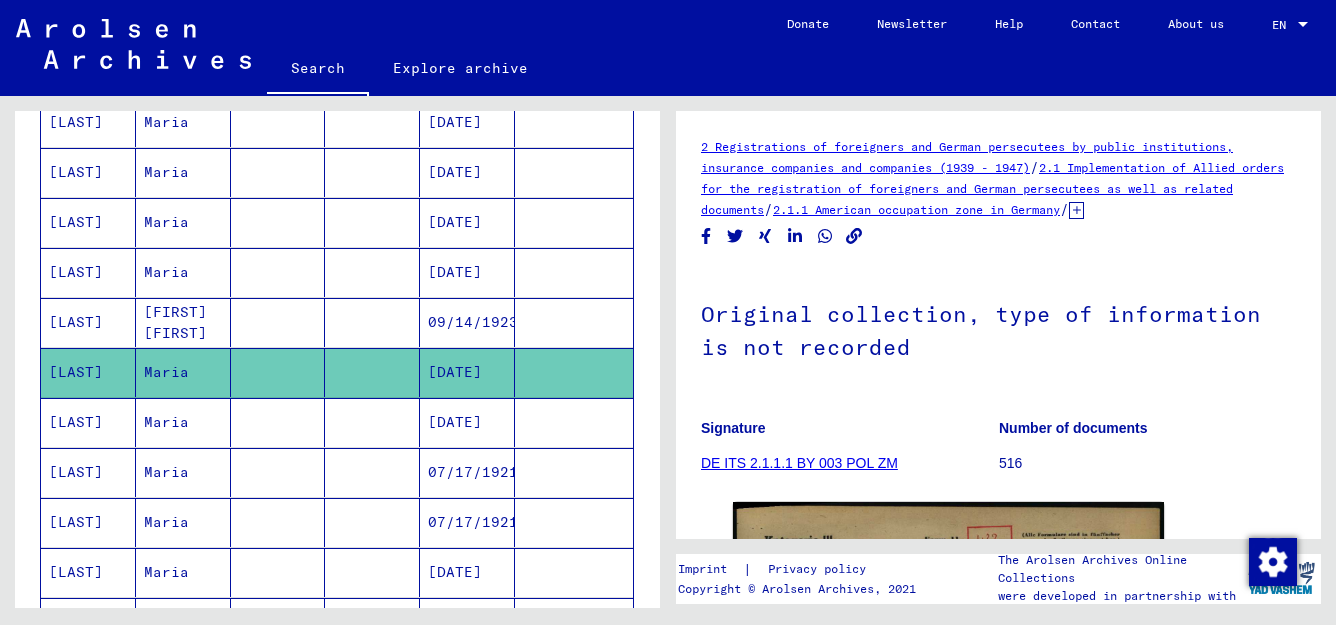 scroll, scrollTop: 0, scrollLeft: 0, axis: both 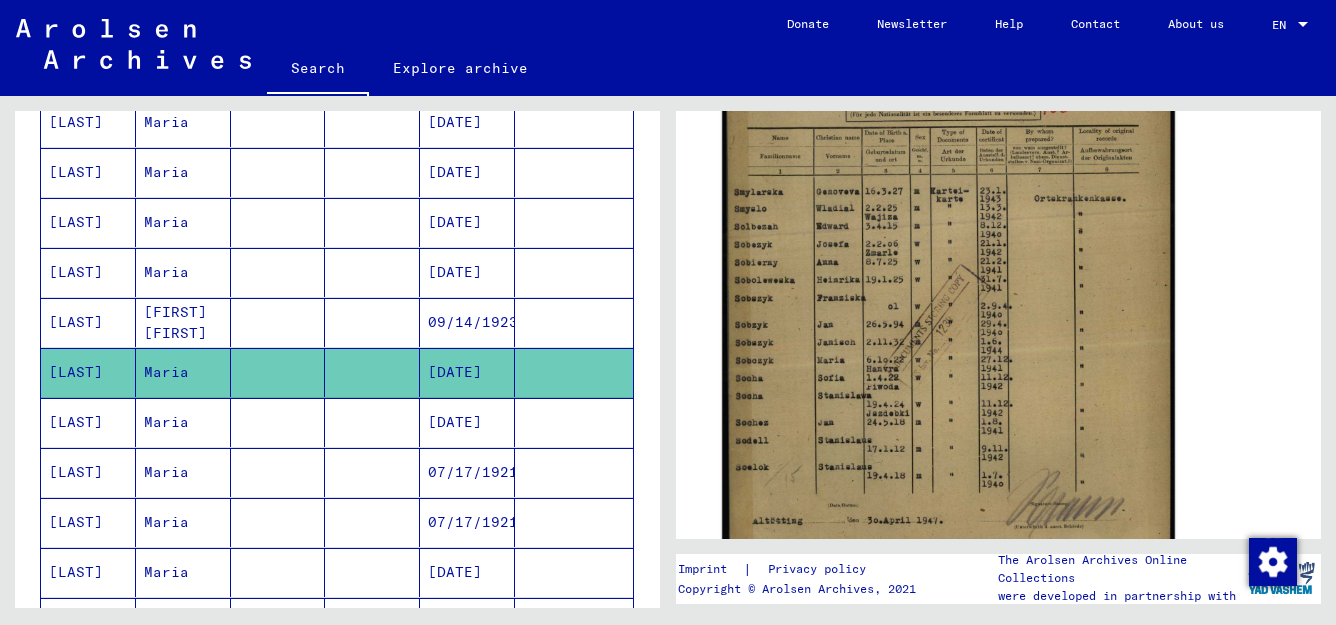 click 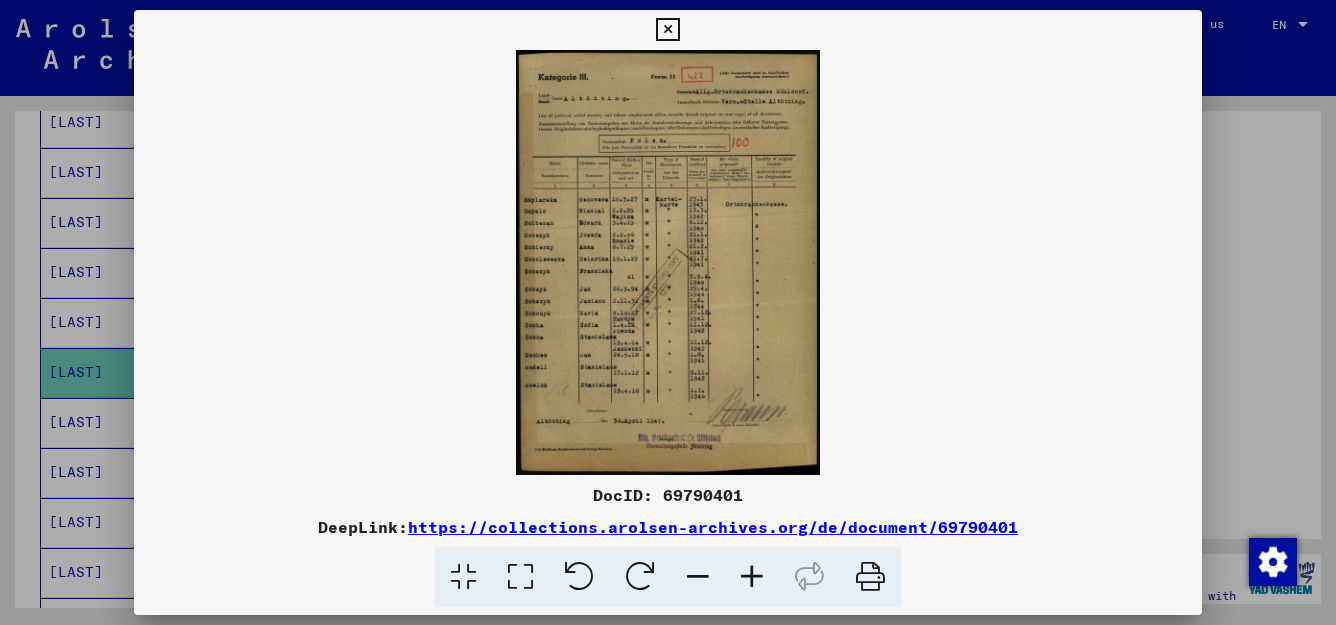 scroll, scrollTop: 516, scrollLeft: 0, axis: vertical 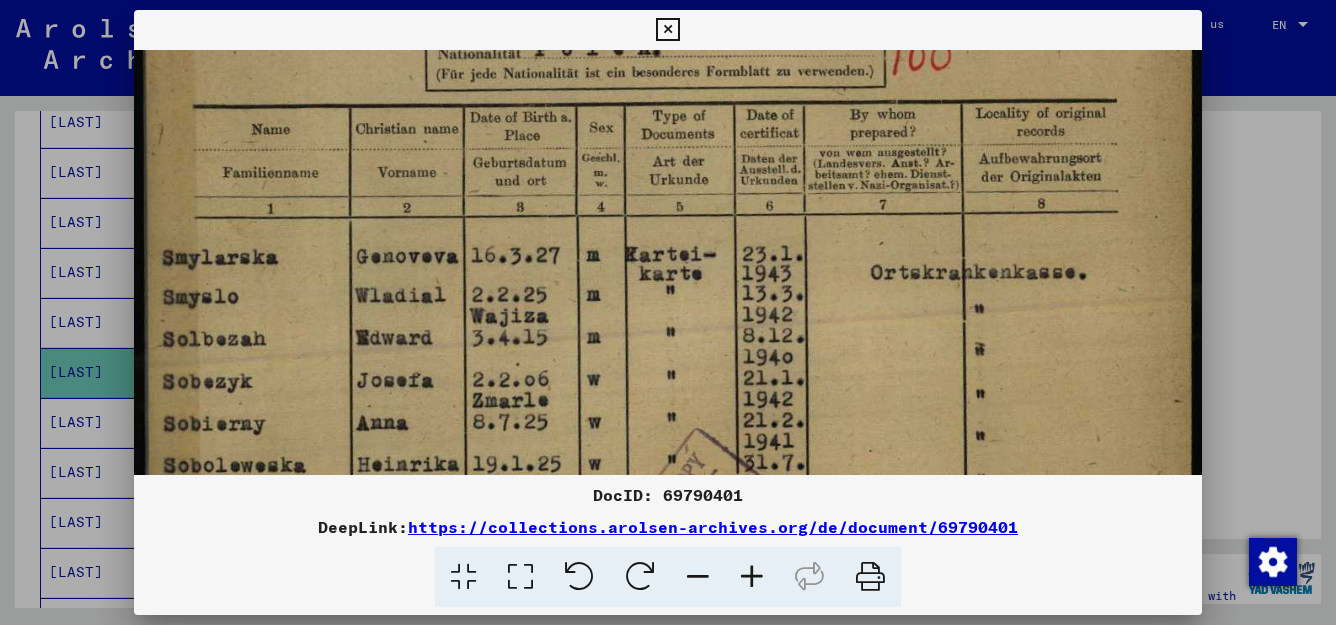 drag, startPoint x: 888, startPoint y: 381, endPoint x: 901, endPoint y: 62, distance: 319.26477 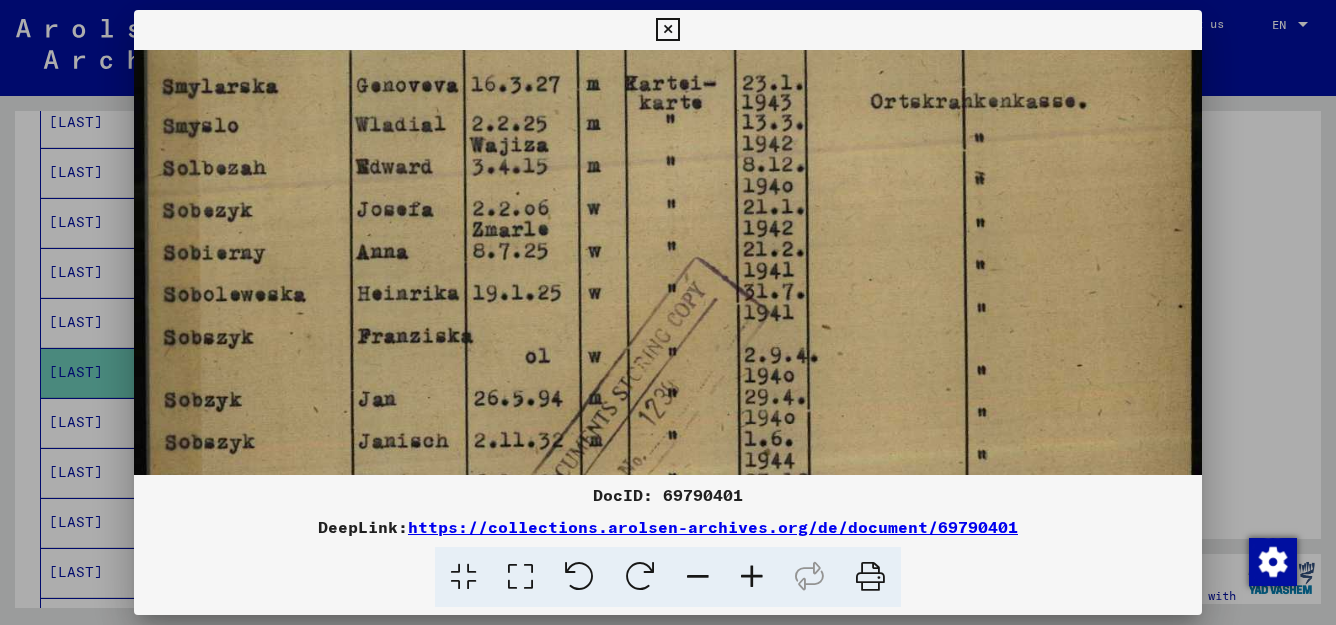 scroll, scrollTop: 491, scrollLeft: 0, axis: vertical 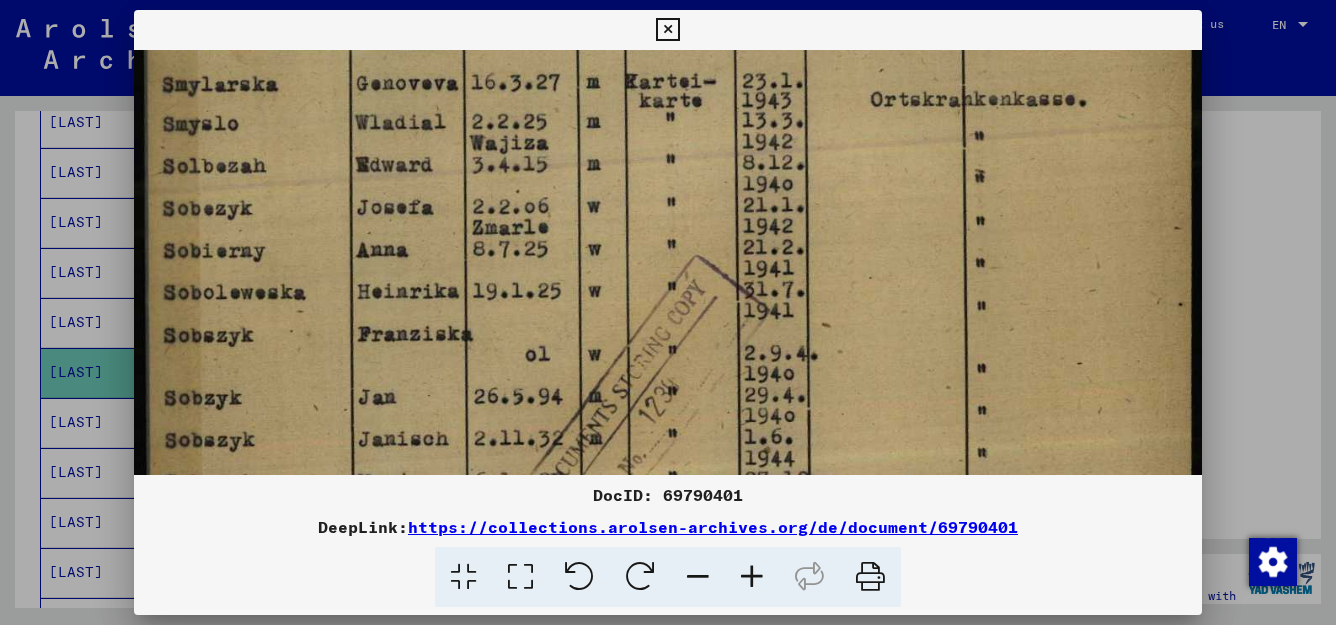 drag, startPoint x: 751, startPoint y: 389, endPoint x: 748, endPoint y: 217, distance: 172.02615 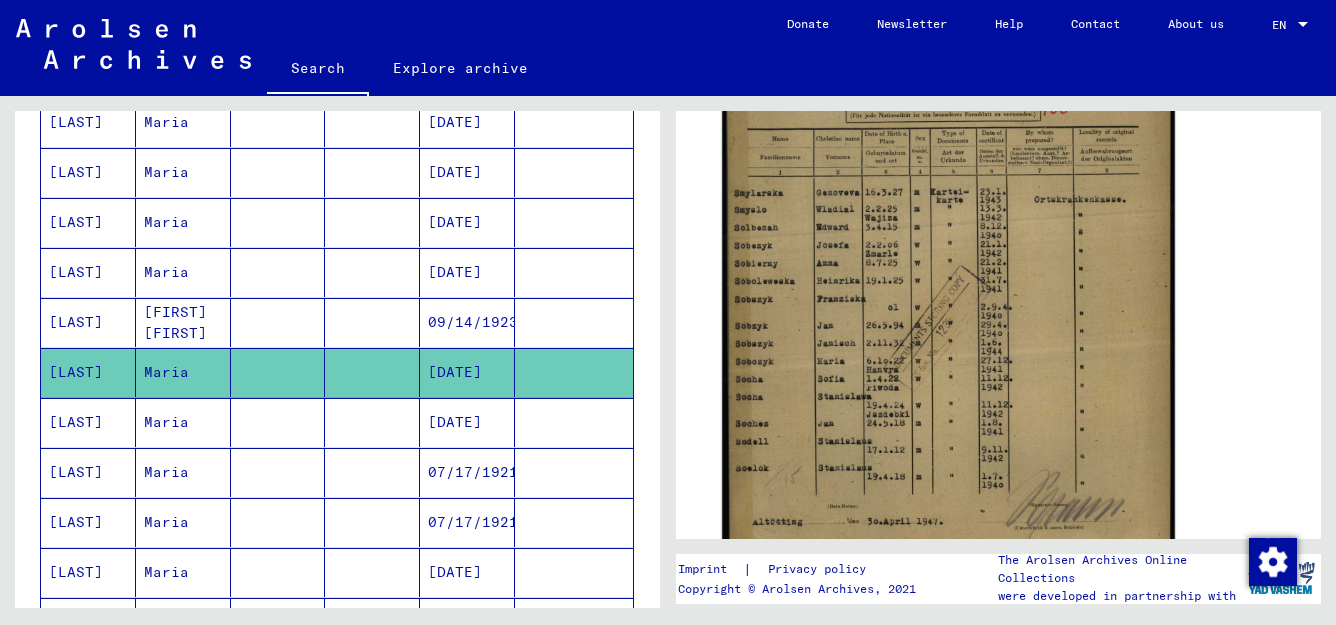 click 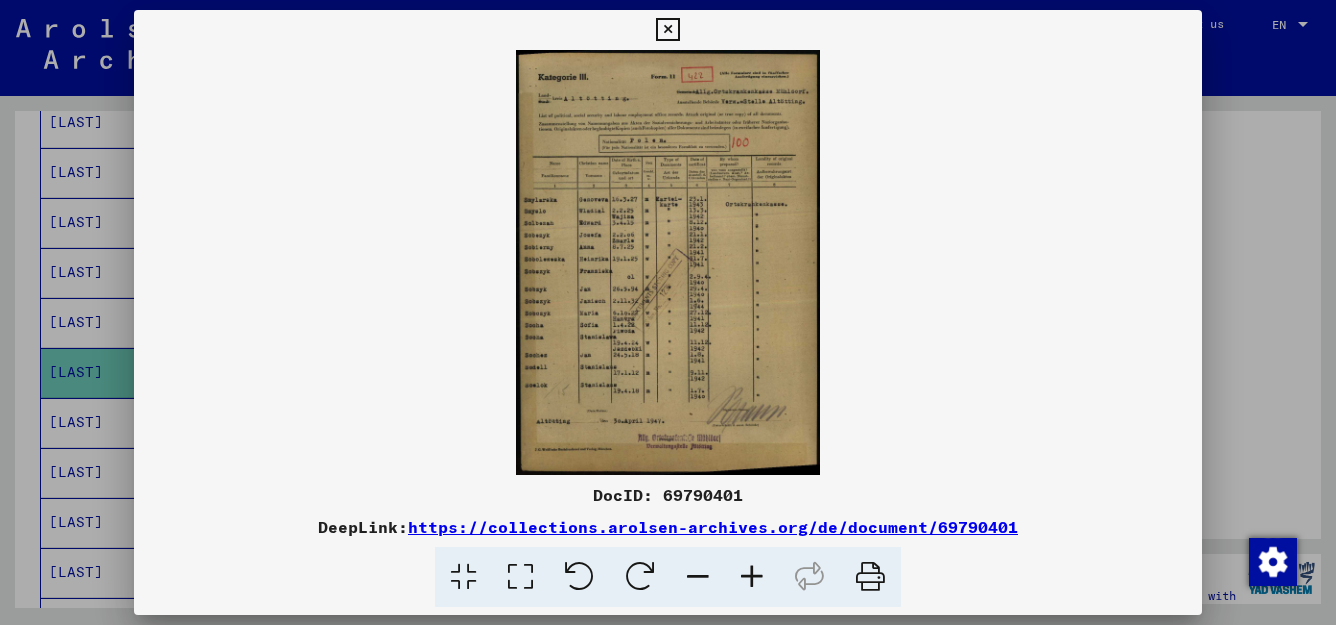 scroll, scrollTop: 515, scrollLeft: 0, axis: vertical 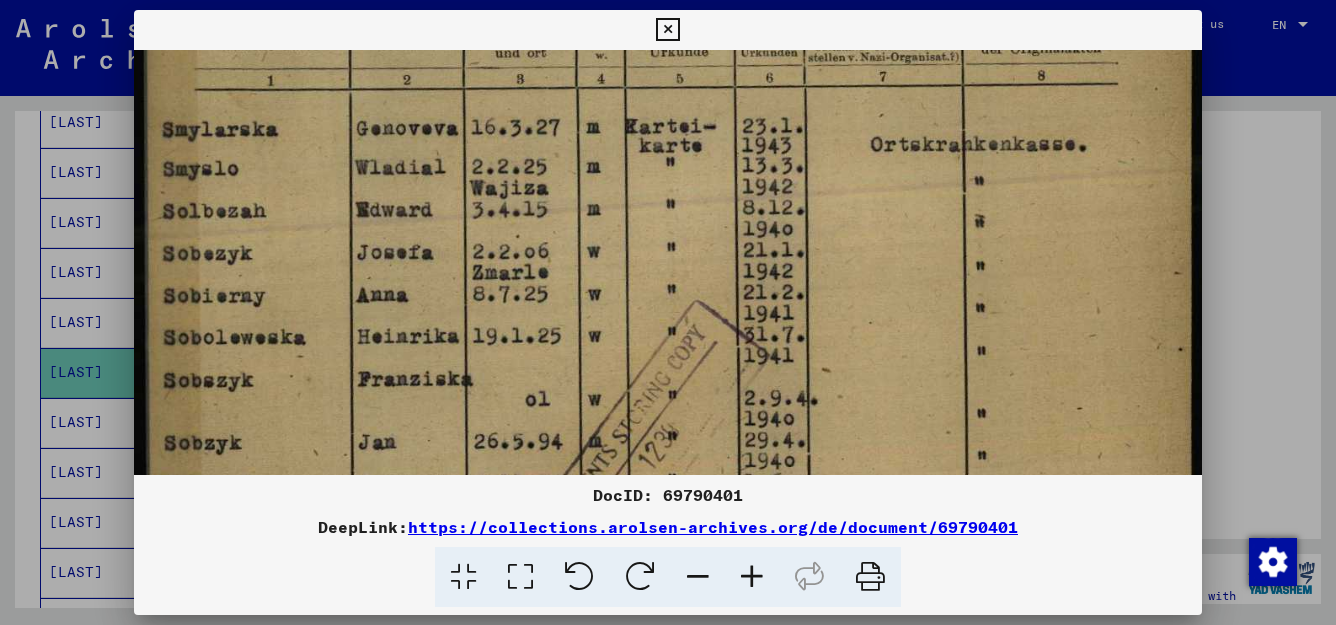 drag, startPoint x: 905, startPoint y: 354, endPoint x: 938, endPoint y: 21, distance: 334.63113 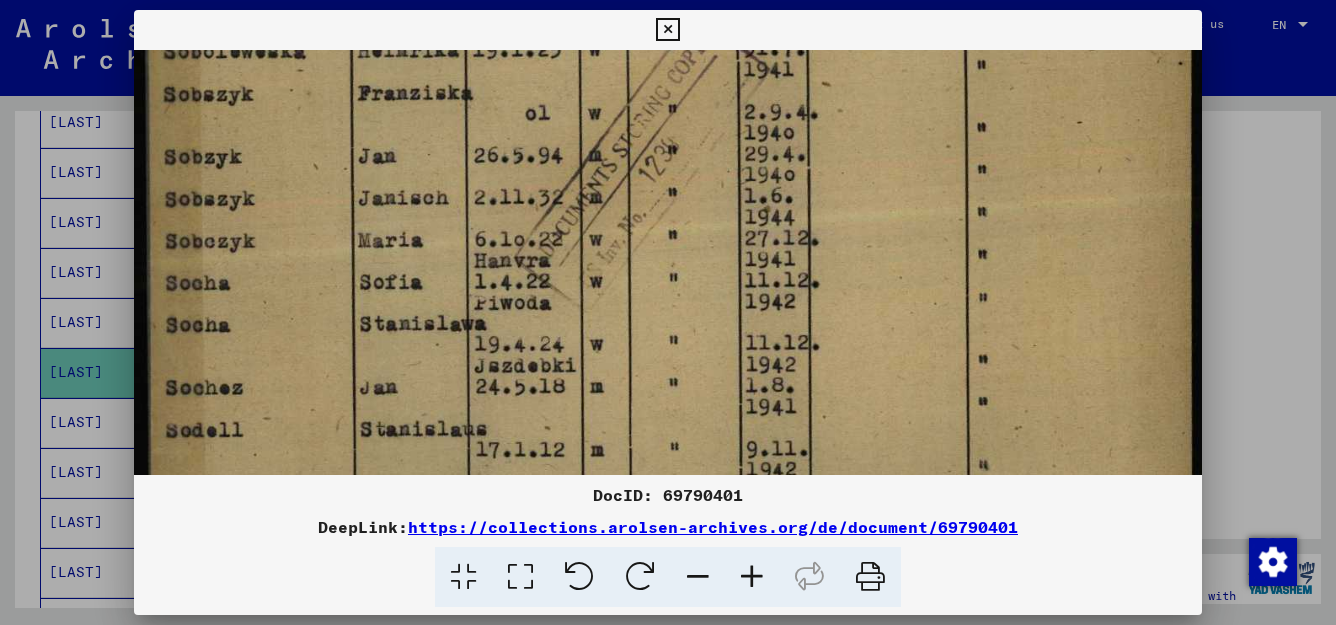 drag, startPoint x: 747, startPoint y: 350, endPoint x: 835, endPoint y: 63, distance: 300.18826 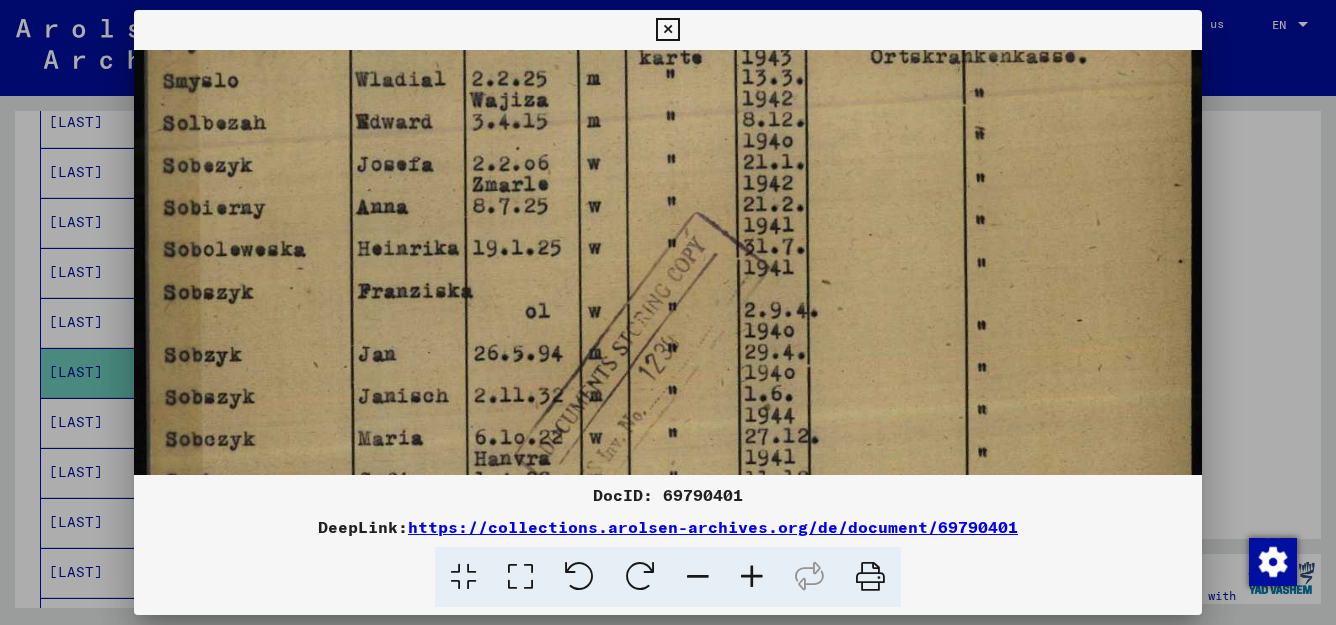drag, startPoint x: 785, startPoint y: 227, endPoint x: 790, endPoint y: 426, distance: 199.0628 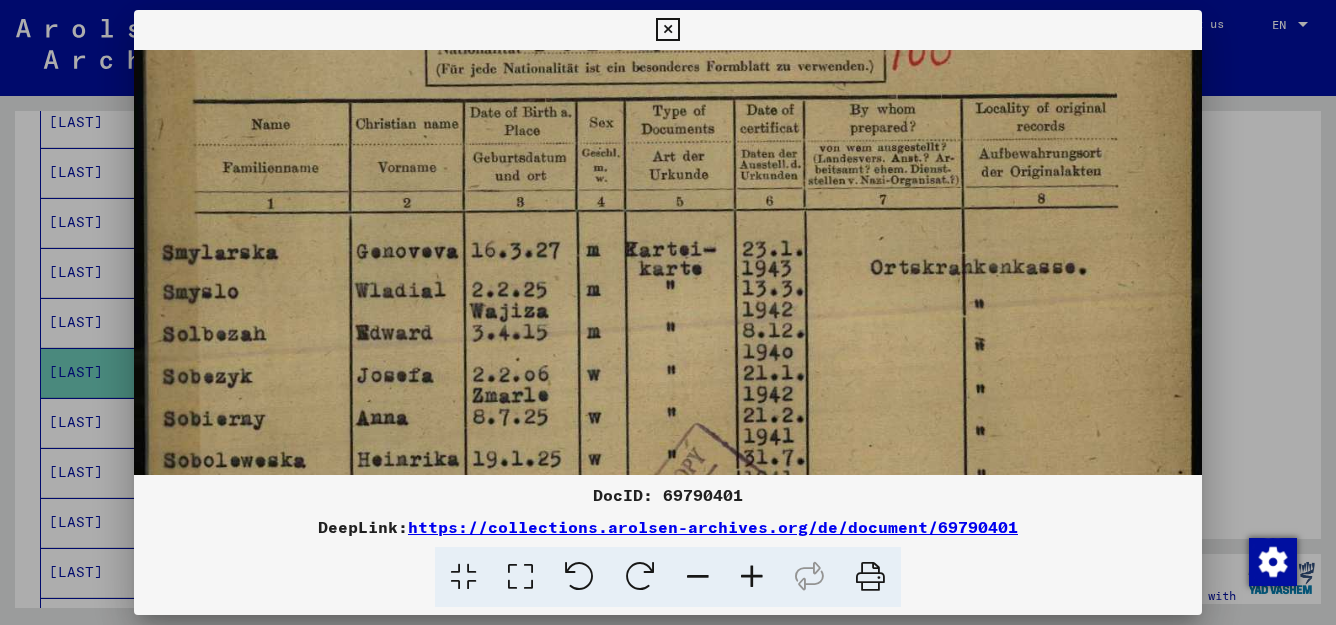 scroll, scrollTop: 319, scrollLeft: 0, axis: vertical 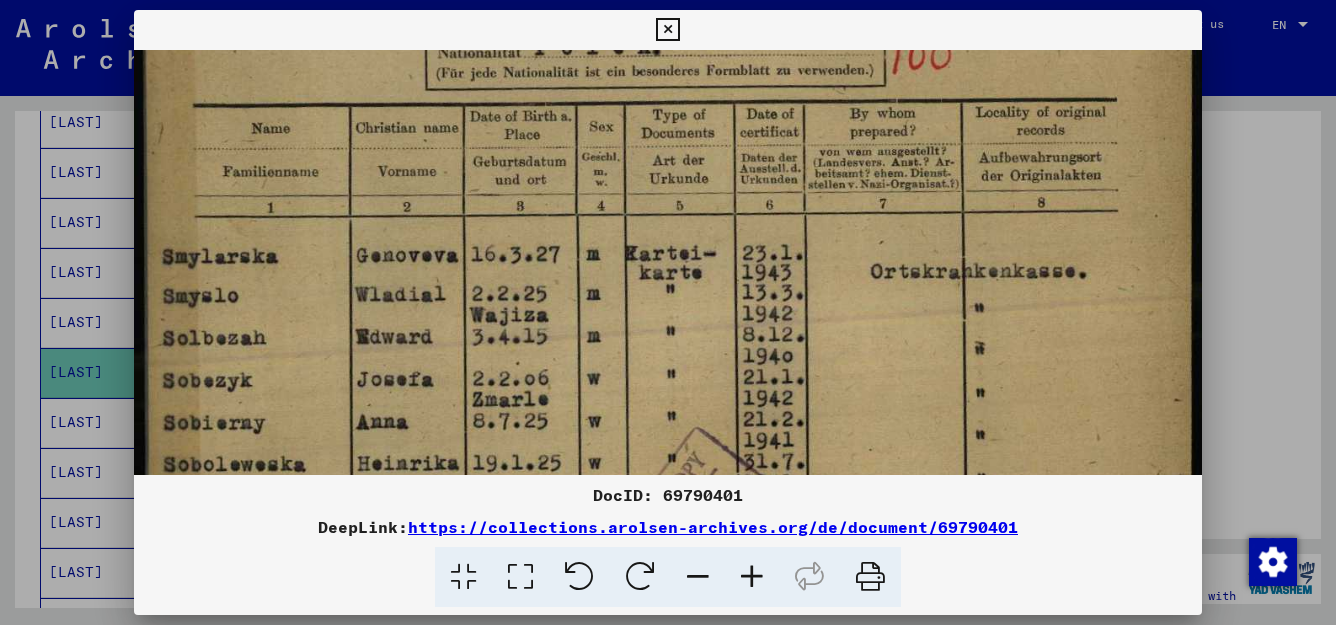 drag, startPoint x: 784, startPoint y: 251, endPoint x: 781, endPoint y: 410, distance: 159.0283 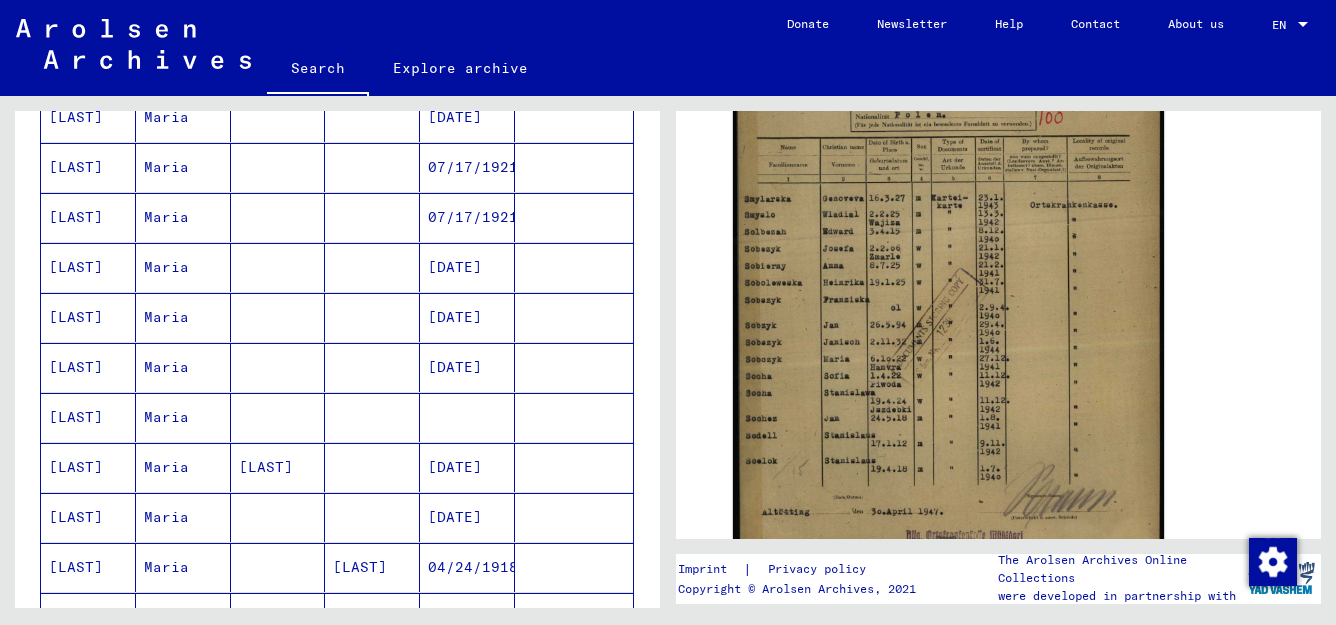 scroll, scrollTop: 817, scrollLeft: 0, axis: vertical 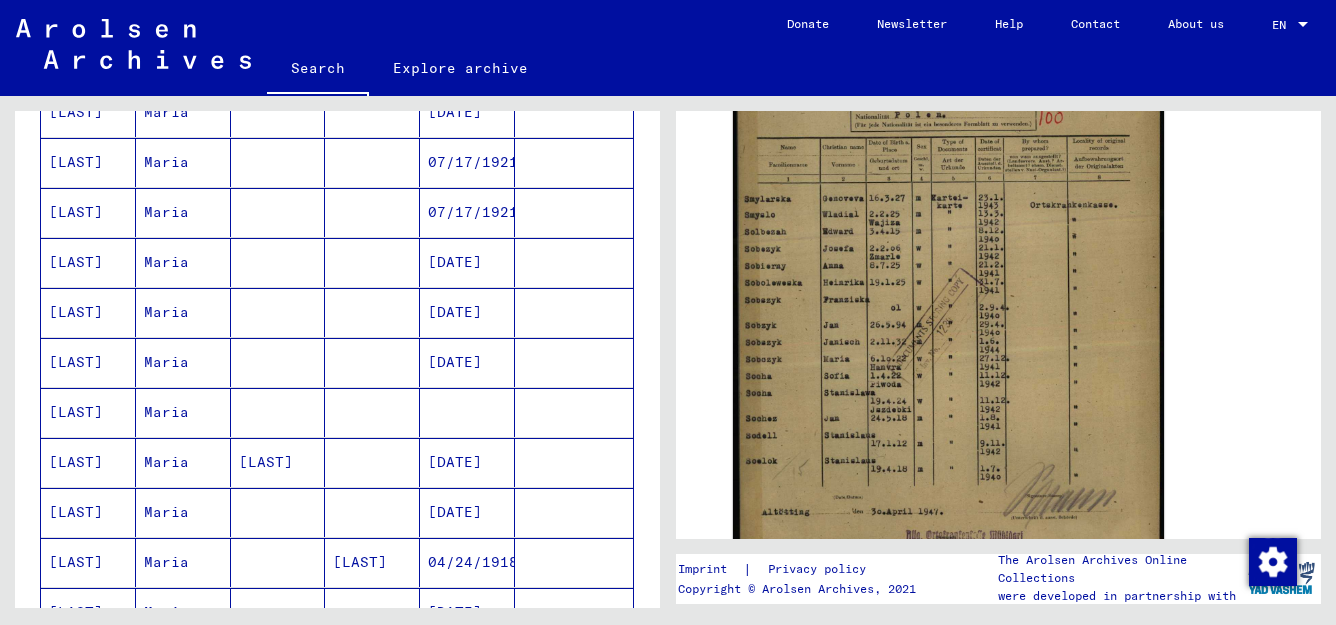 click at bounding box center [467, 462] 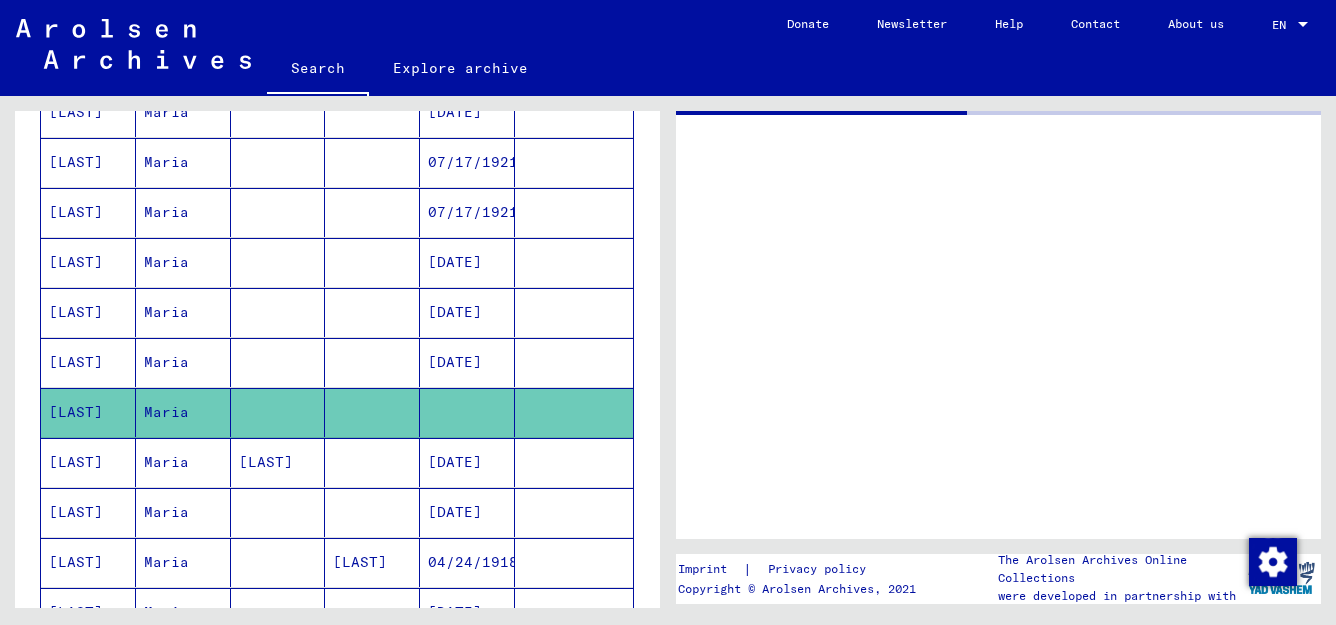 scroll, scrollTop: 0, scrollLeft: 0, axis: both 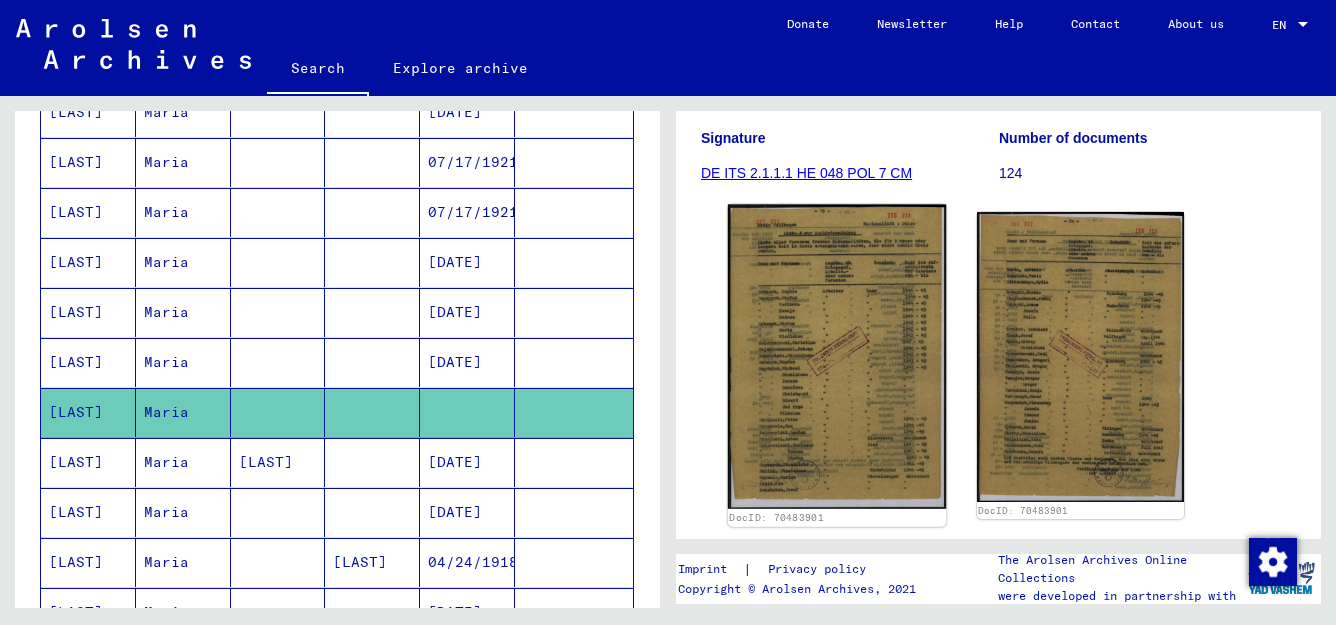 click 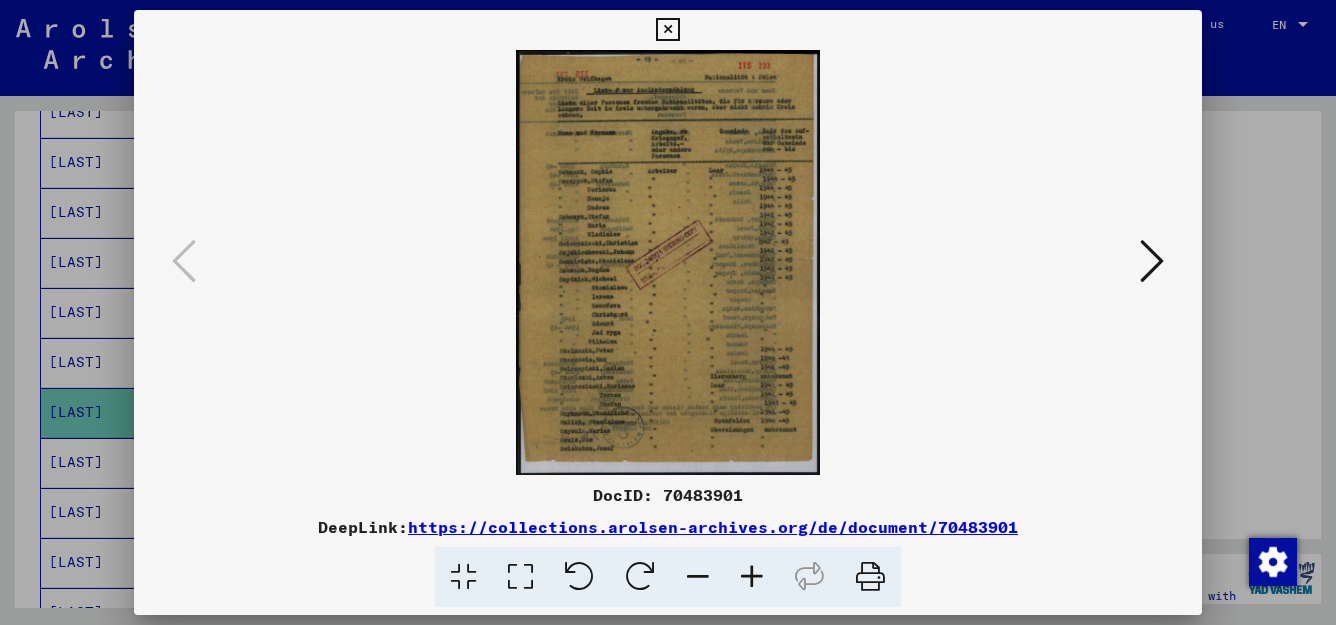 click at bounding box center [520, 577] 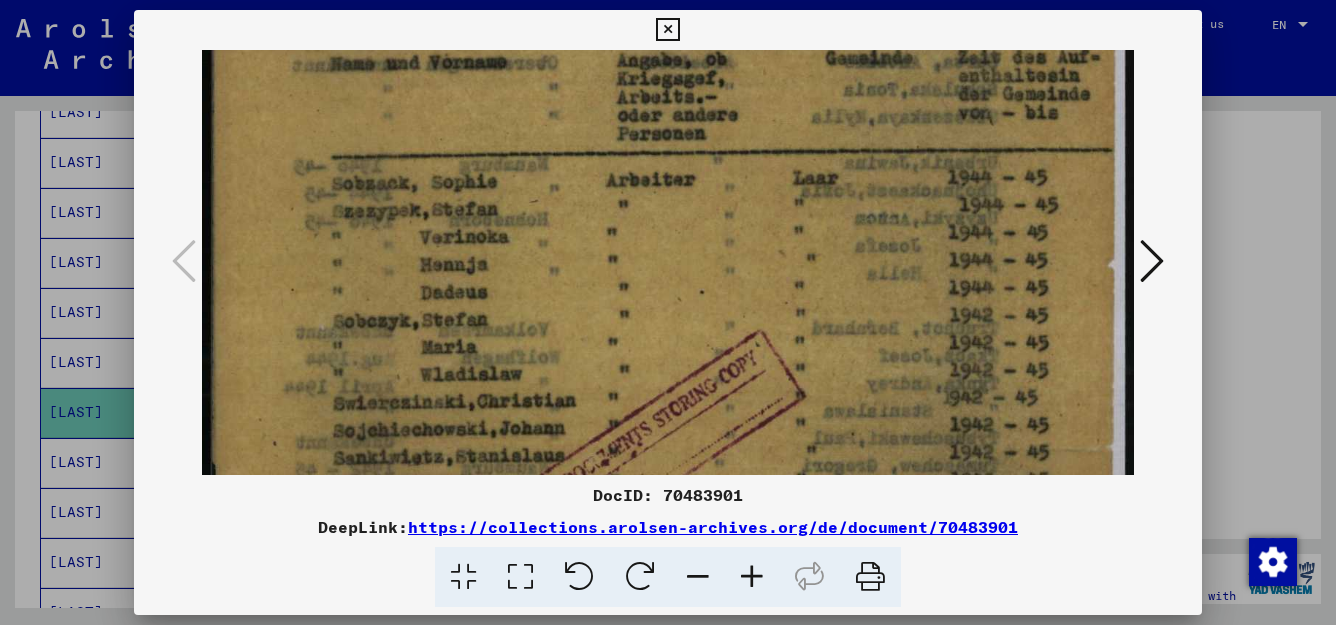 scroll, scrollTop: 242, scrollLeft: 0, axis: vertical 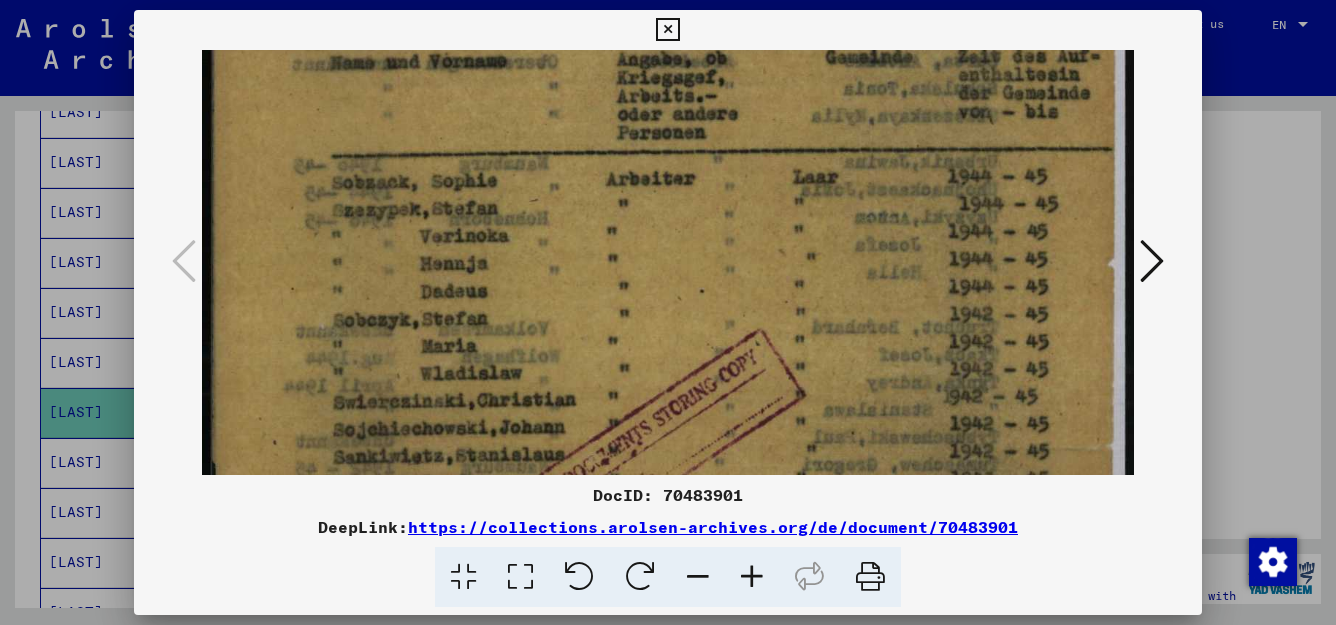 drag, startPoint x: 829, startPoint y: 448, endPoint x: 846, endPoint y: 206, distance: 242.59637 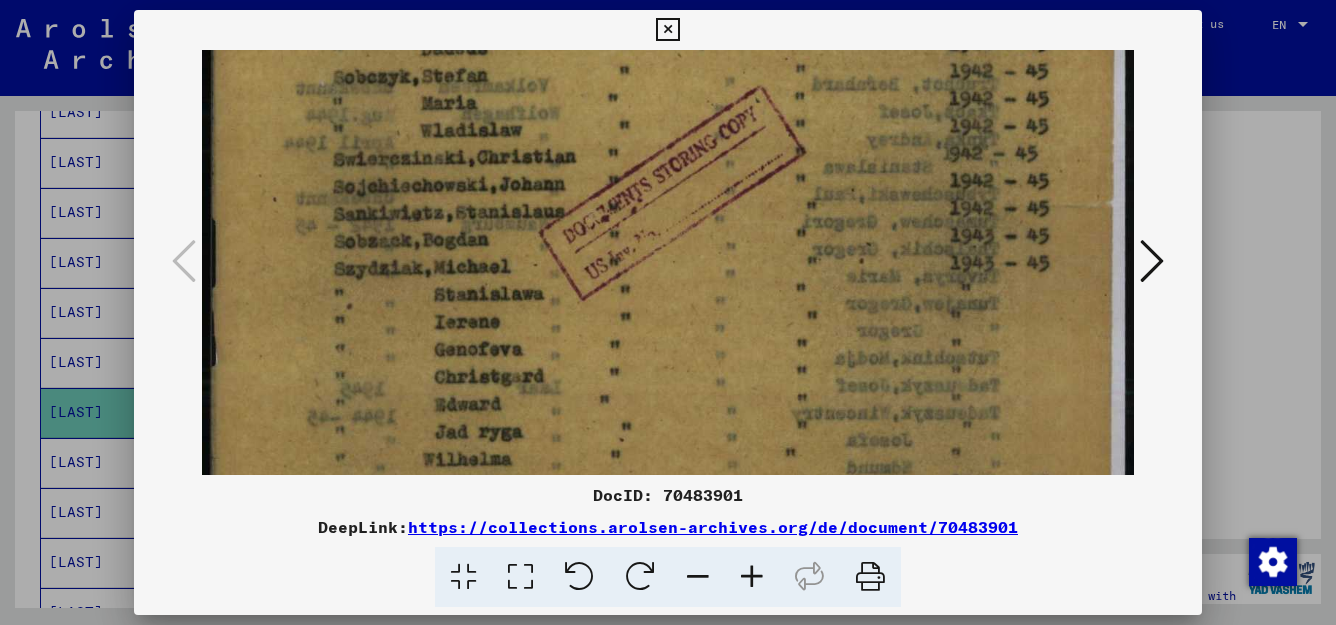 scroll, scrollTop: 488, scrollLeft: 0, axis: vertical 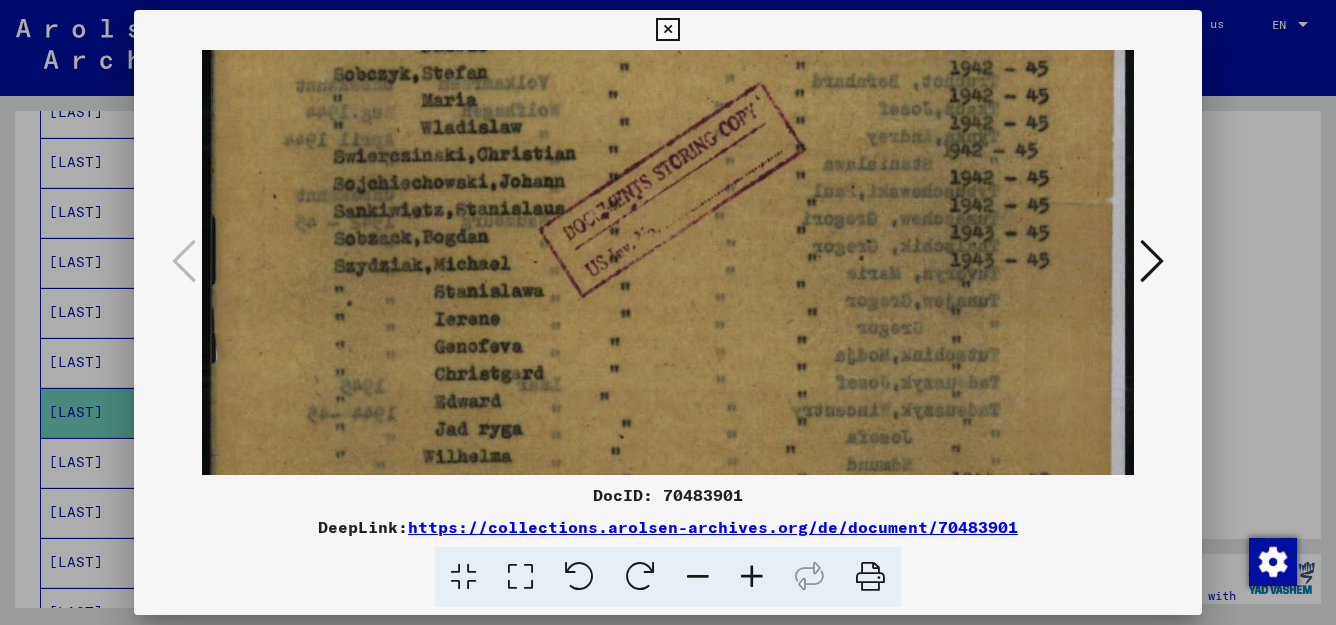 drag, startPoint x: 495, startPoint y: 422, endPoint x: 488, endPoint y: 176, distance: 246.09958 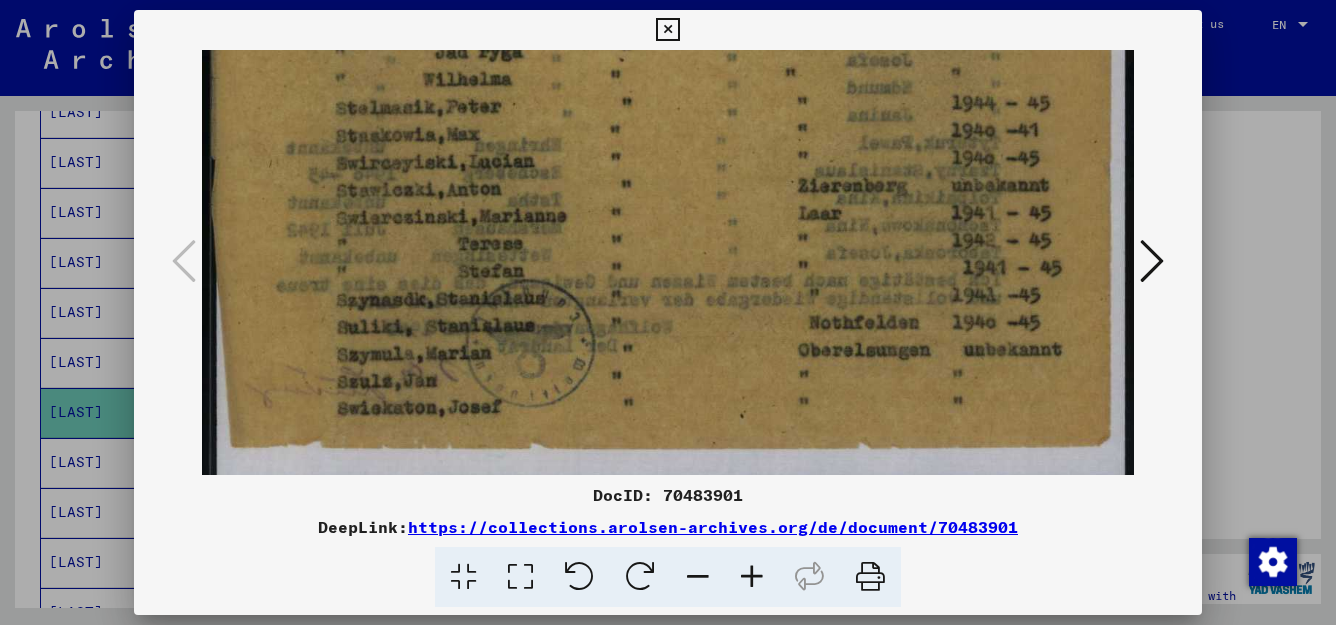 scroll, scrollTop: 866, scrollLeft: 0, axis: vertical 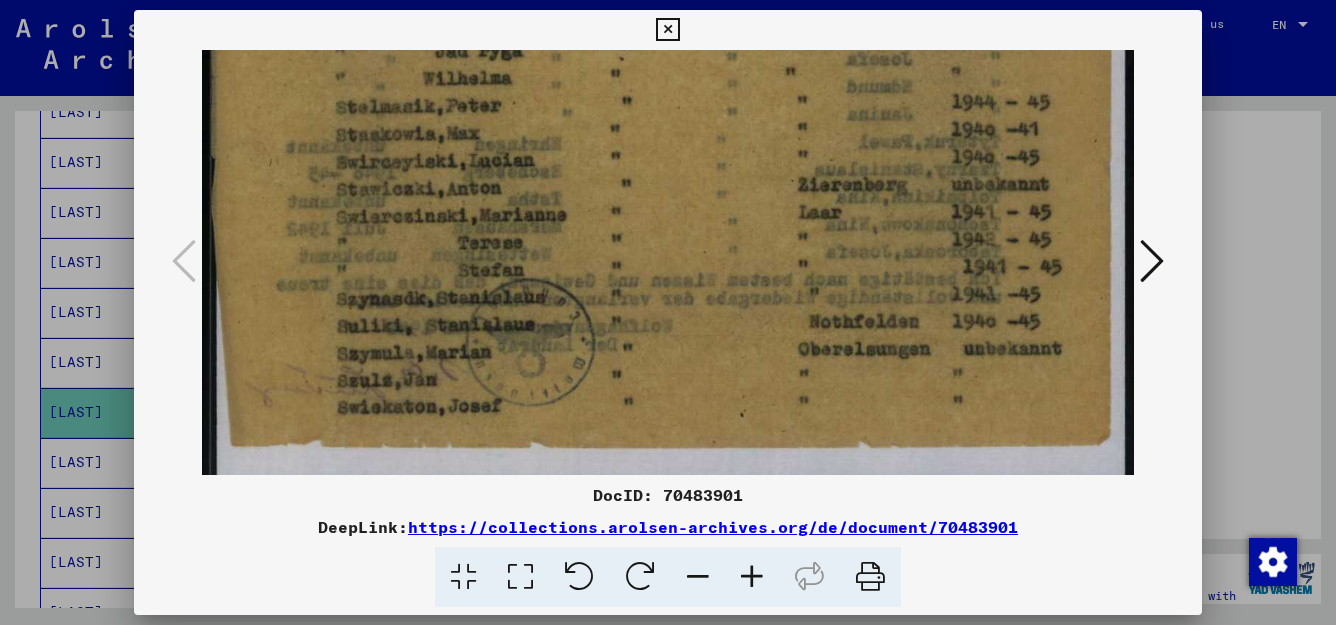 drag, startPoint x: 540, startPoint y: 381, endPoint x: 612, endPoint y: 3, distance: 384.79605 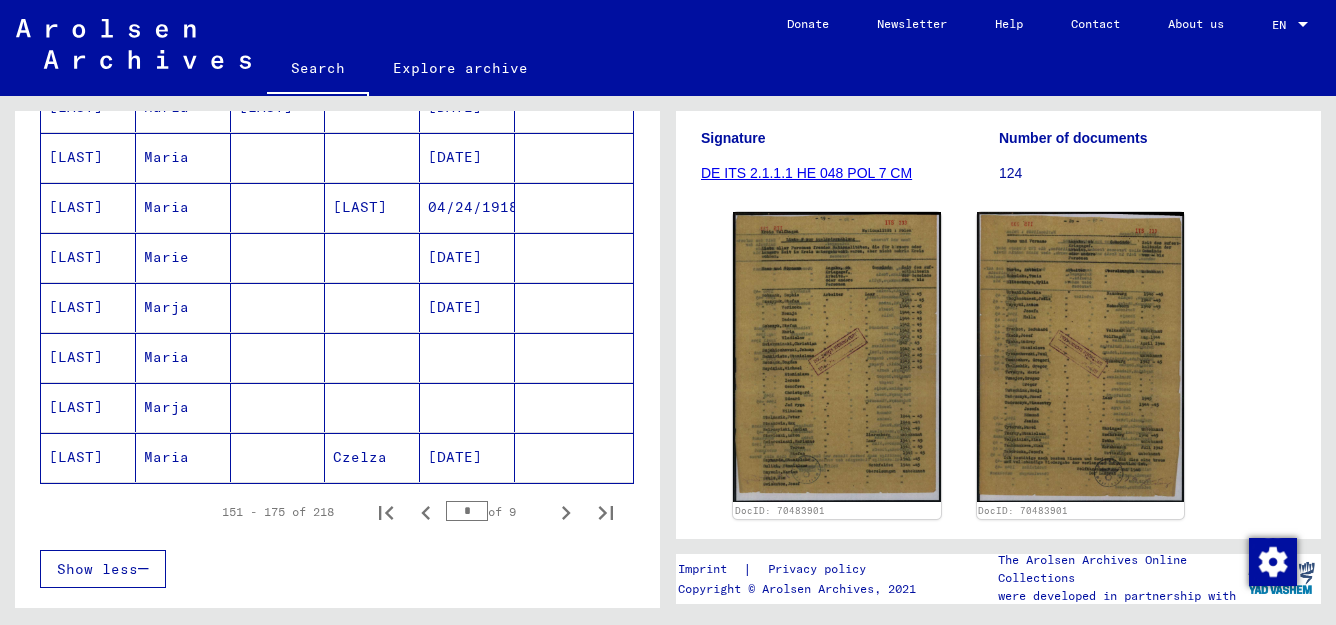 scroll, scrollTop: 1177, scrollLeft: 0, axis: vertical 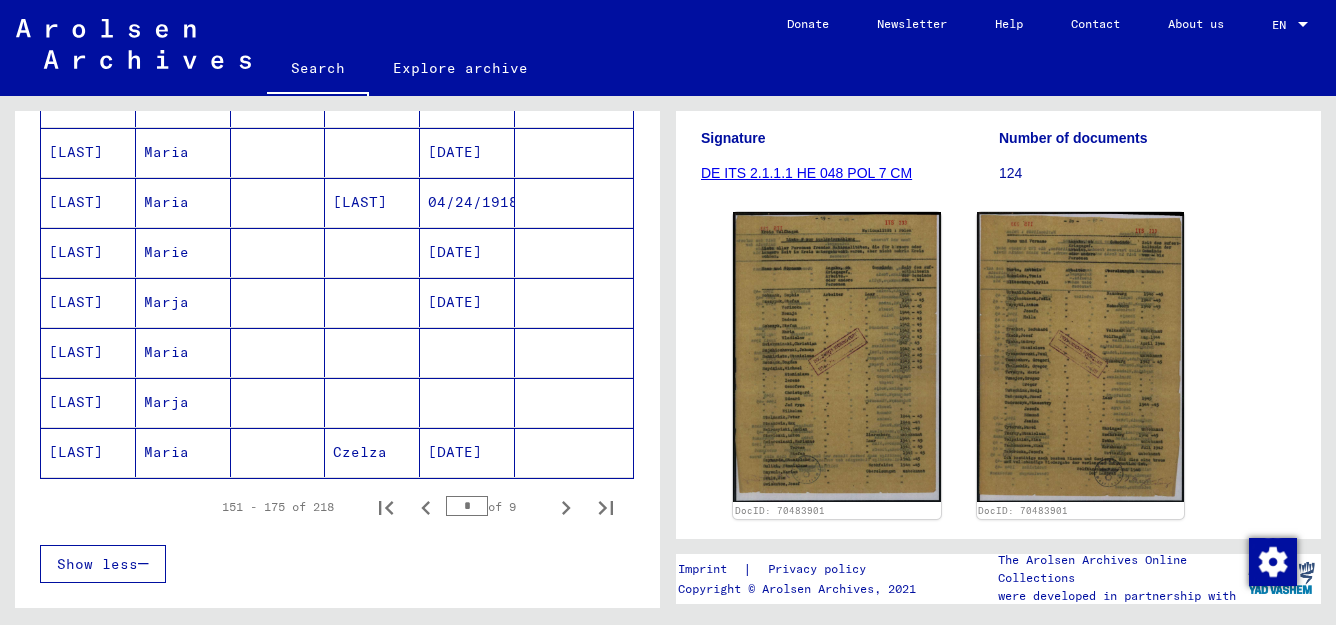 click at bounding box center [467, 402] 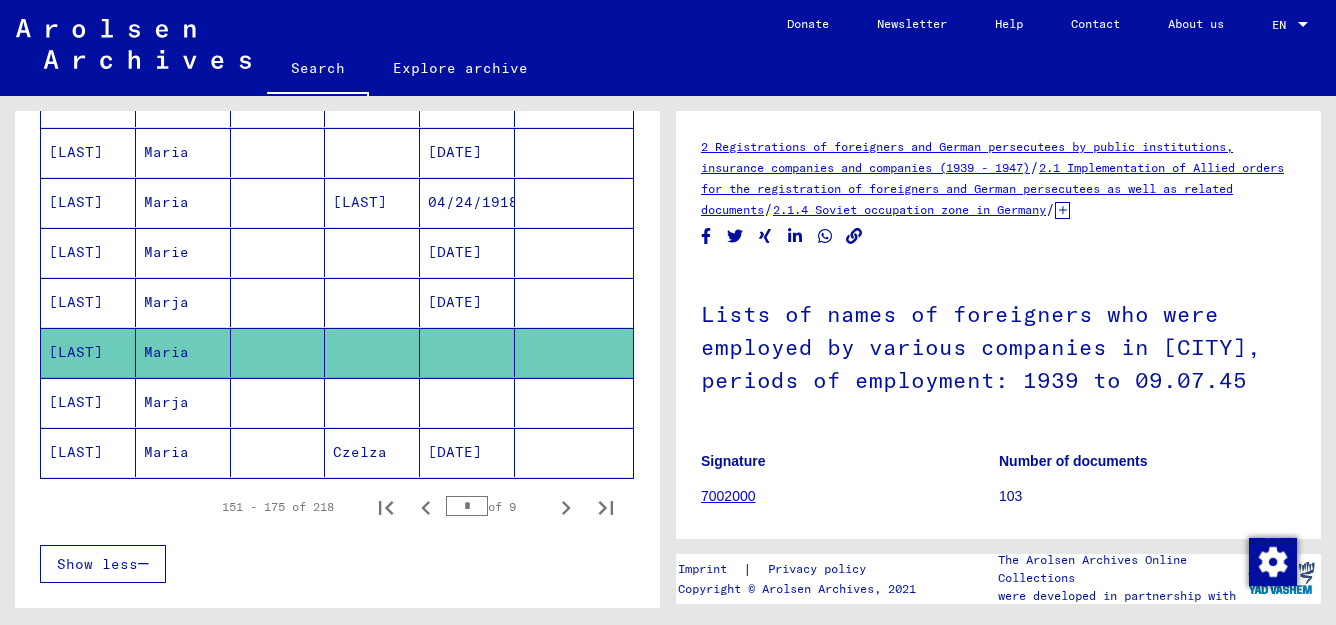scroll, scrollTop: 0, scrollLeft: 0, axis: both 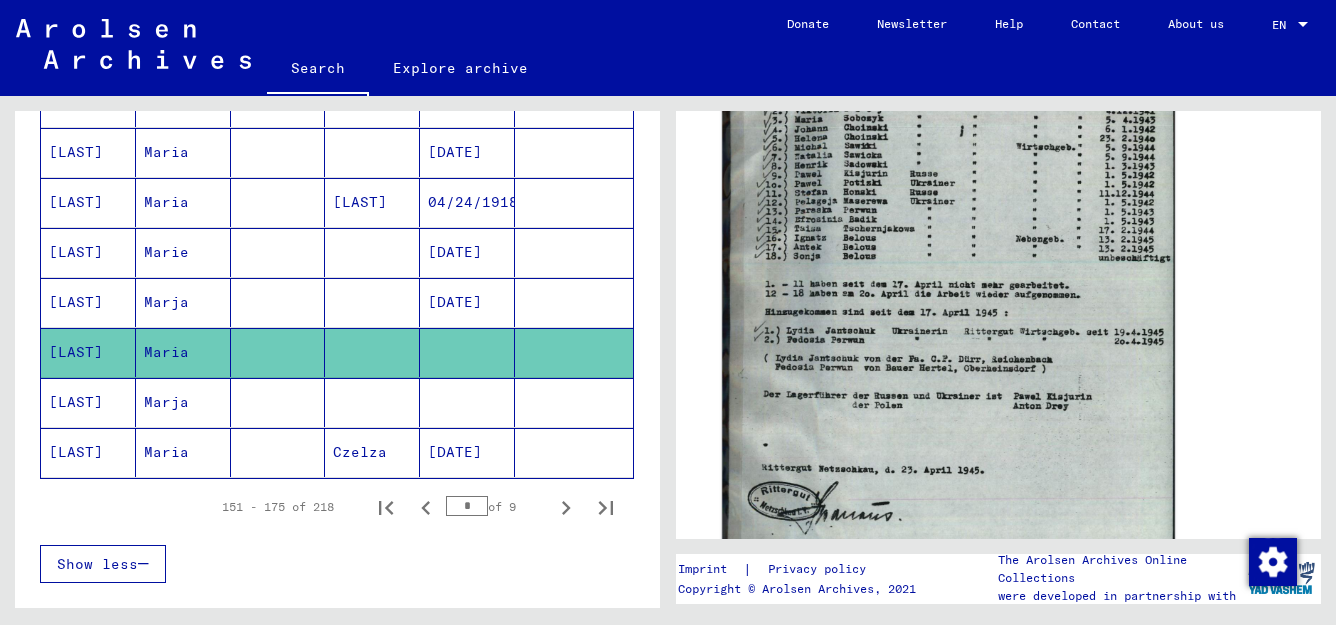 click 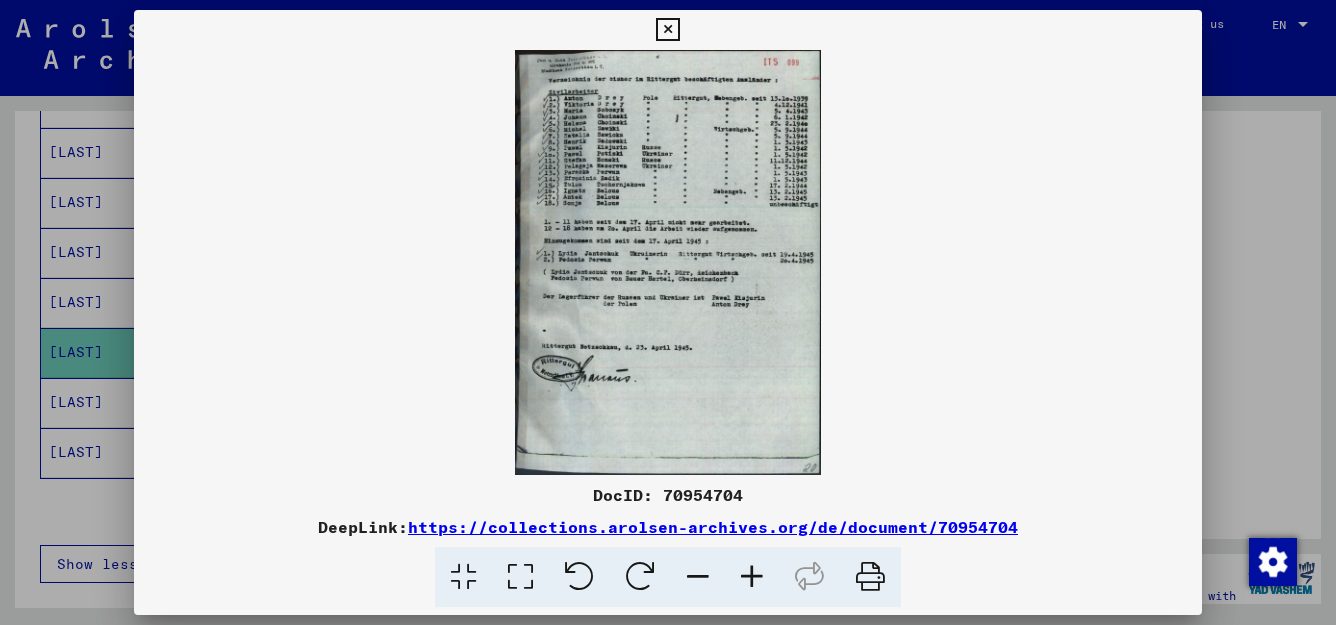 scroll, scrollTop: 746, scrollLeft: 0, axis: vertical 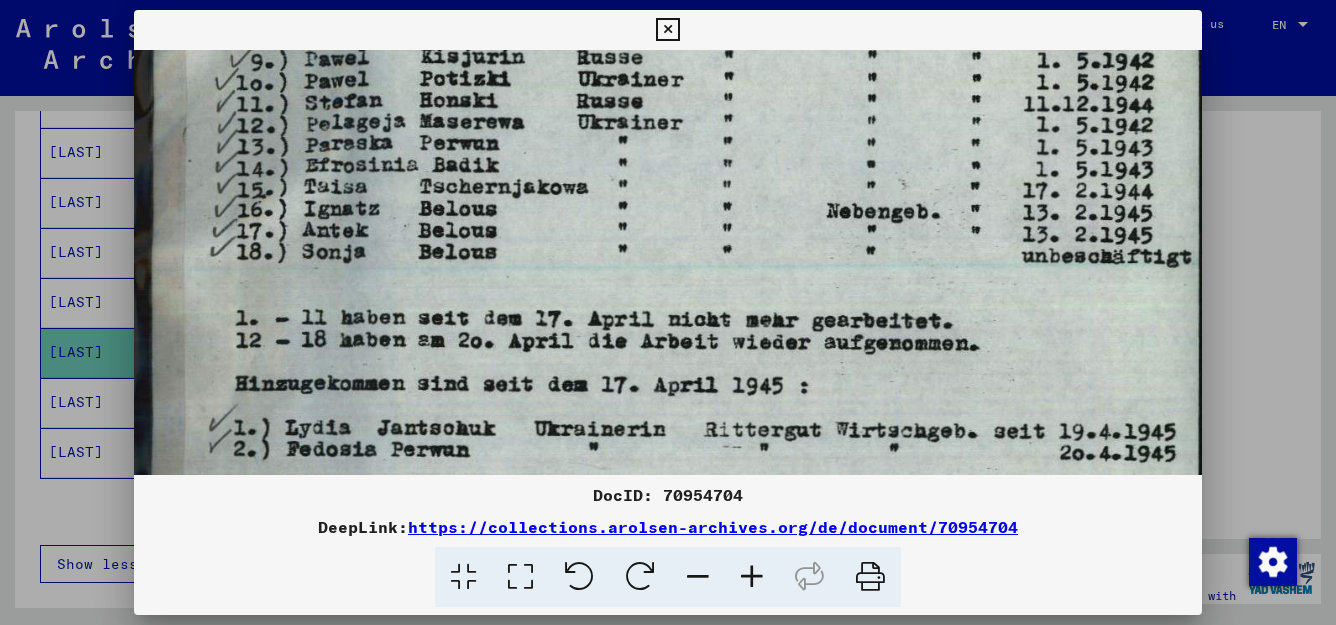 drag, startPoint x: 738, startPoint y: 413, endPoint x: 793, endPoint y: 80, distance: 337.51147 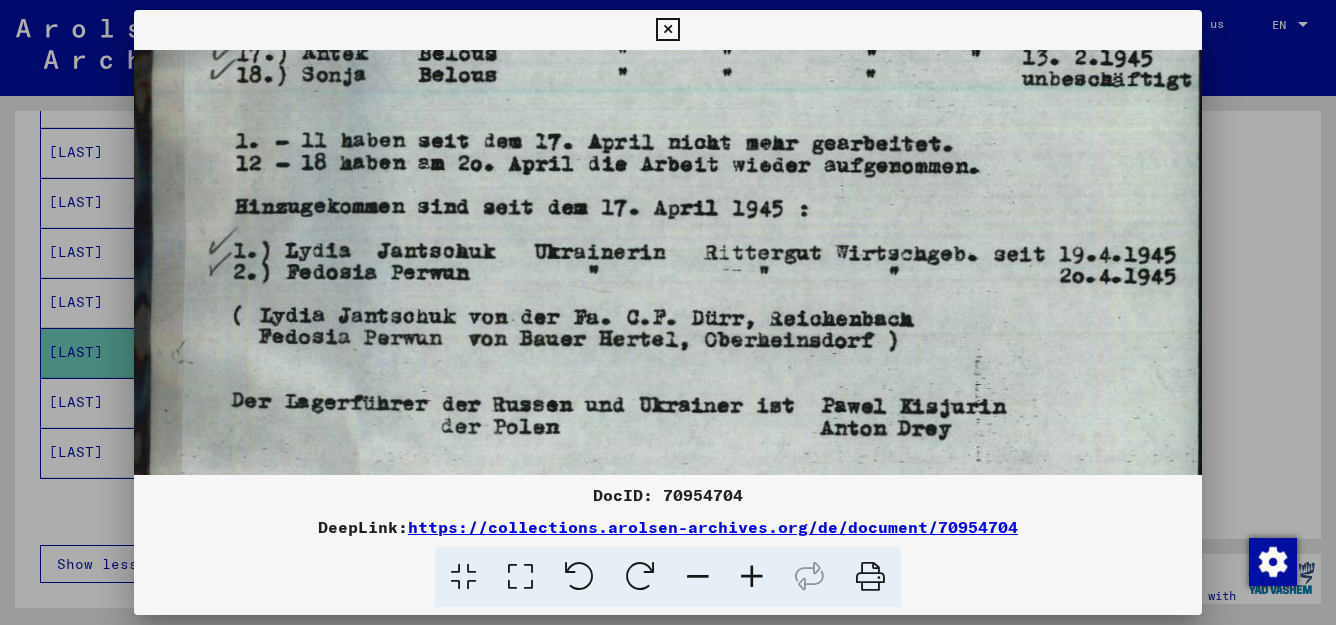 scroll, scrollTop: 529, scrollLeft: 0, axis: vertical 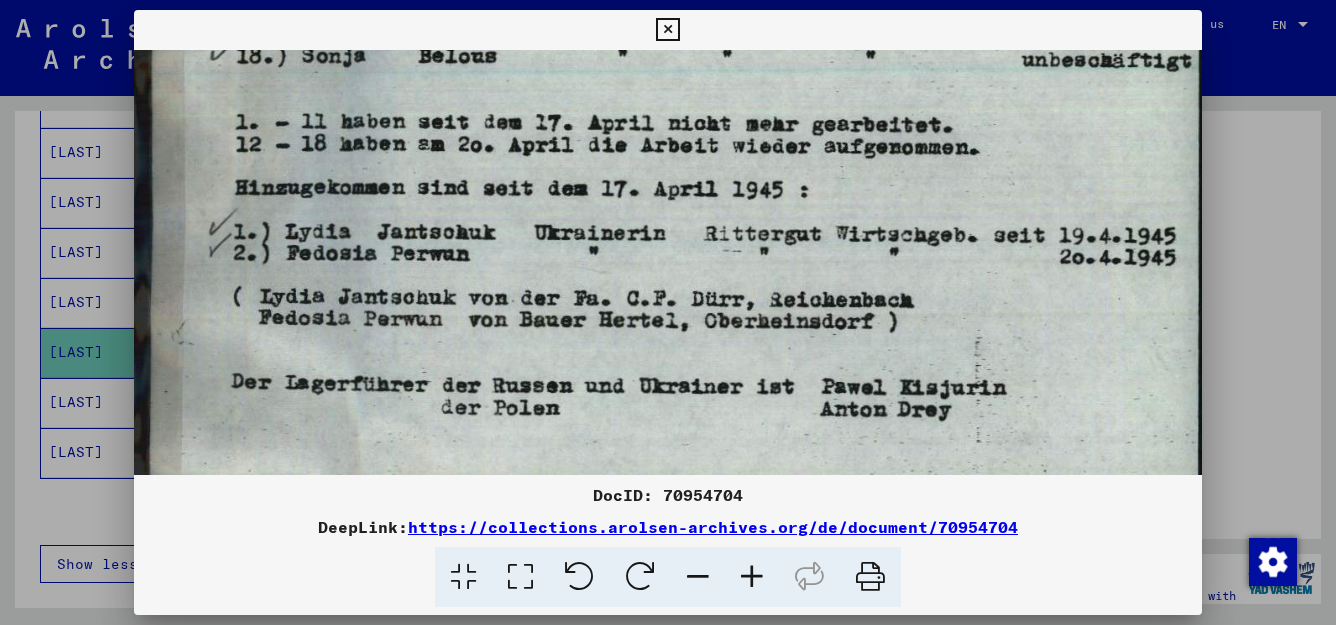 drag, startPoint x: 671, startPoint y: 308, endPoint x: 692, endPoint y: 172, distance: 137.61177 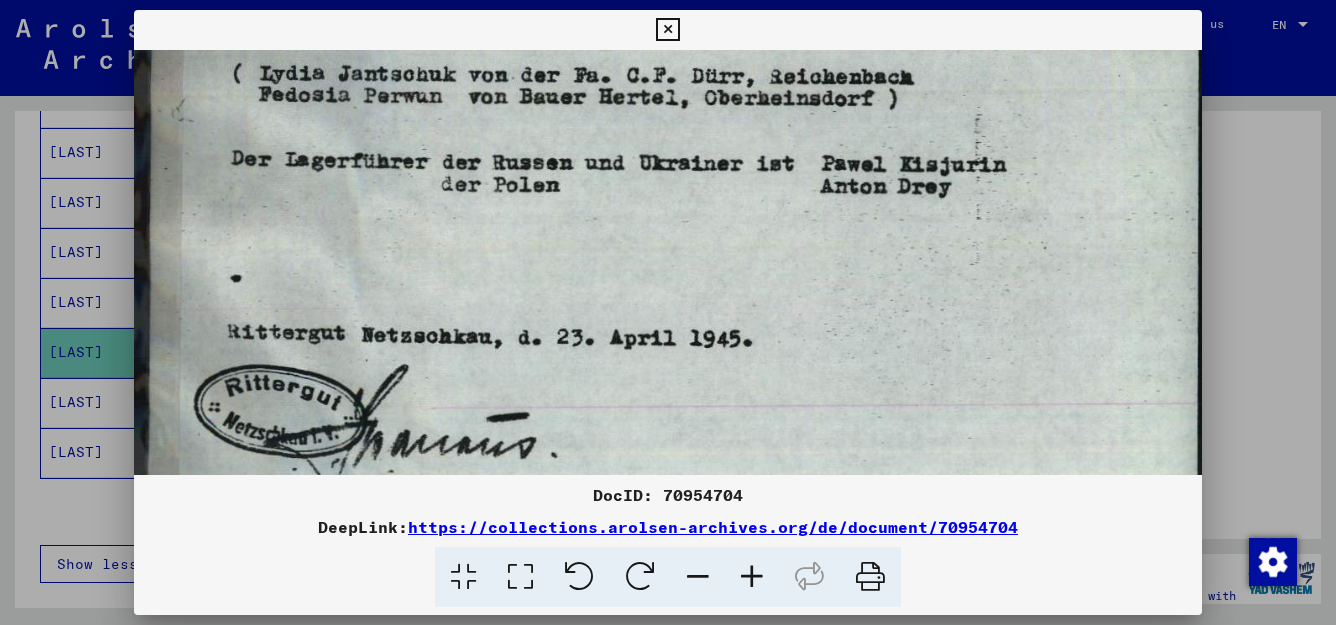 scroll, scrollTop: 758, scrollLeft: 0, axis: vertical 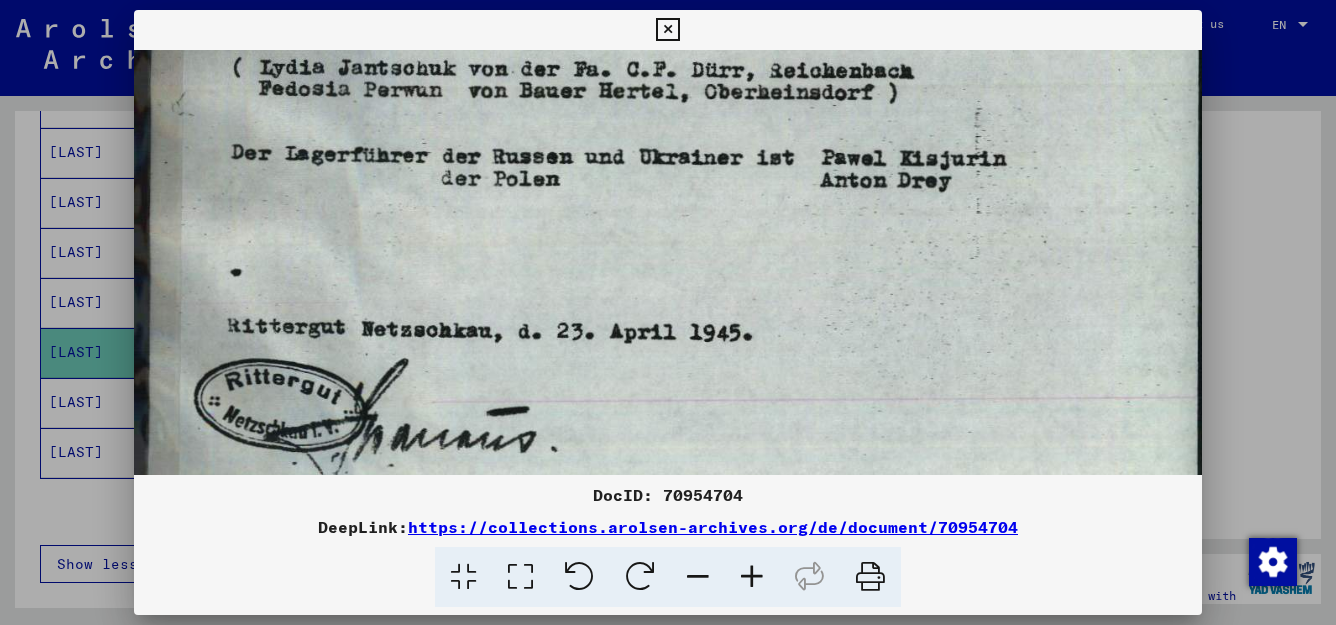 drag, startPoint x: 583, startPoint y: 366, endPoint x: 593, endPoint y: 137, distance: 229.21823 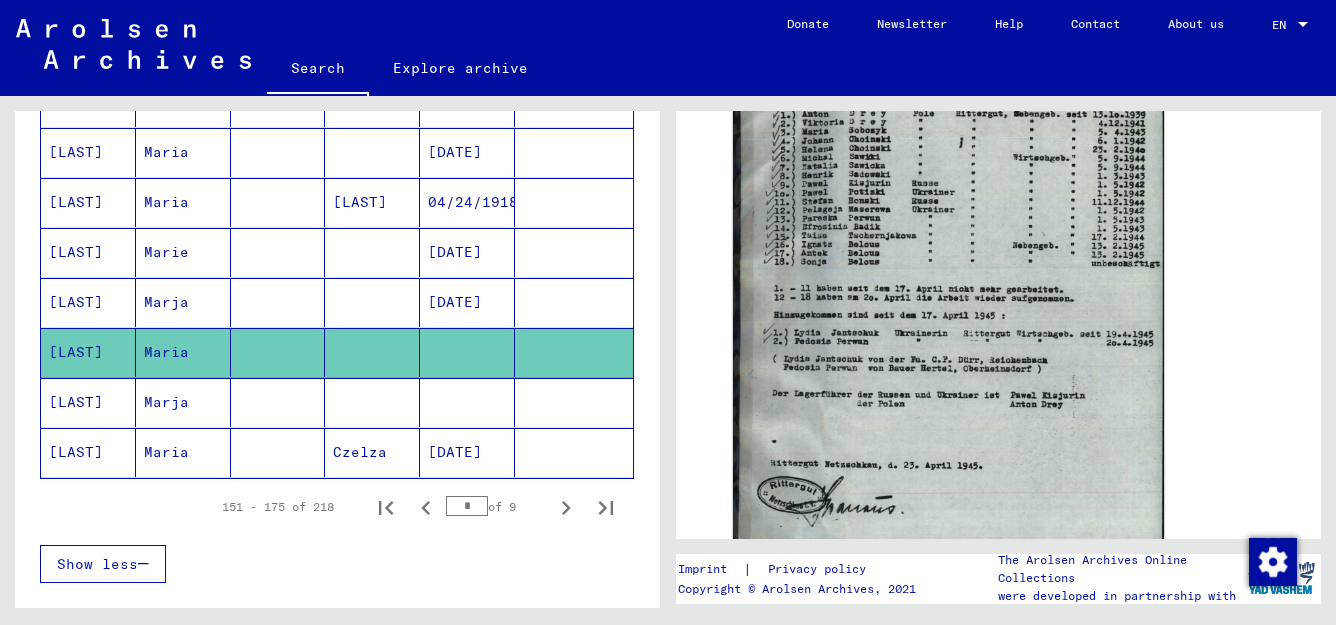 click on "Marja" at bounding box center (183, 452) 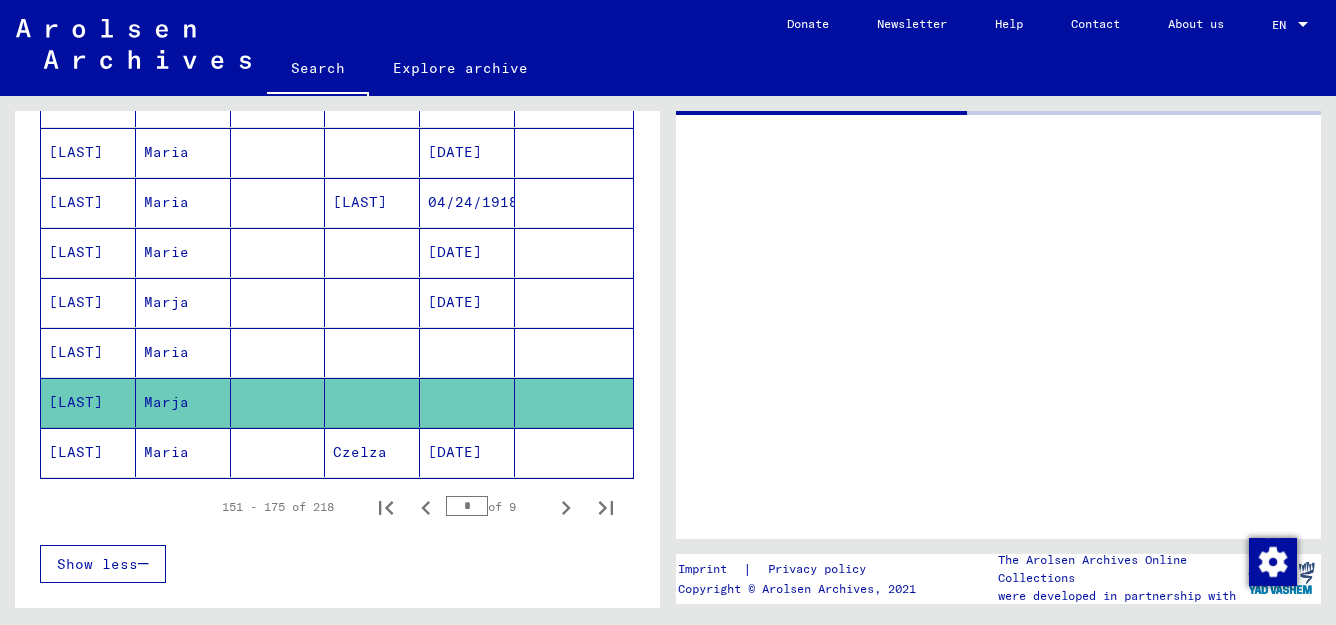 scroll, scrollTop: 0, scrollLeft: 0, axis: both 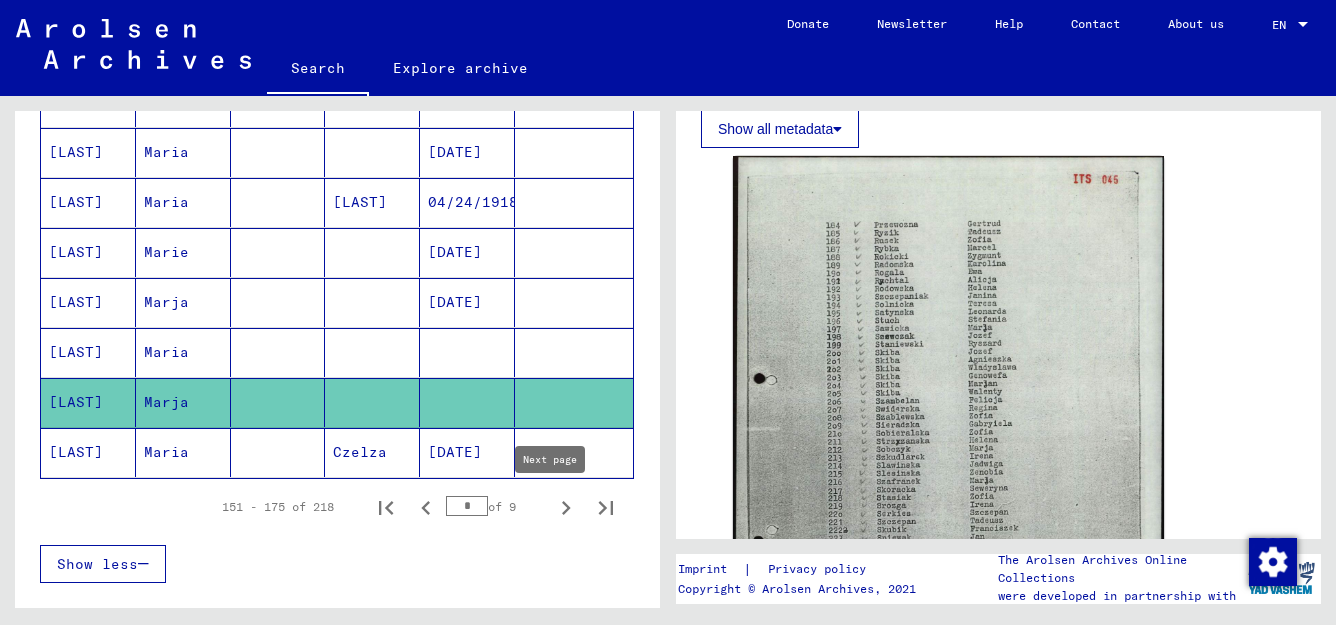 click 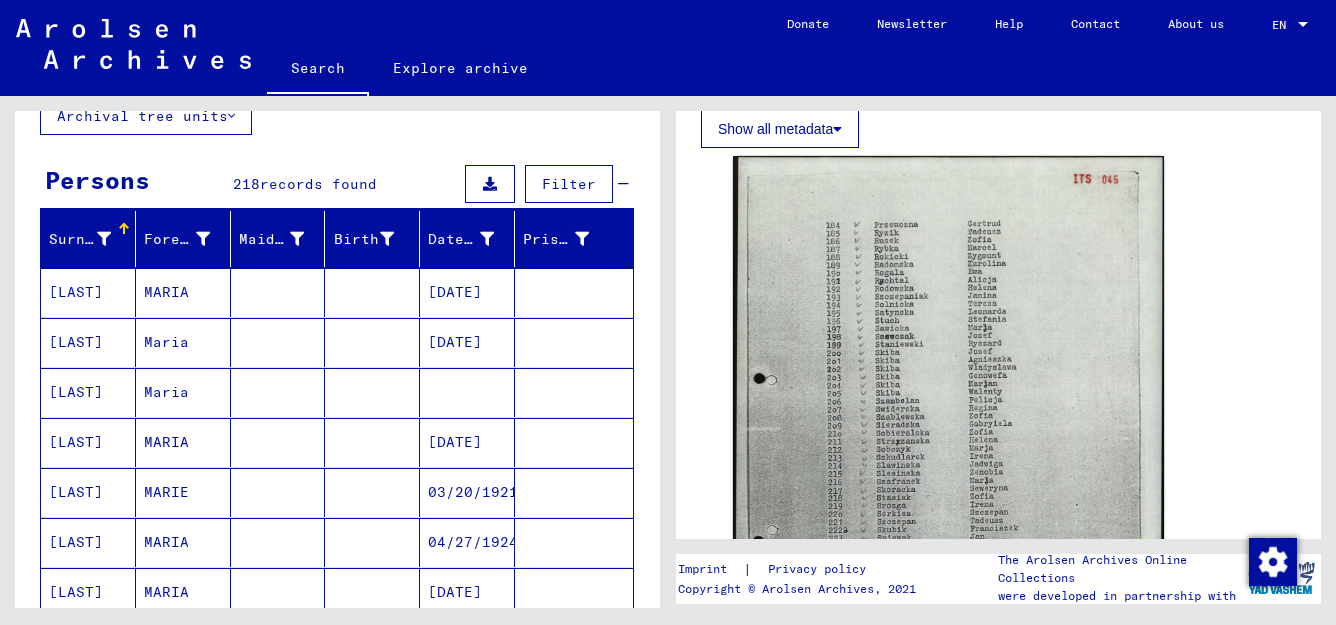 scroll, scrollTop: 132, scrollLeft: 0, axis: vertical 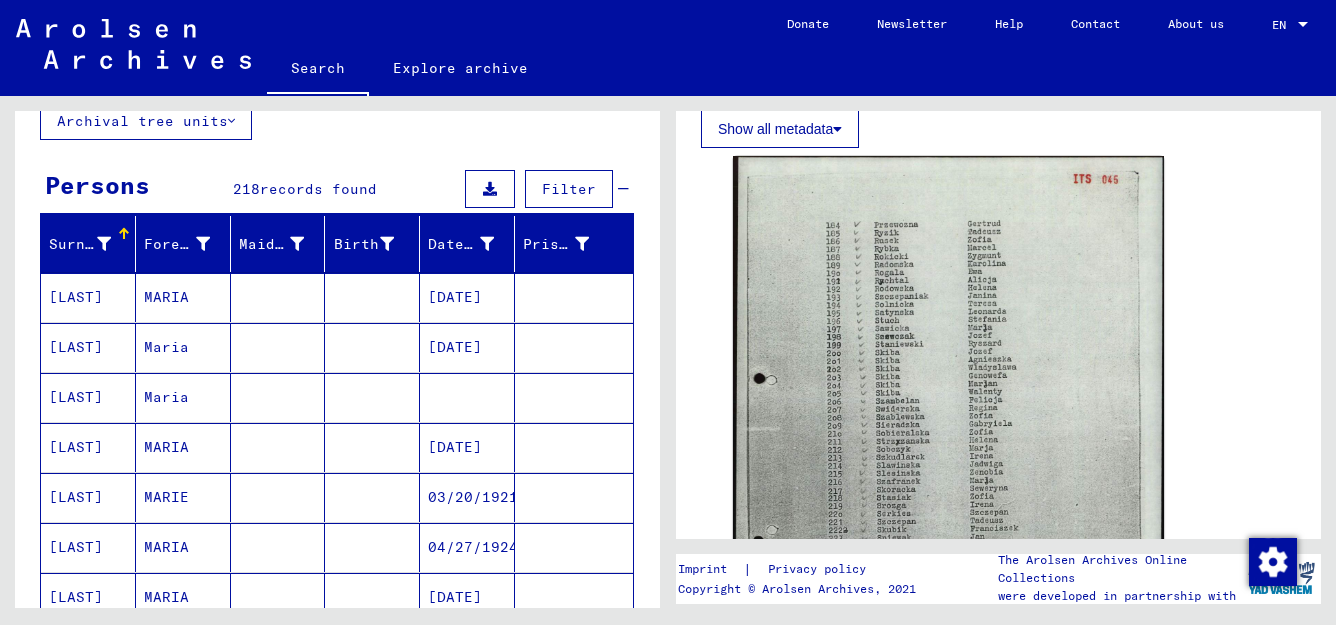 click at bounding box center (467, 447) 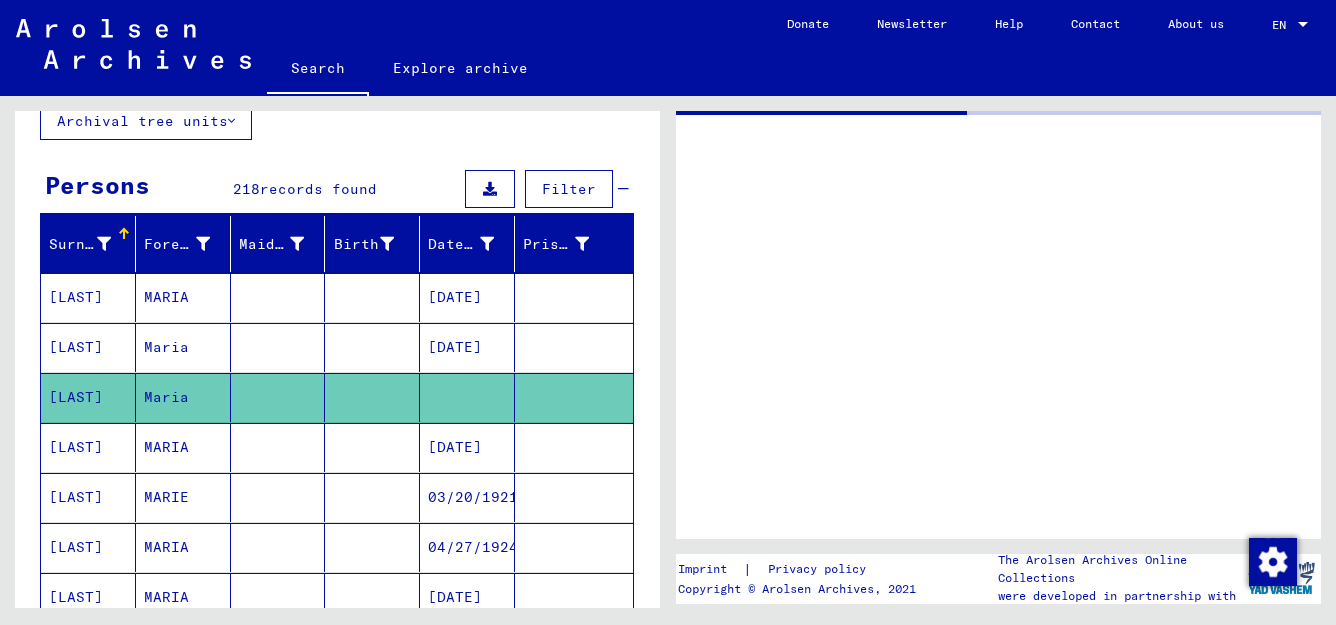 scroll, scrollTop: 0, scrollLeft: 0, axis: both 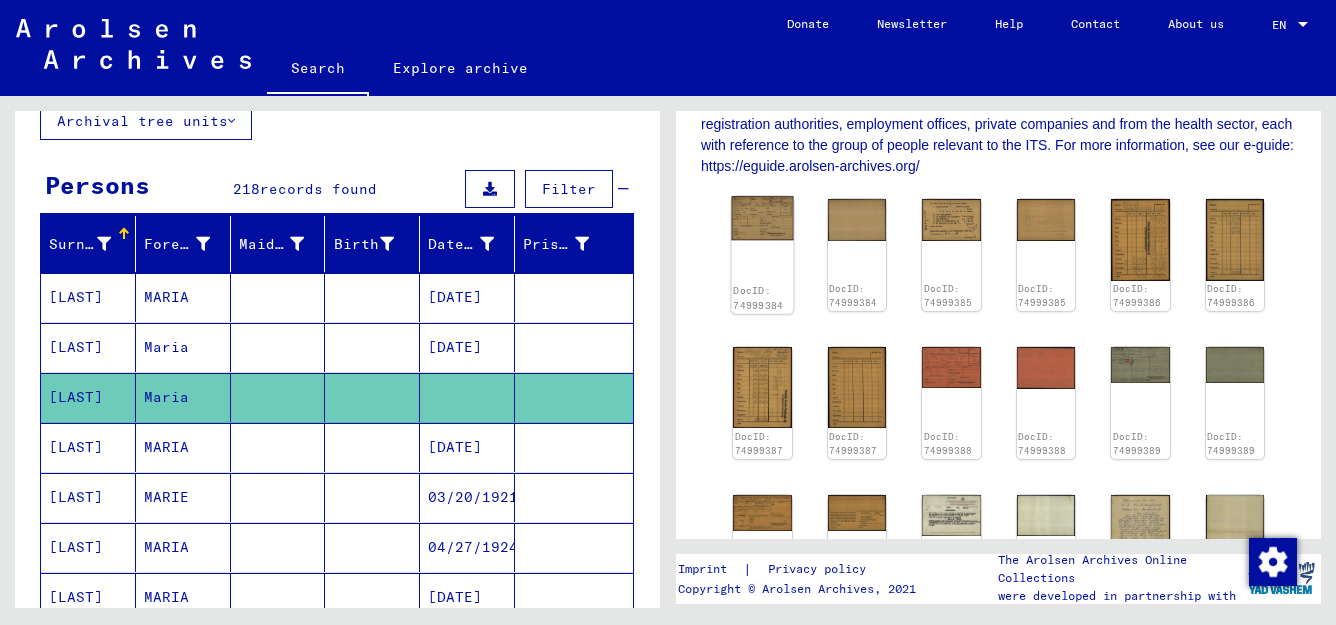 click 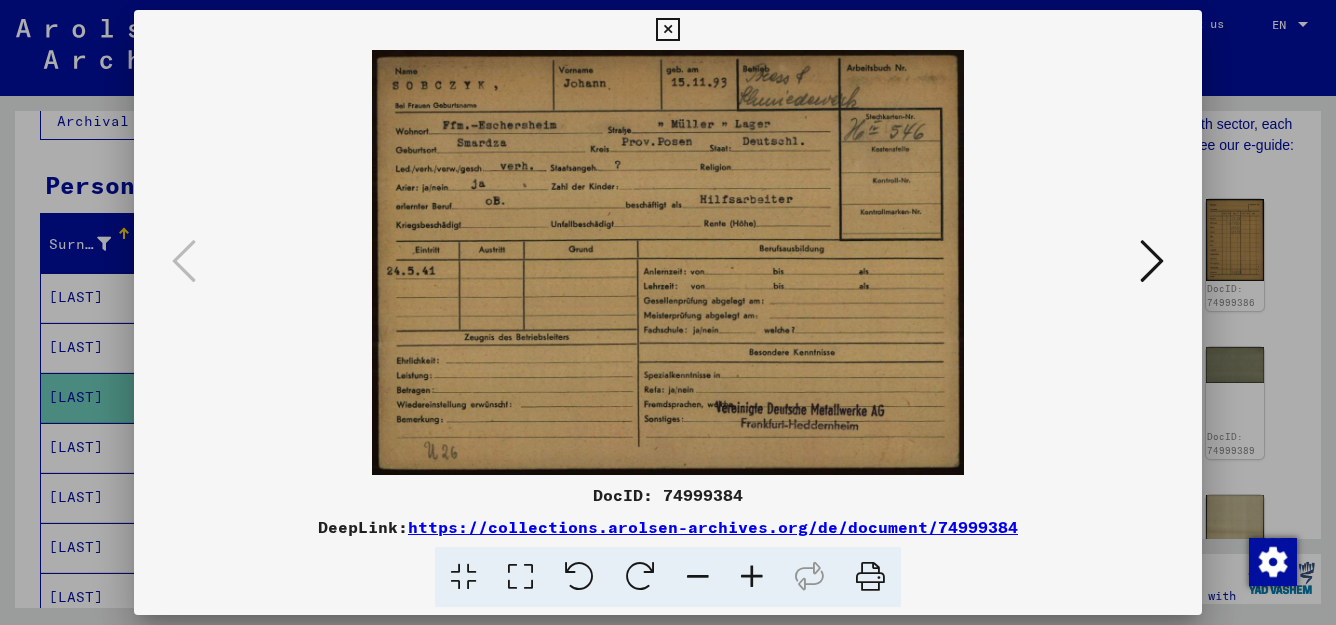 click at bounding box center [1152, 261] 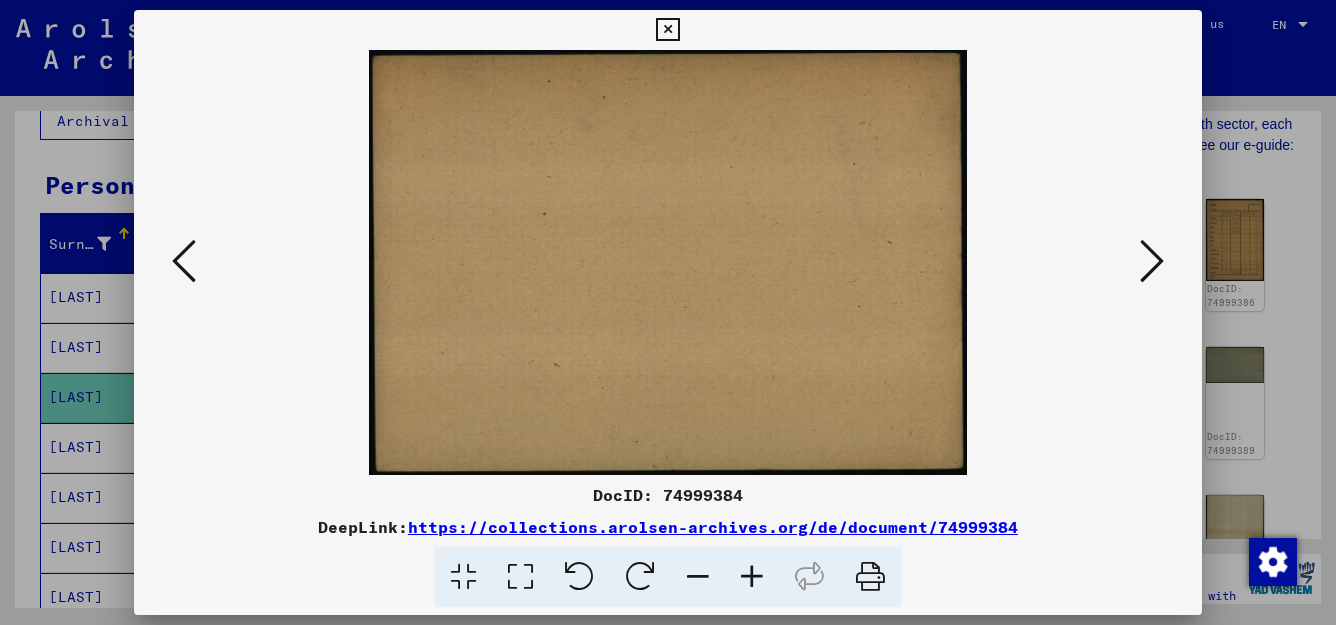 click at bounding box center (1152, 261) 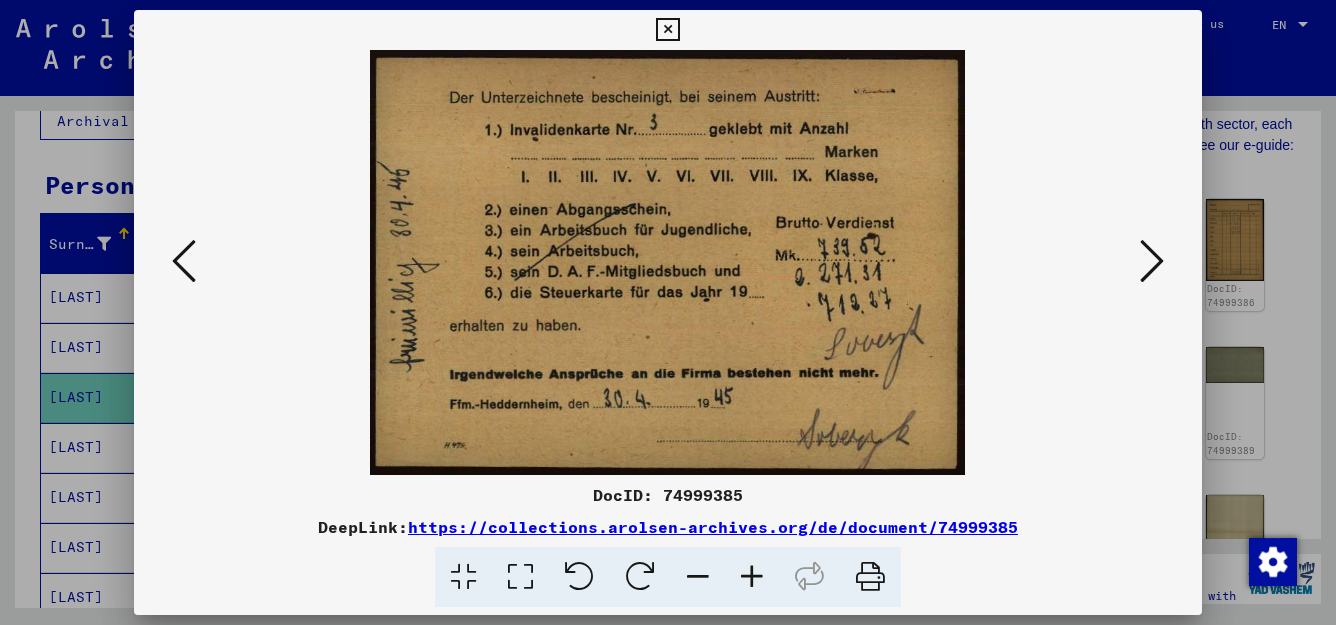 click at bounding box center [1152, 261] 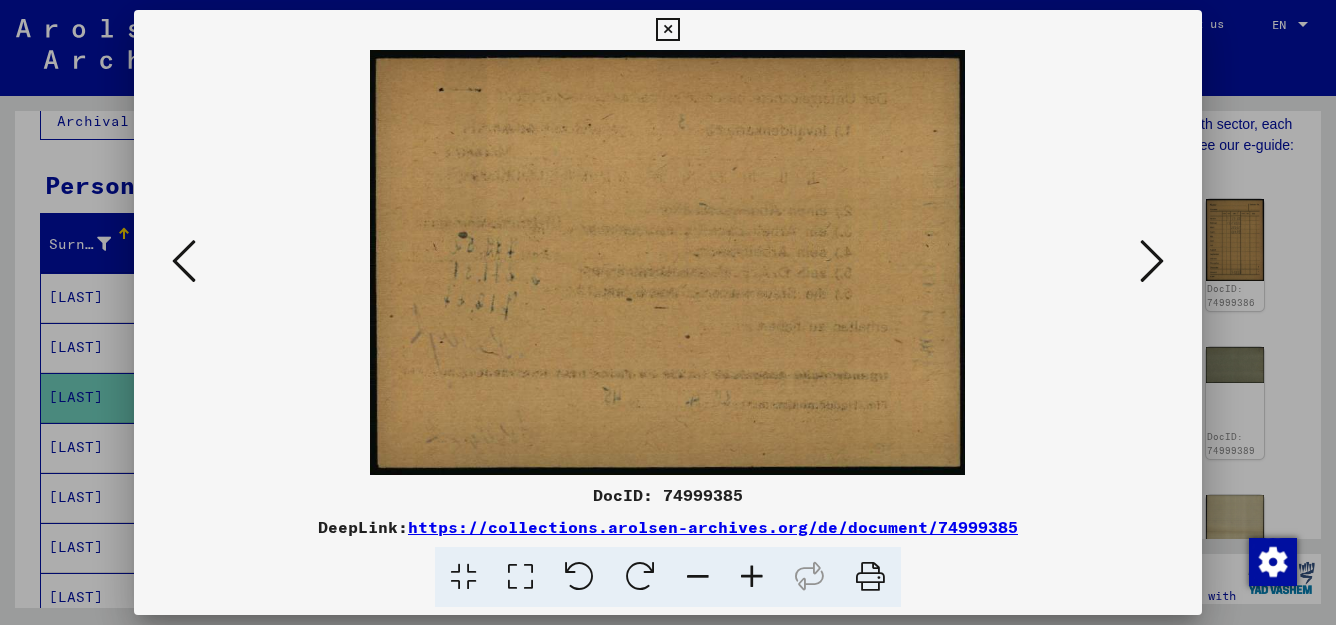 click at bounding box center [1152, 261] 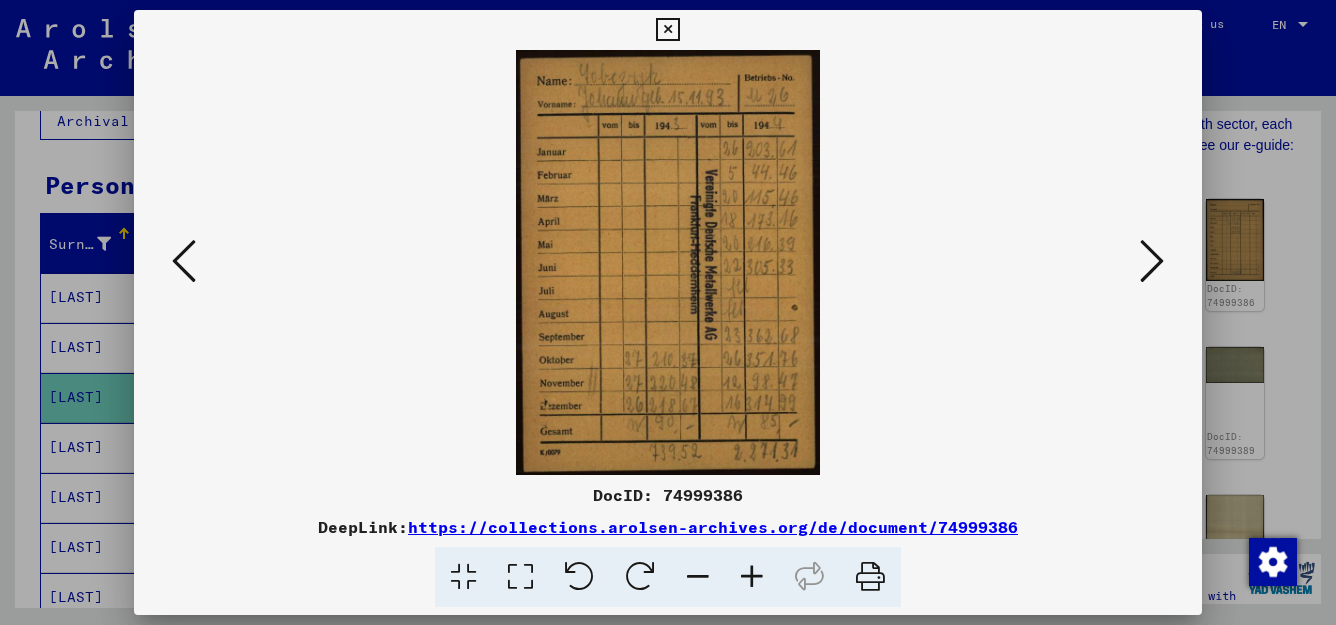 click at bounding box center [1152, 261] 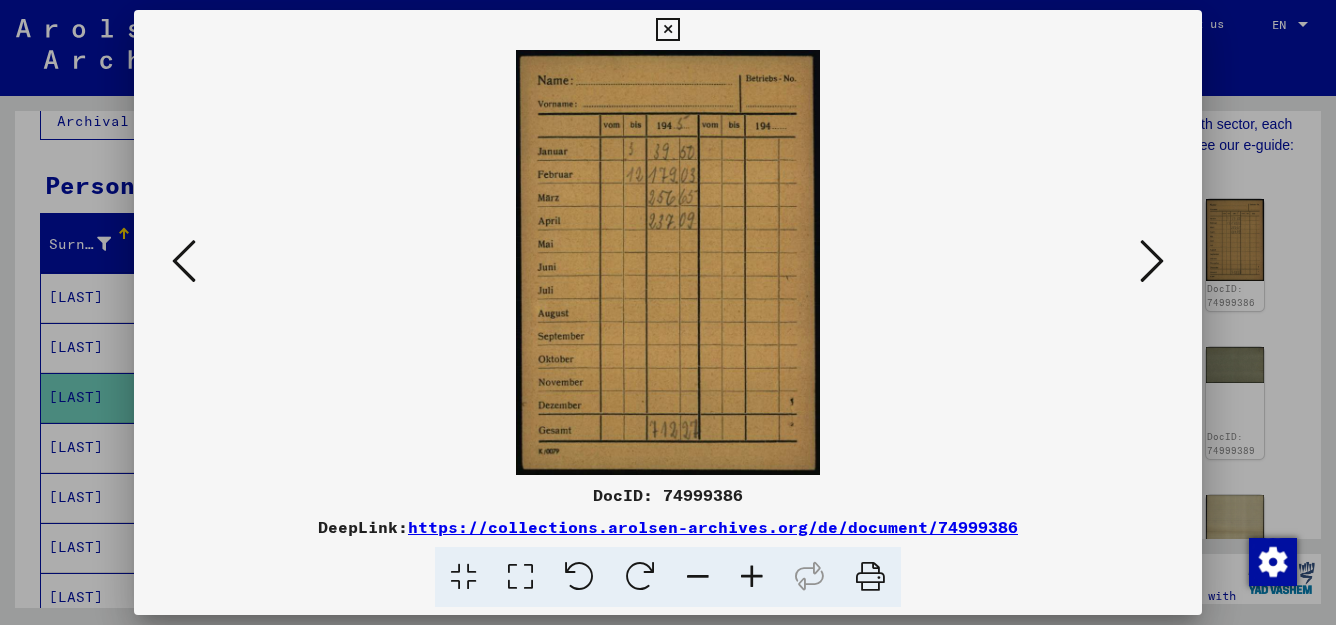 click at bounding box center [1152, 261] 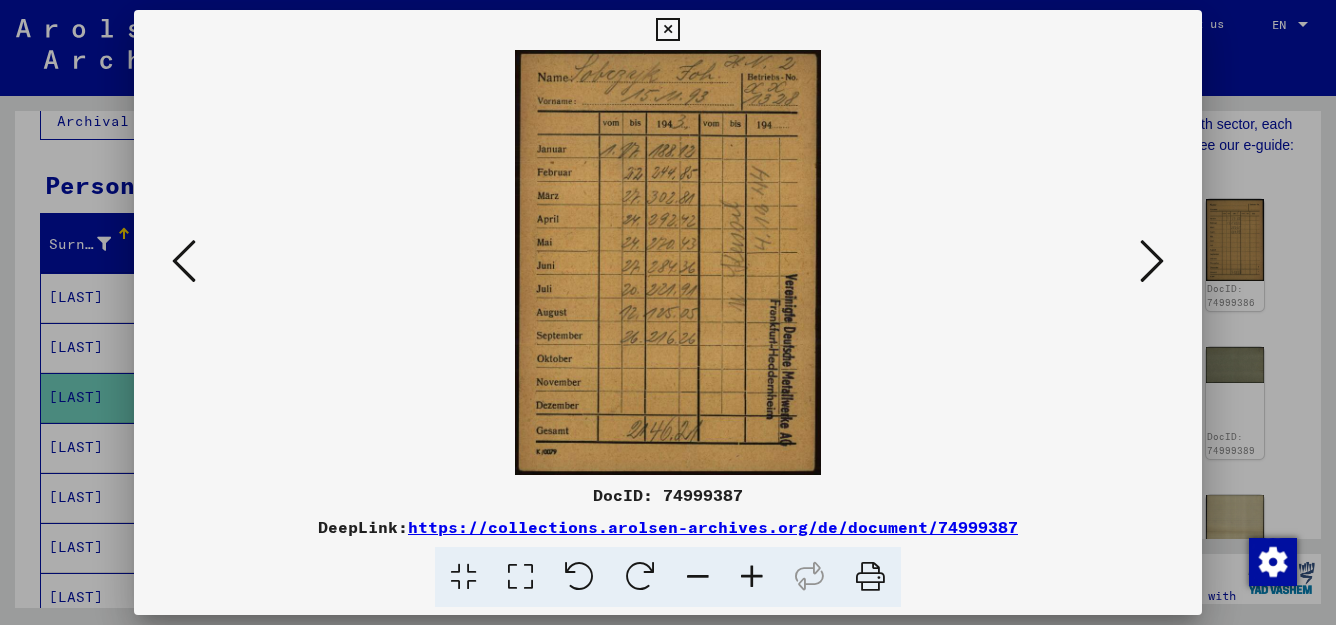 click at bounding box center [1152, 261] 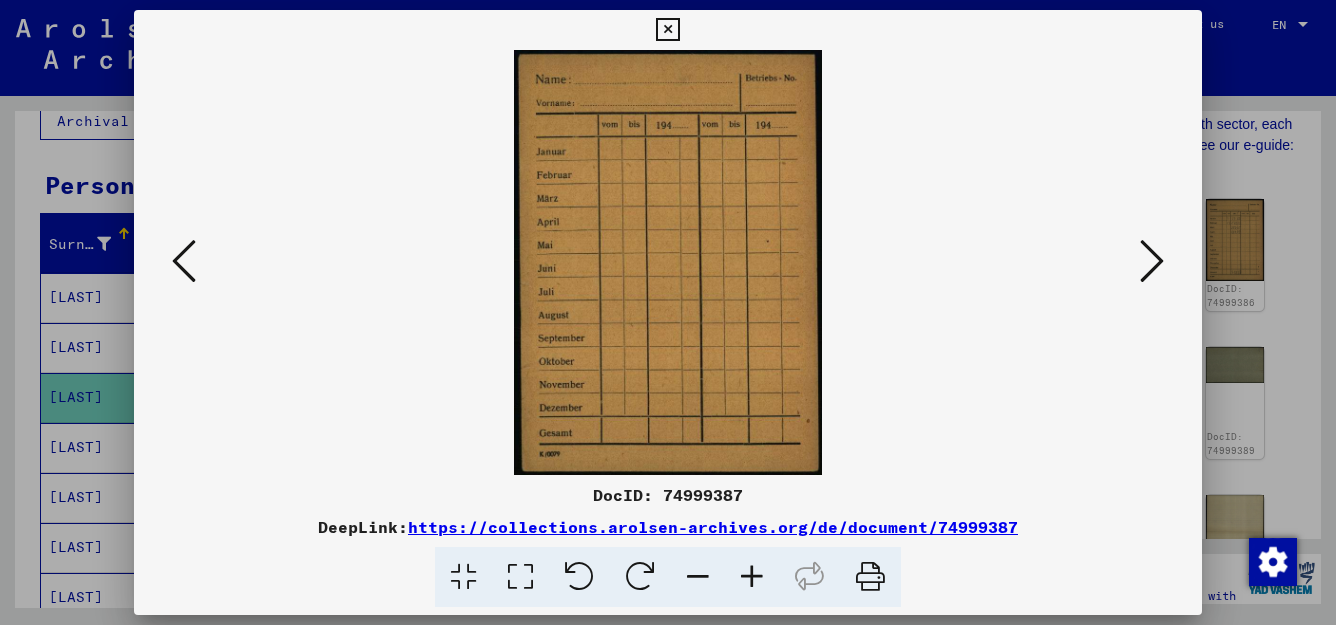 click at bounding box center [1152, 261] 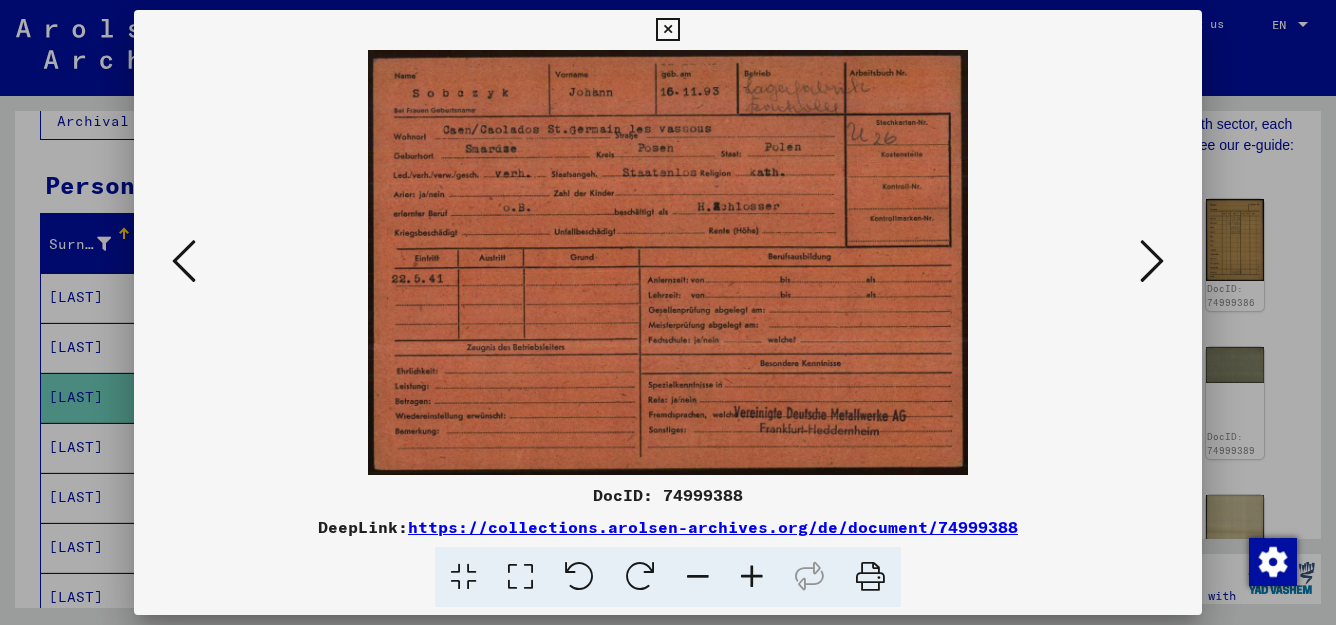 click at bounding box center [1152, 261] 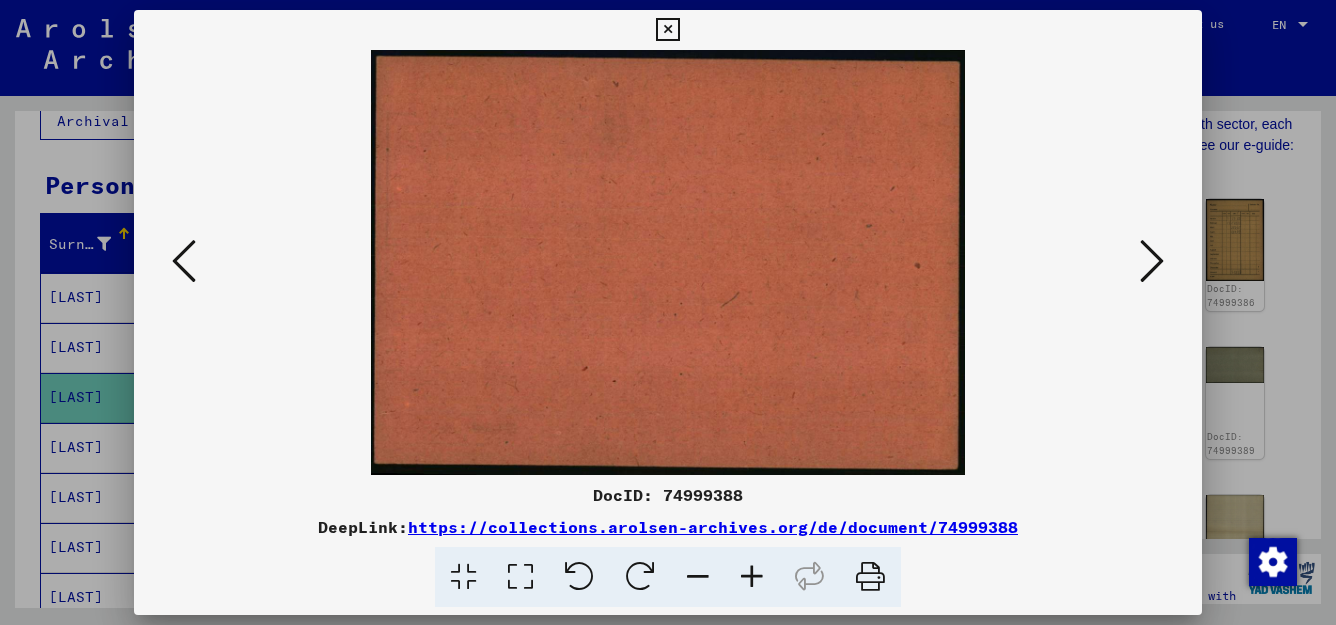 click at bounding box center [1152, 261] 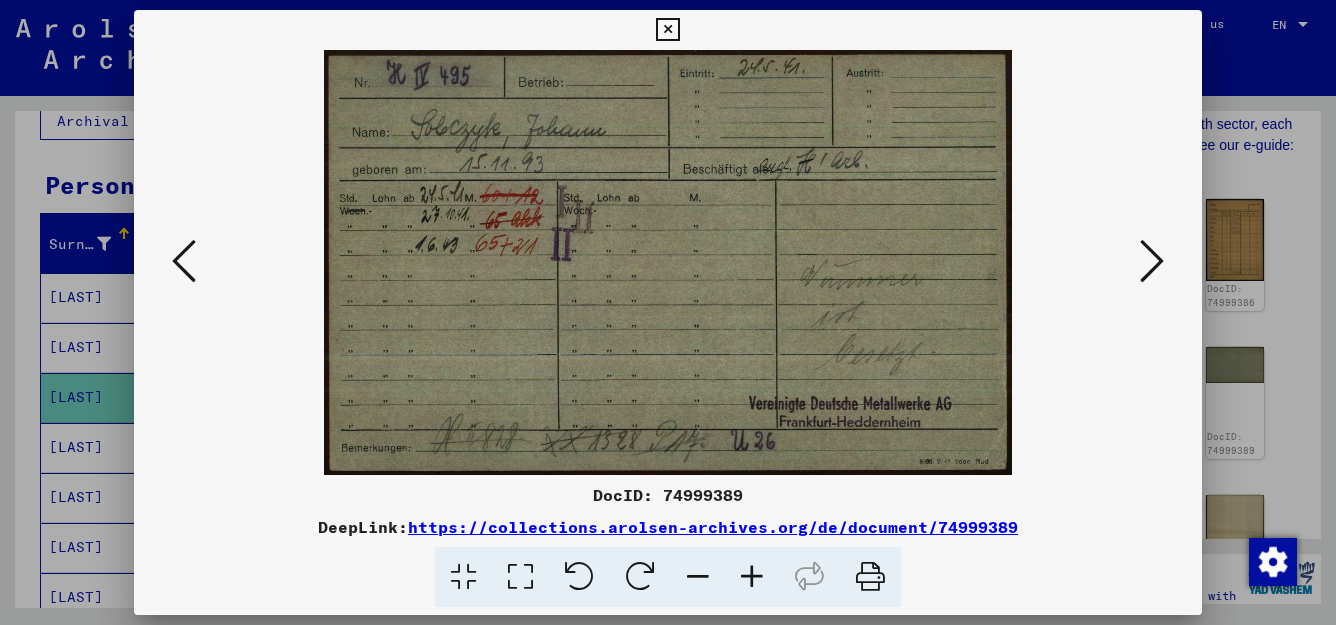 click at bounding box center (1152, 261) 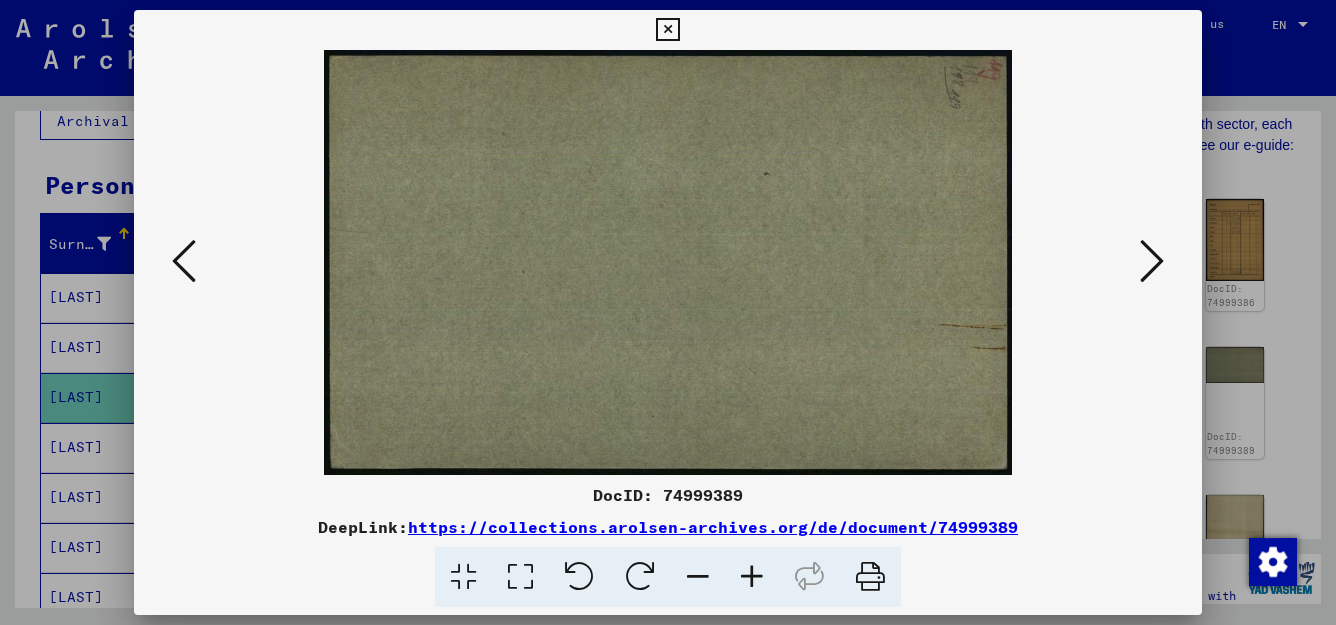 click at bounding box center (1152, 261) 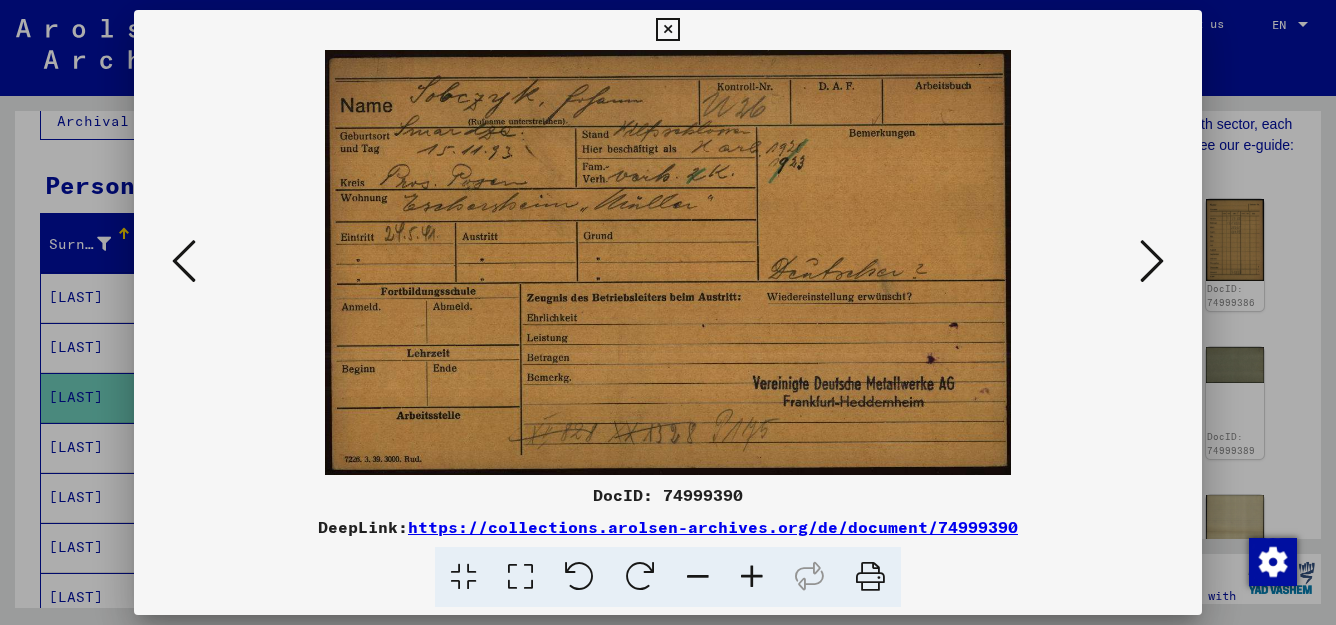 click at bounding box center (1152, 261) 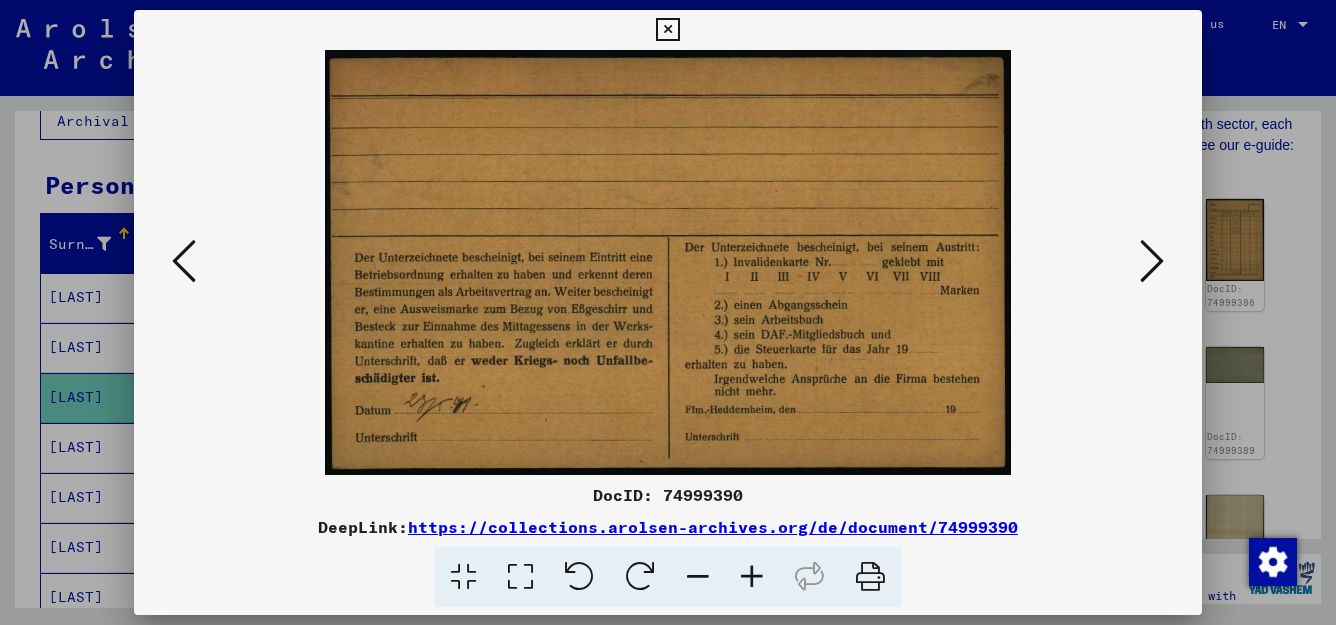 click at bounding box center (1152, 261) 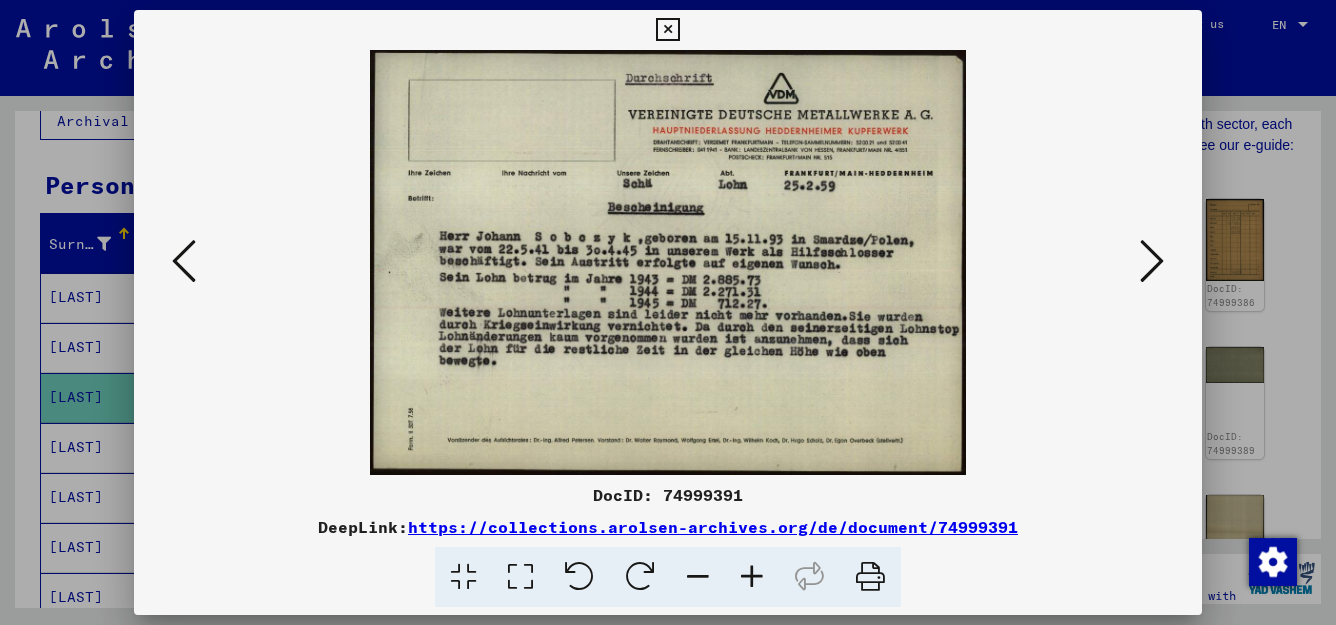 click at bounding box center (1152, 261) 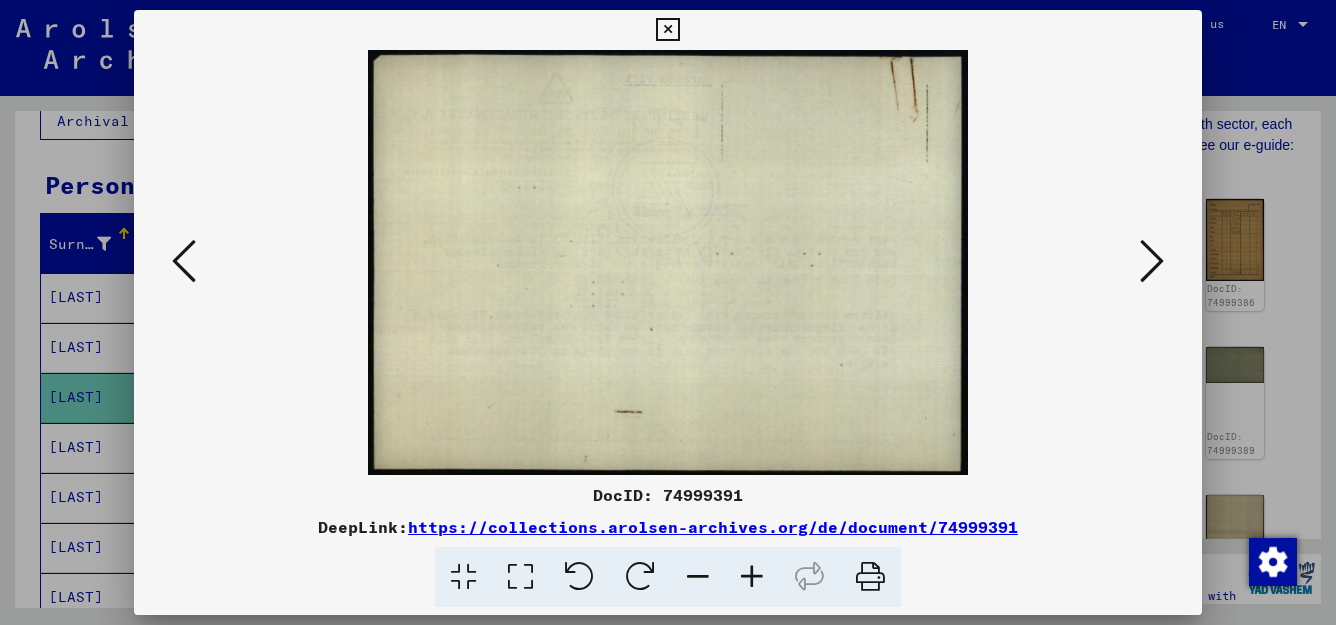 click at bounding box center (1152, 261) 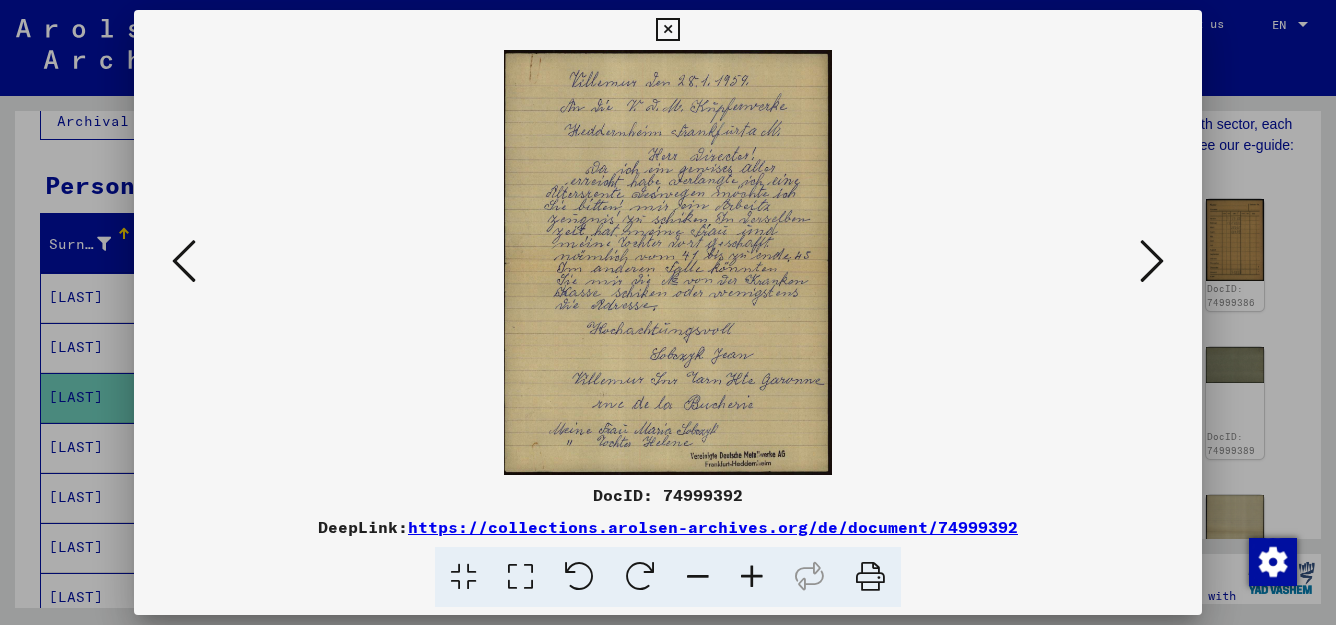 click at bounding box center (1152, 261) 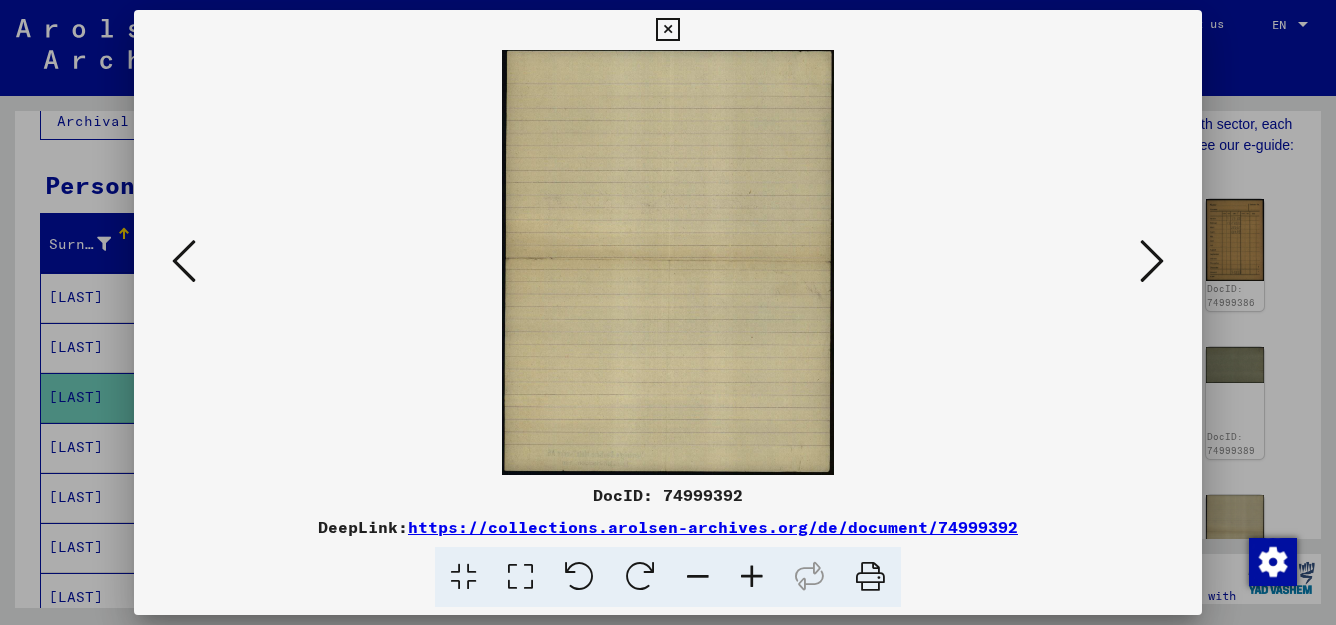 click at bounding box center (1152, 261) 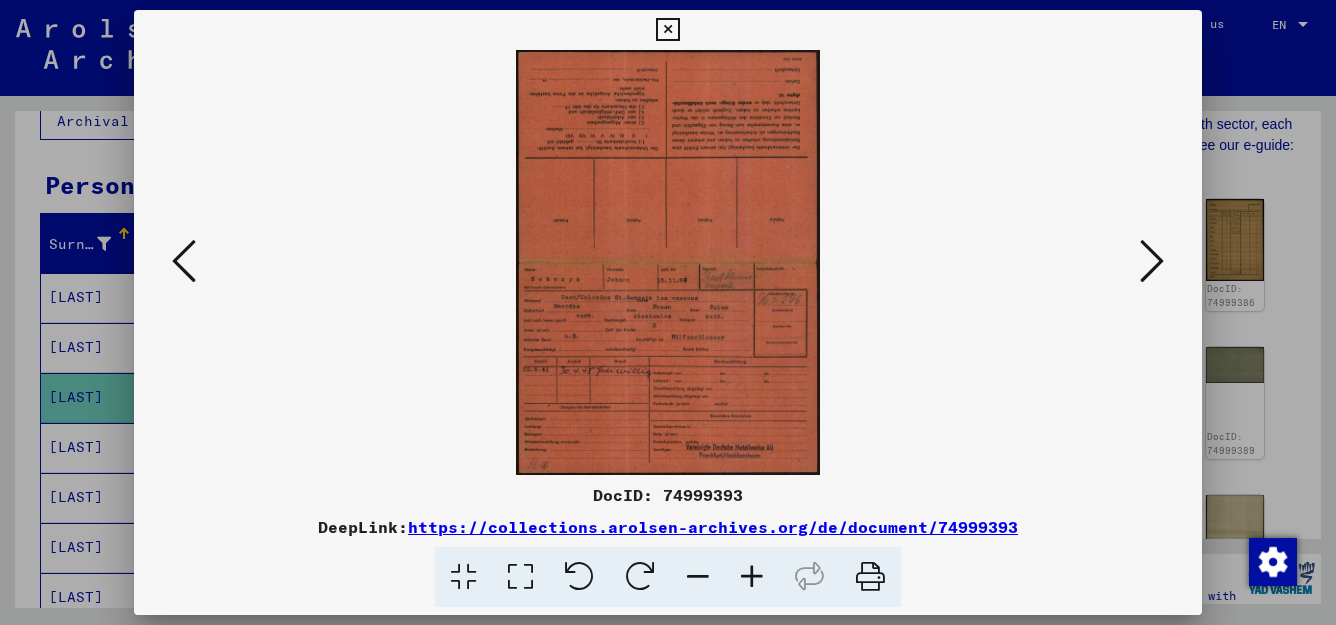 click at bounding box center [520, 577] 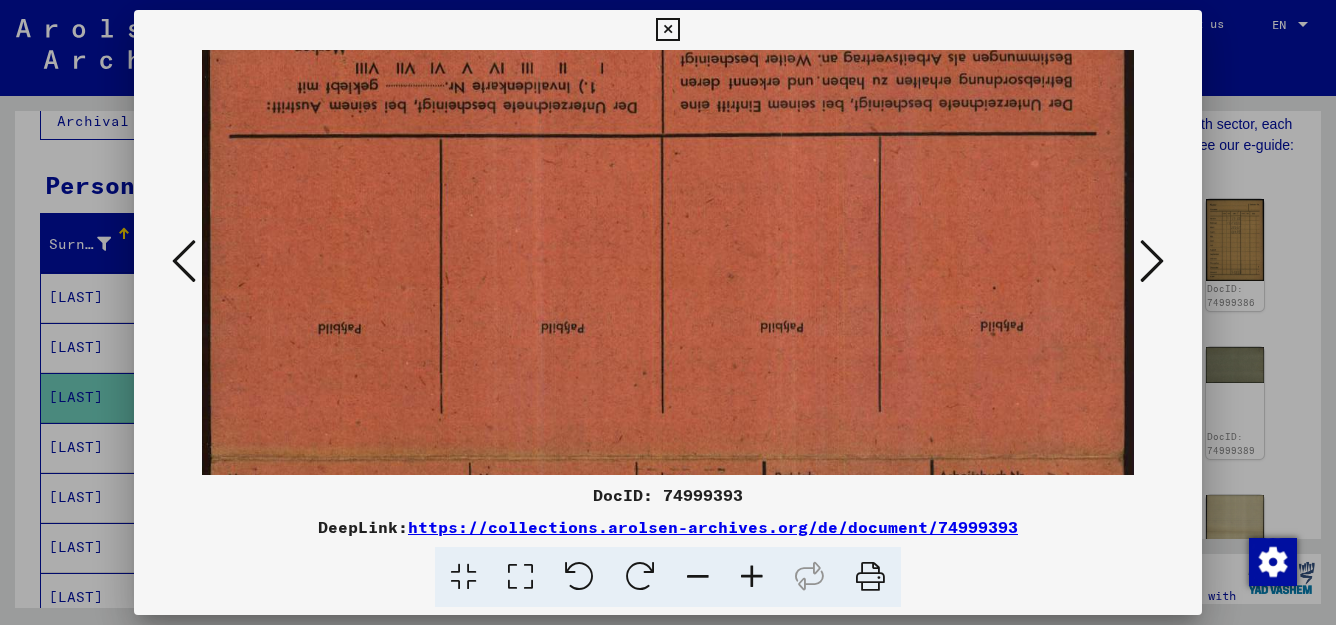 scroll, scrollTop: 258, scrollLeft: 0, axis: vertical 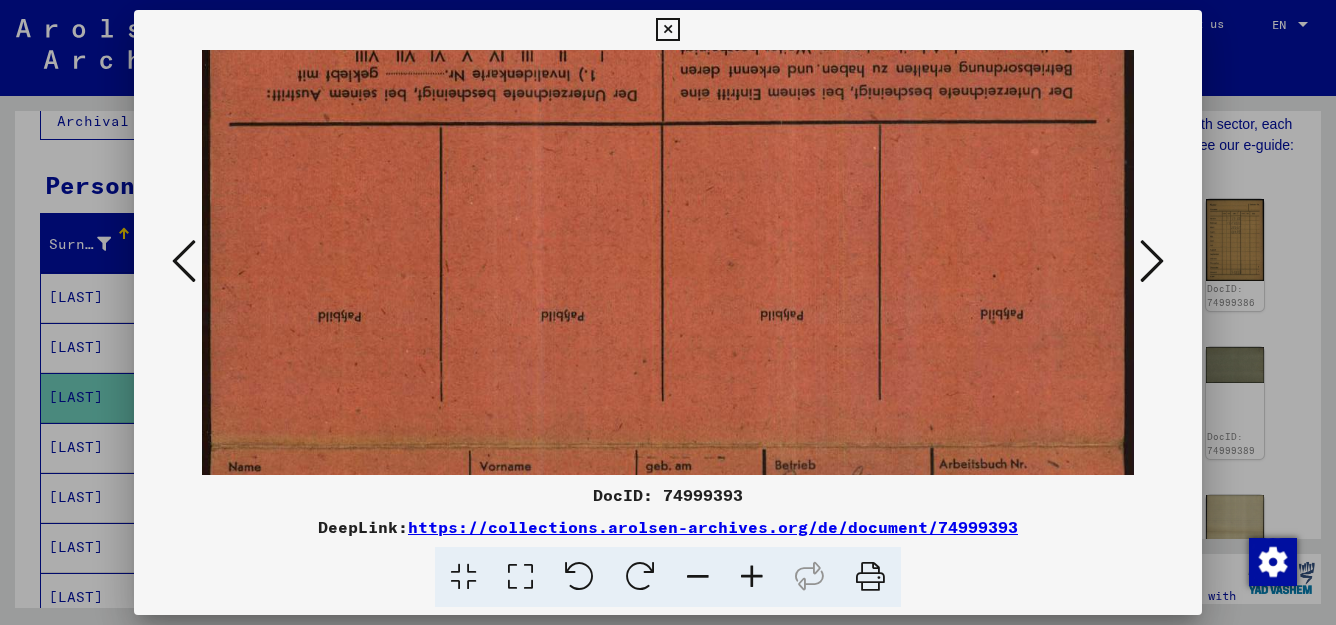 drag, startPoint x: 950, startPoint y: 391, endPoint x: 952, endPoint y: 133, distance: 258.00775 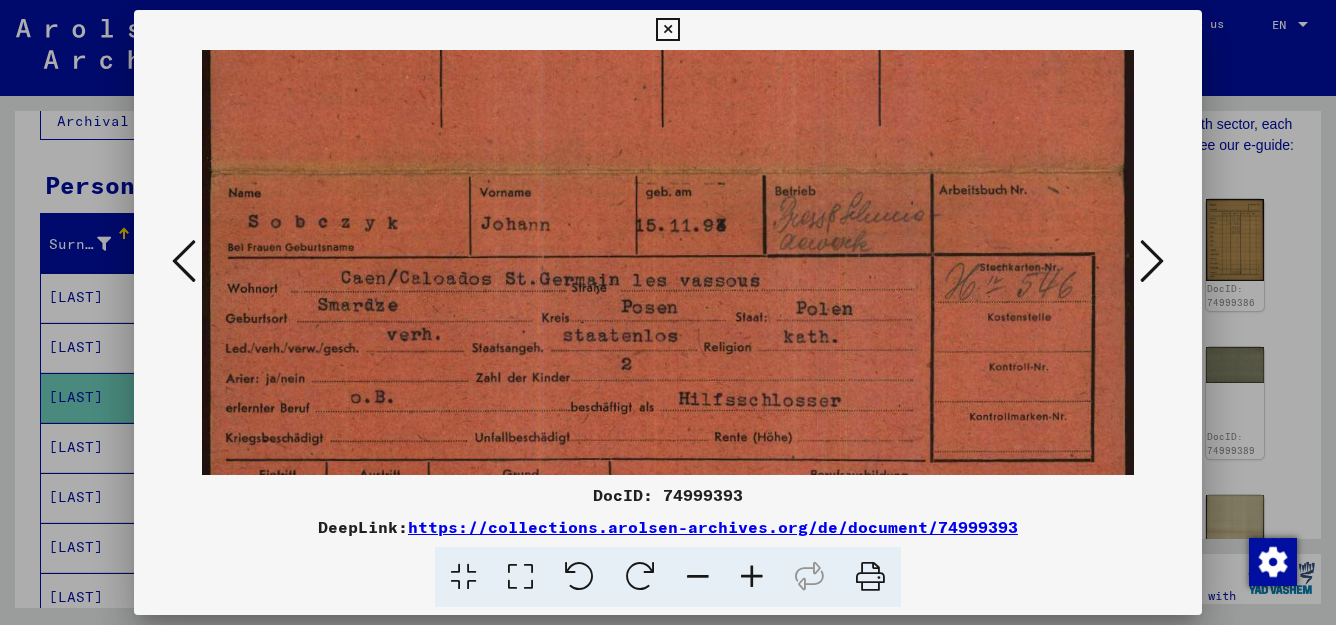 scroll, scrollTop: 533, scrollLeft: 0, axis: vertical 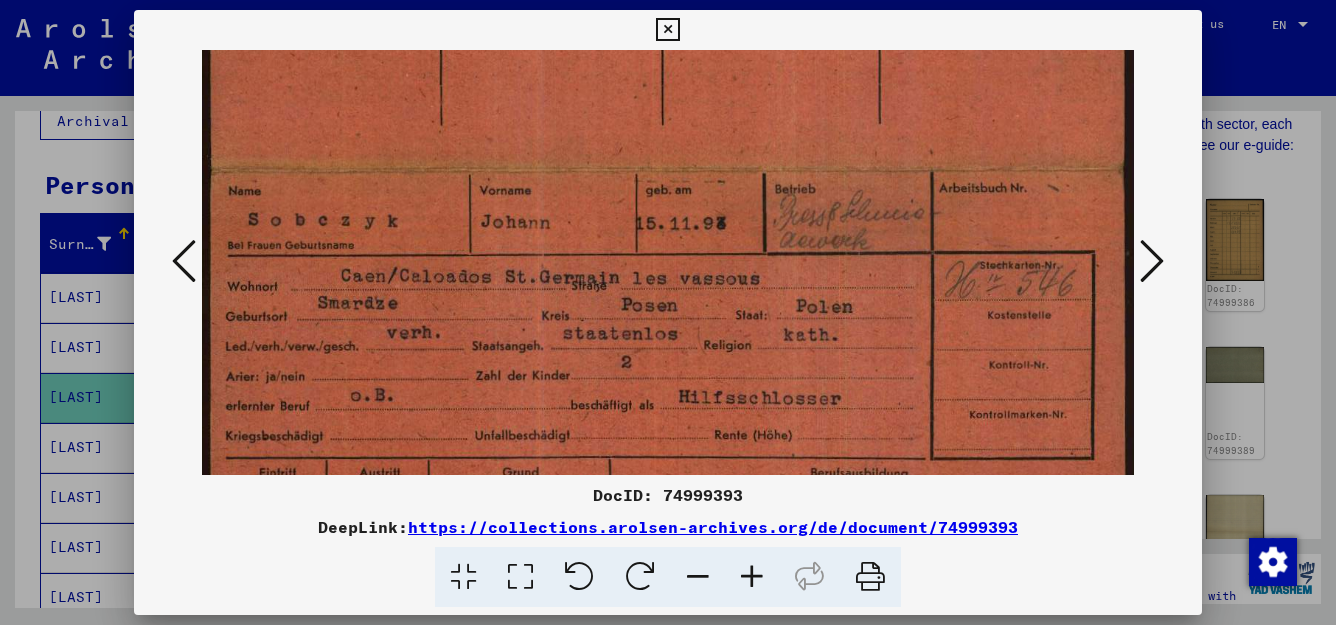 drag, startPoint x: 877, startPoint y: 225, endPoint x: 910, endPoint y: 116, distance: 113.88591 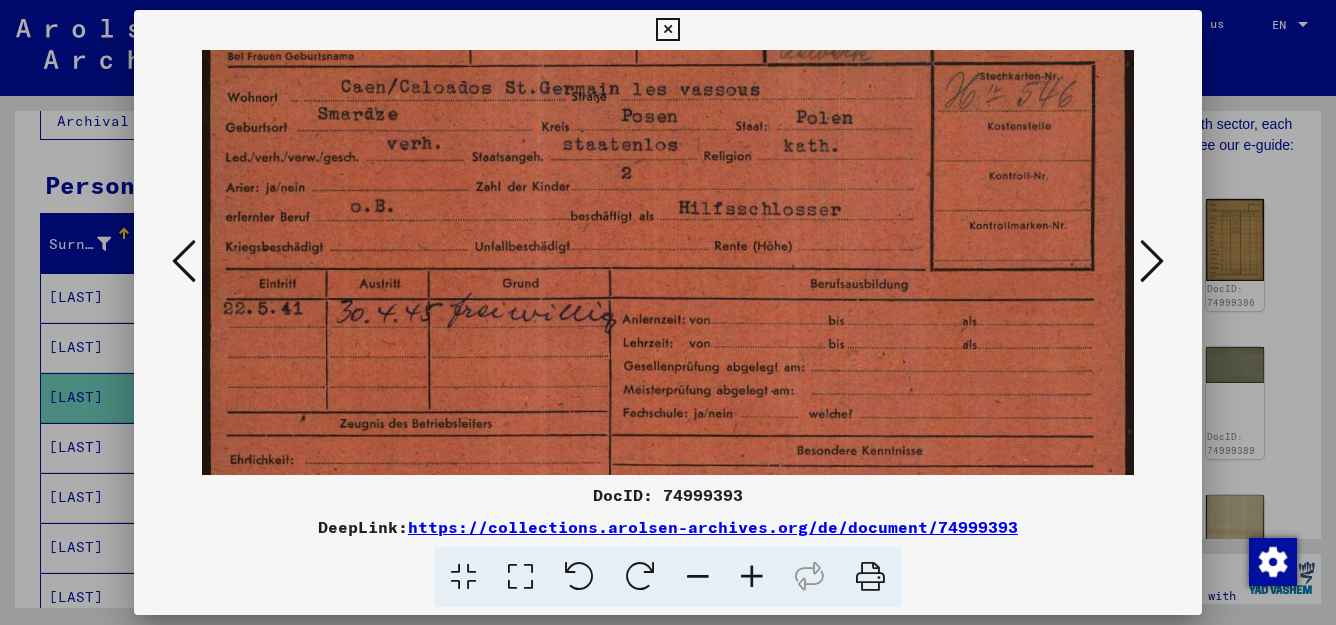 scroll, scrollTop: 880, scrollLeft: 0, axis: vertical 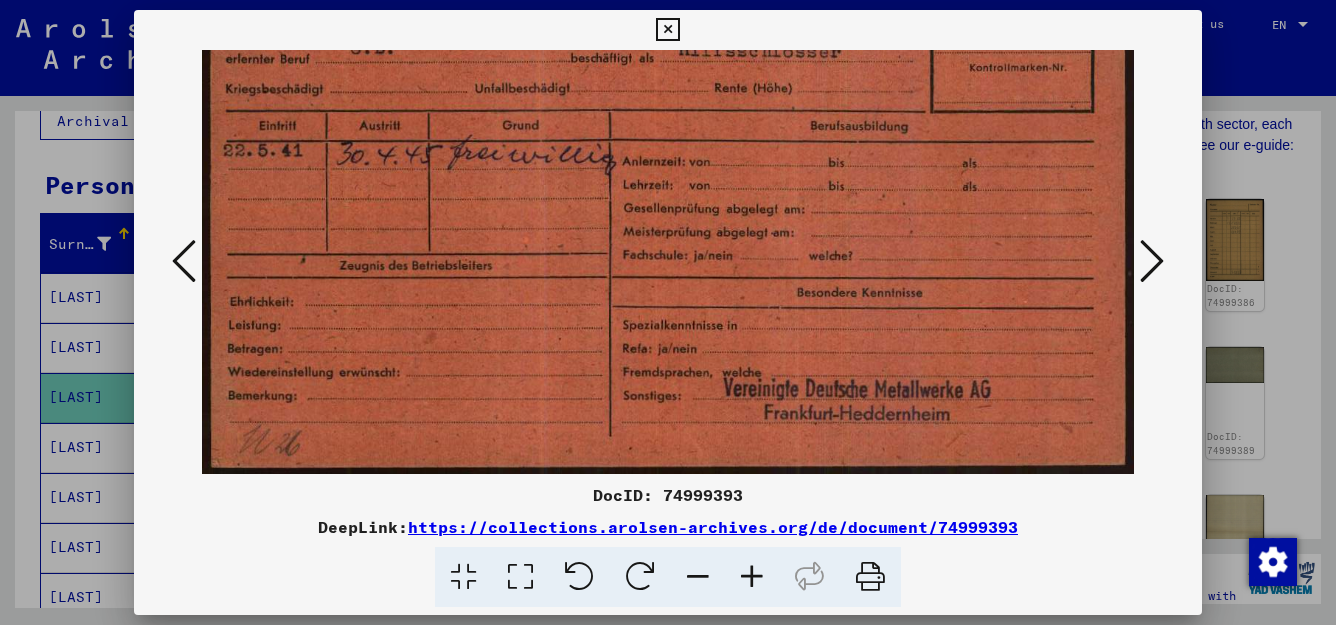 drag, startPoint x: 886, startPoint y: 352, endPoint x: 961, endPoint y: -82, distance: 440.43274 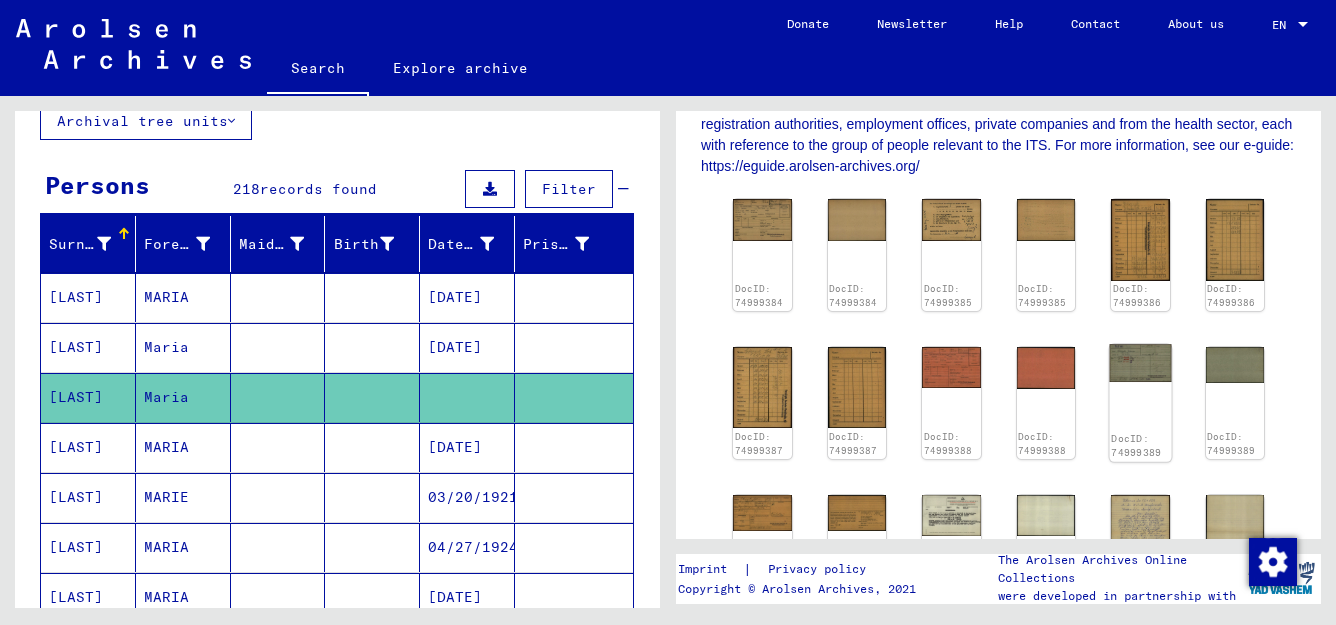 click 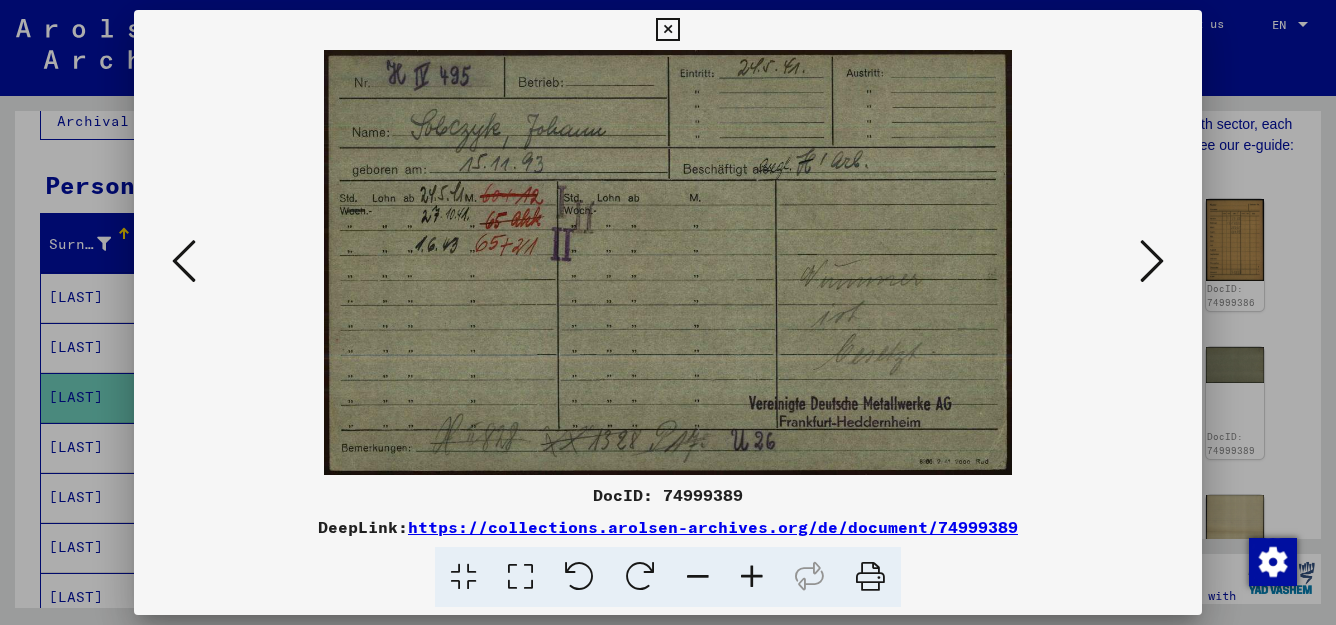 click at bounding box center (1152, 261) 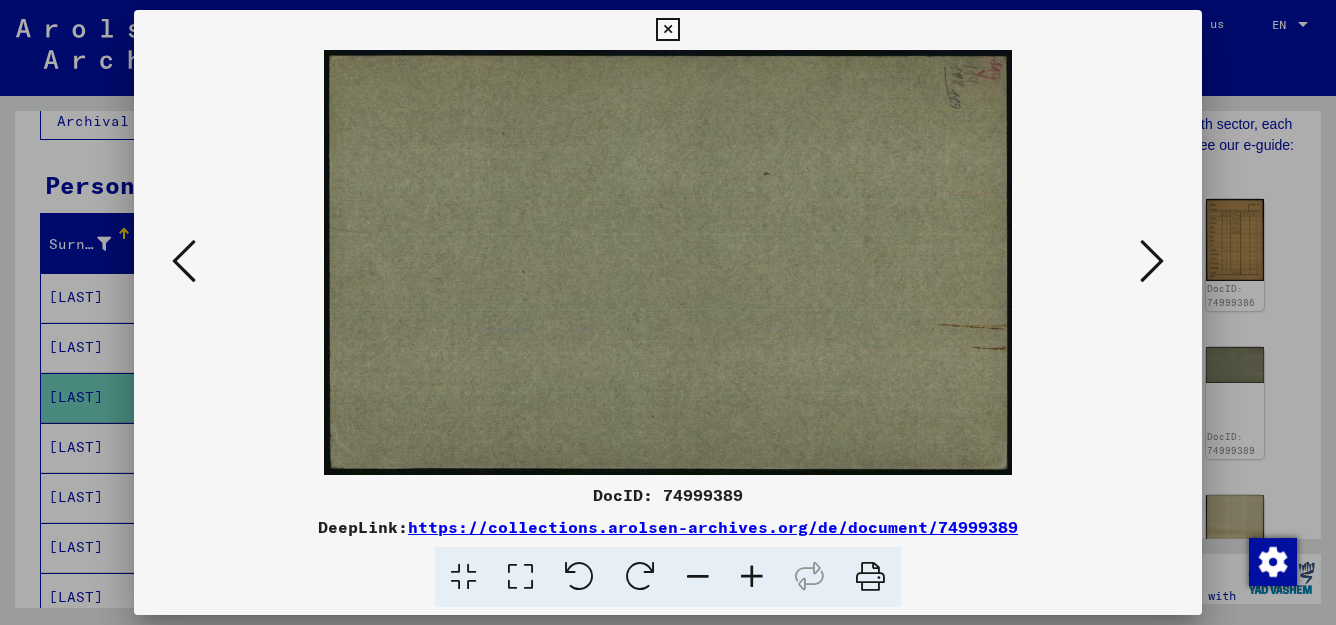 click at bounding box center (1152, 261) 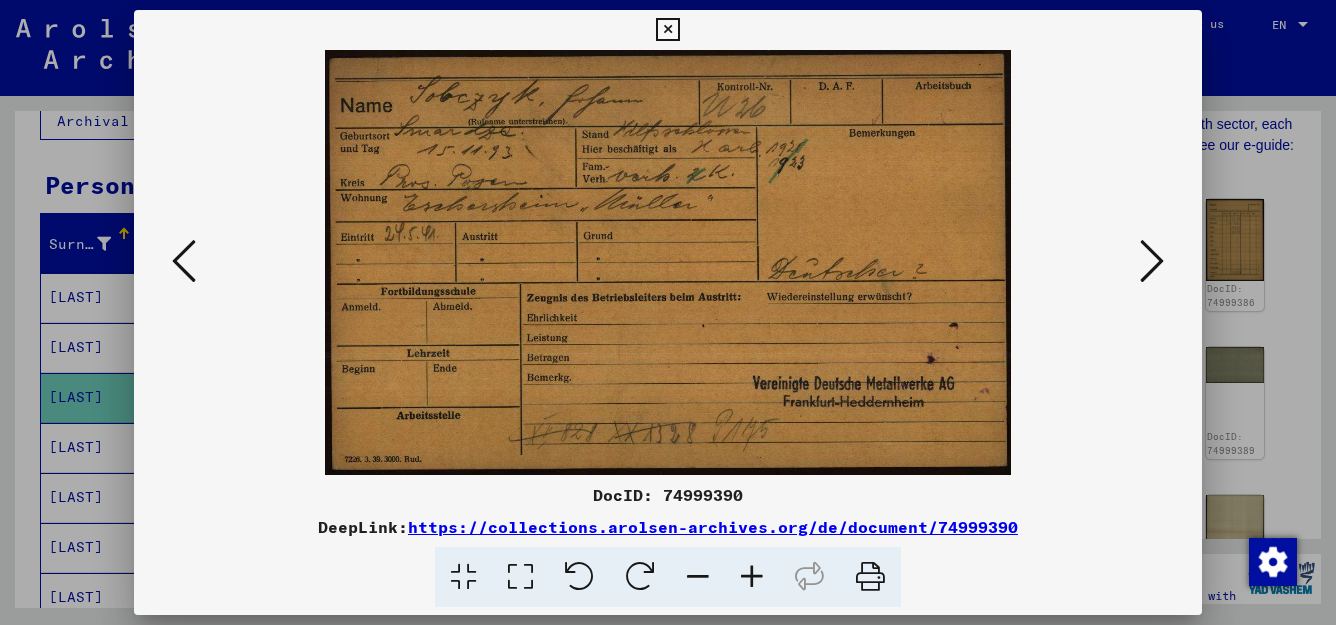 click at bounding box center [1152, 261] 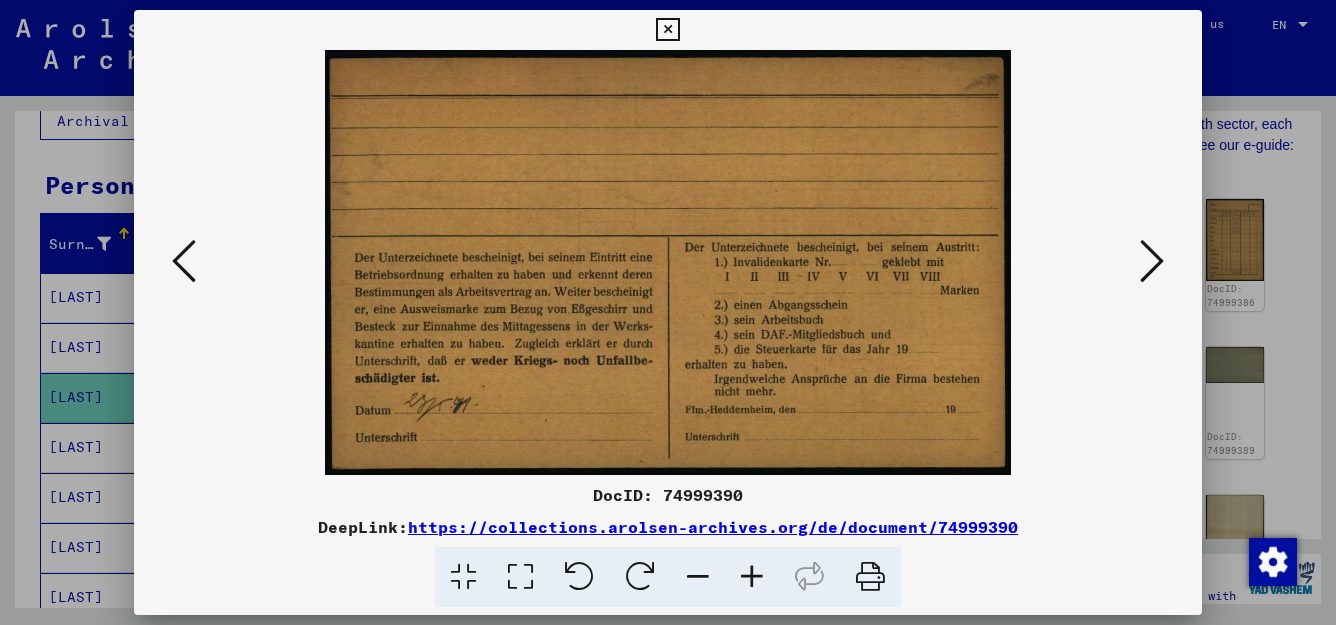 click at bounding box center (1152, 261) 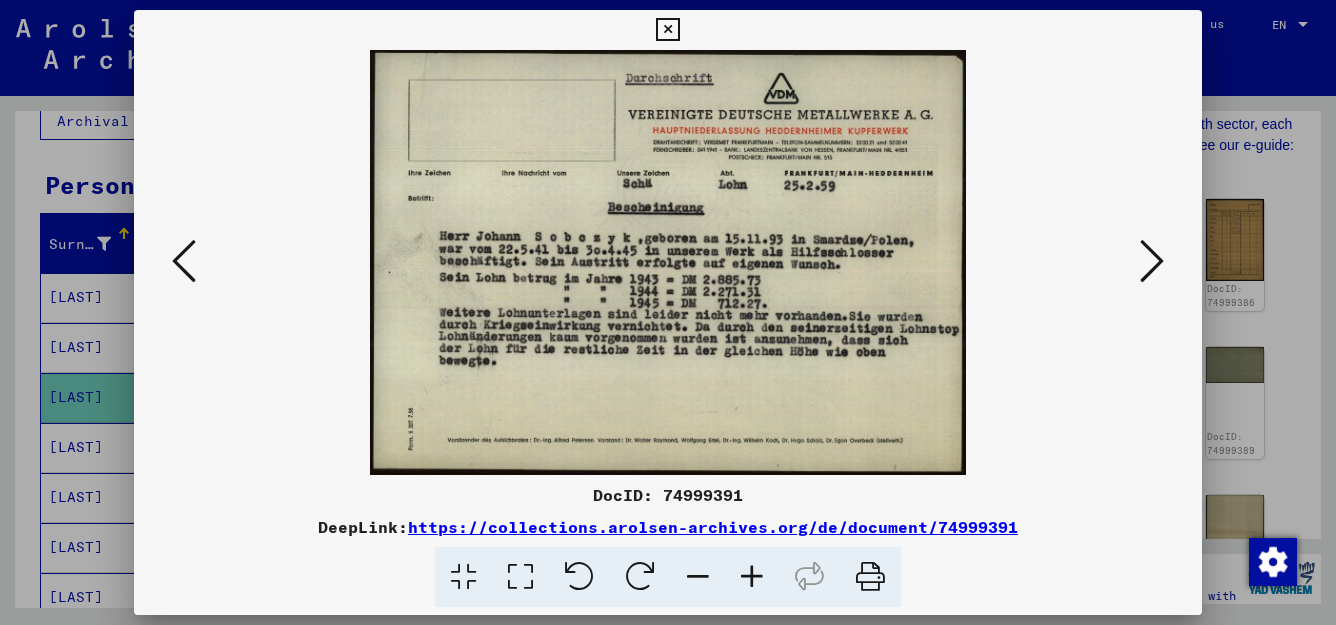 click at bounding box center [1152, 261] 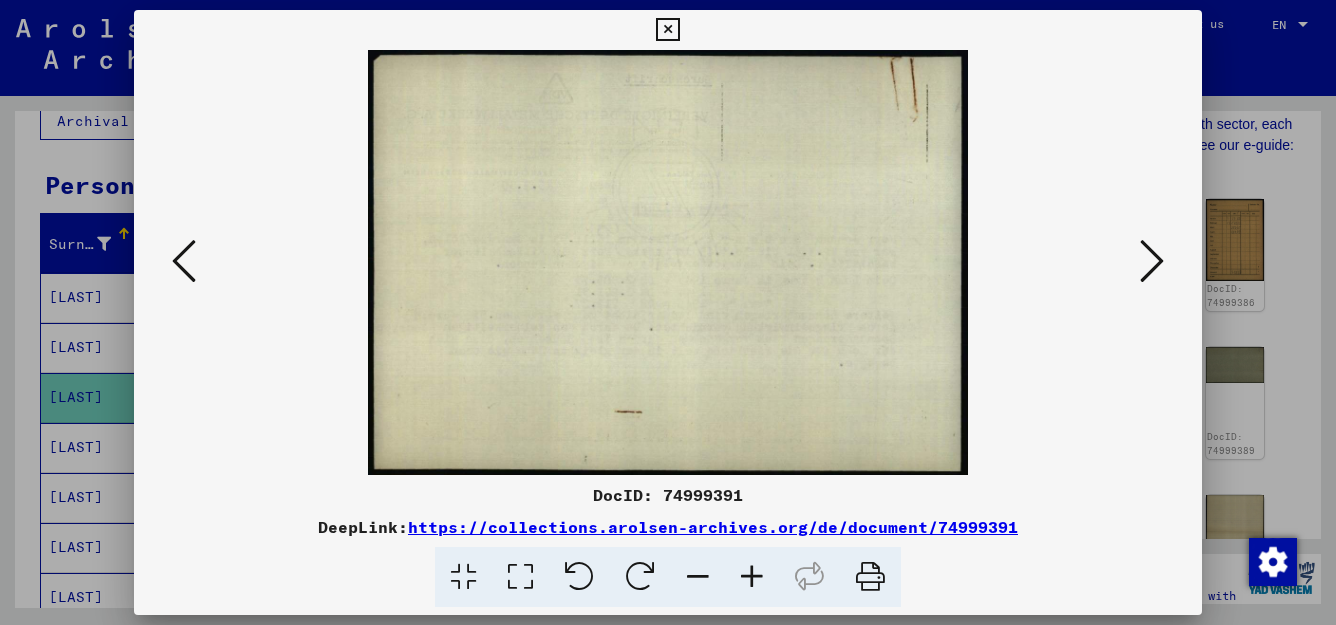 click at bounding box center [1152, 261] 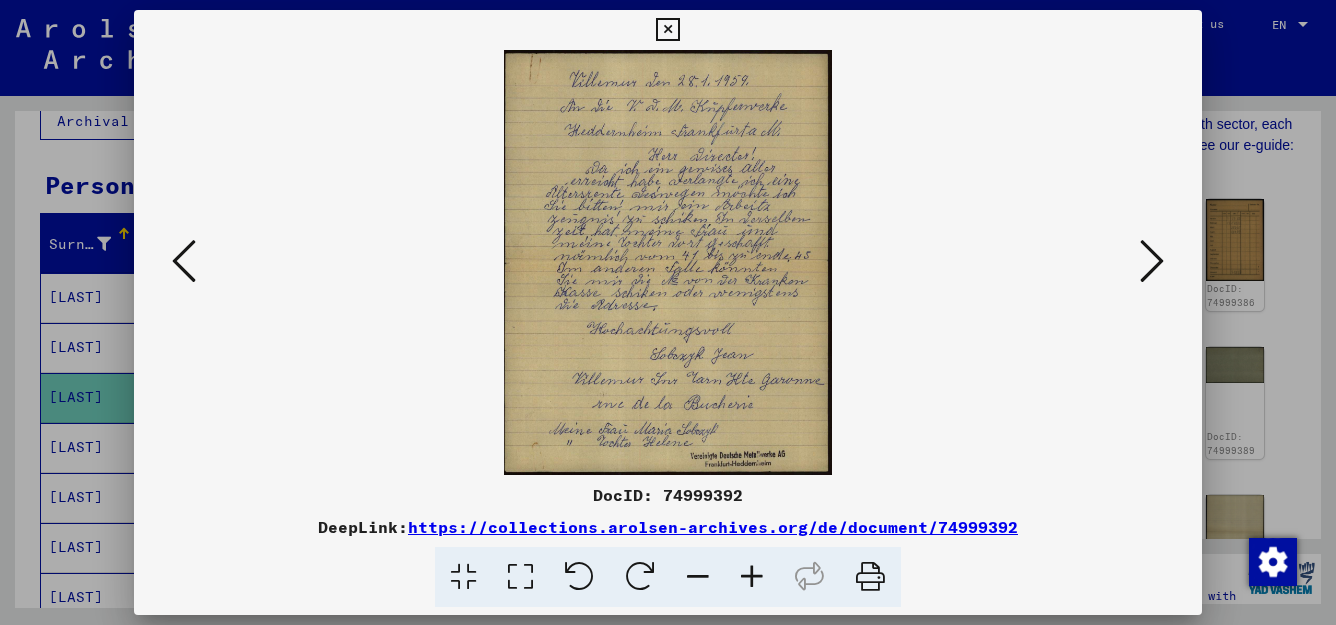 click at bounding box center [1152, 261] 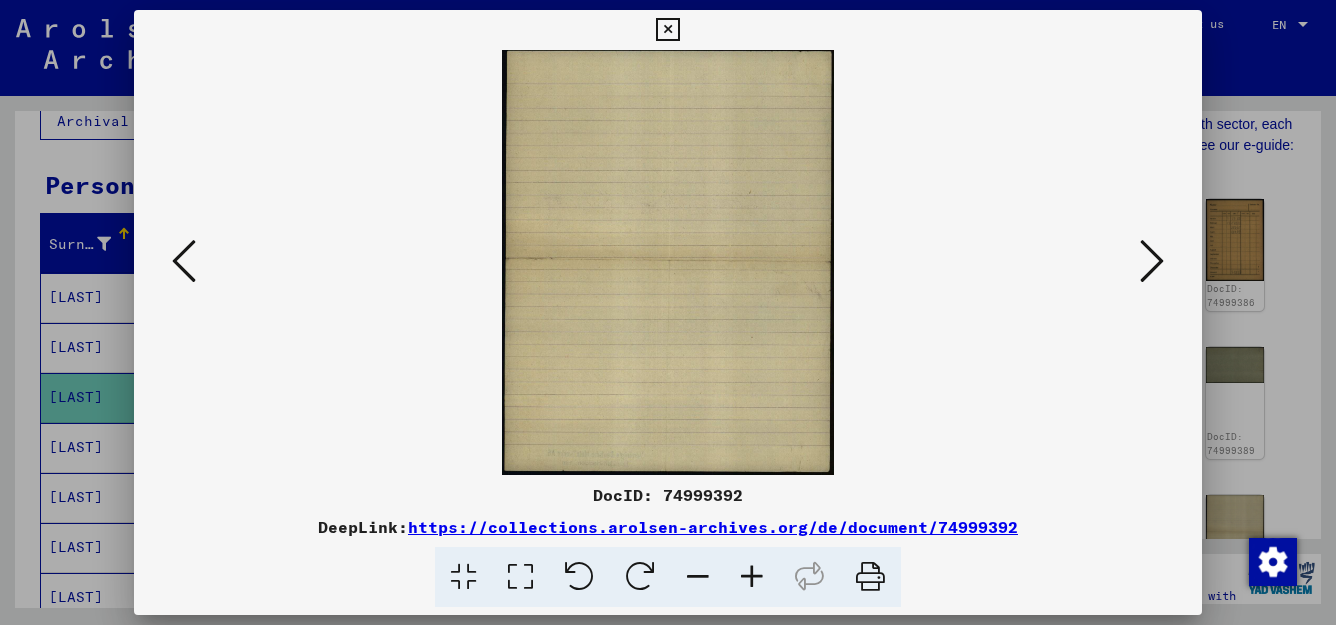 click at bounding box center [1152, 261] 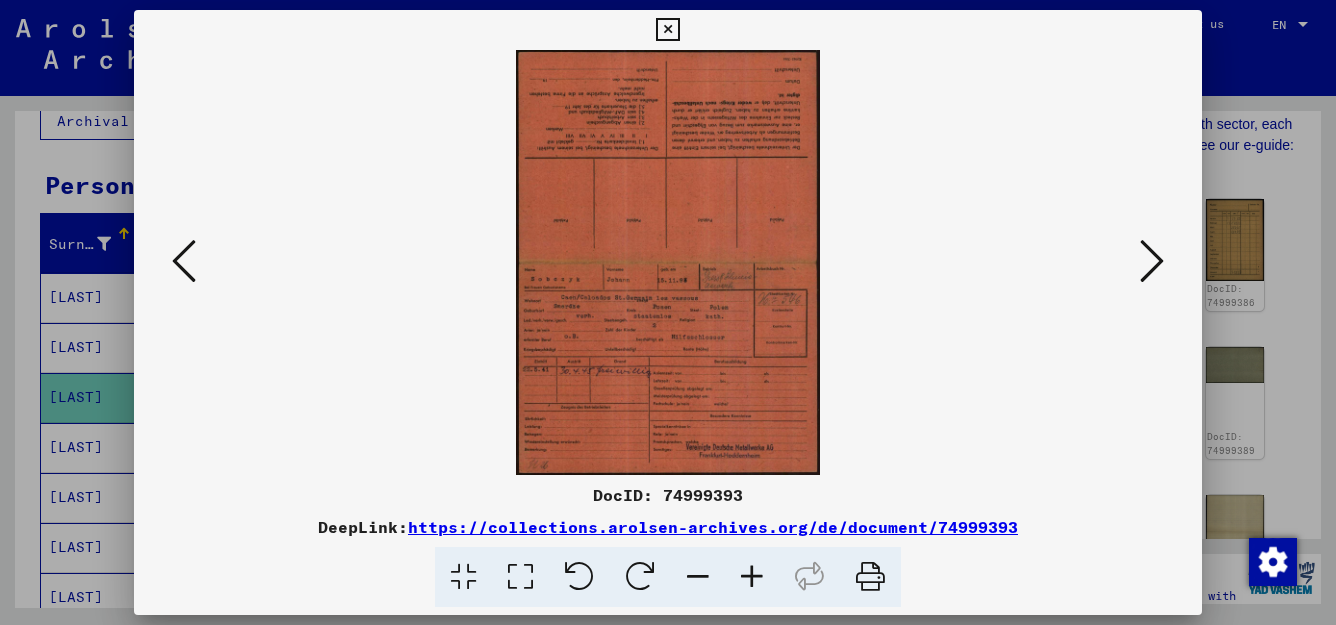 click at bounding box center (1152, 261) 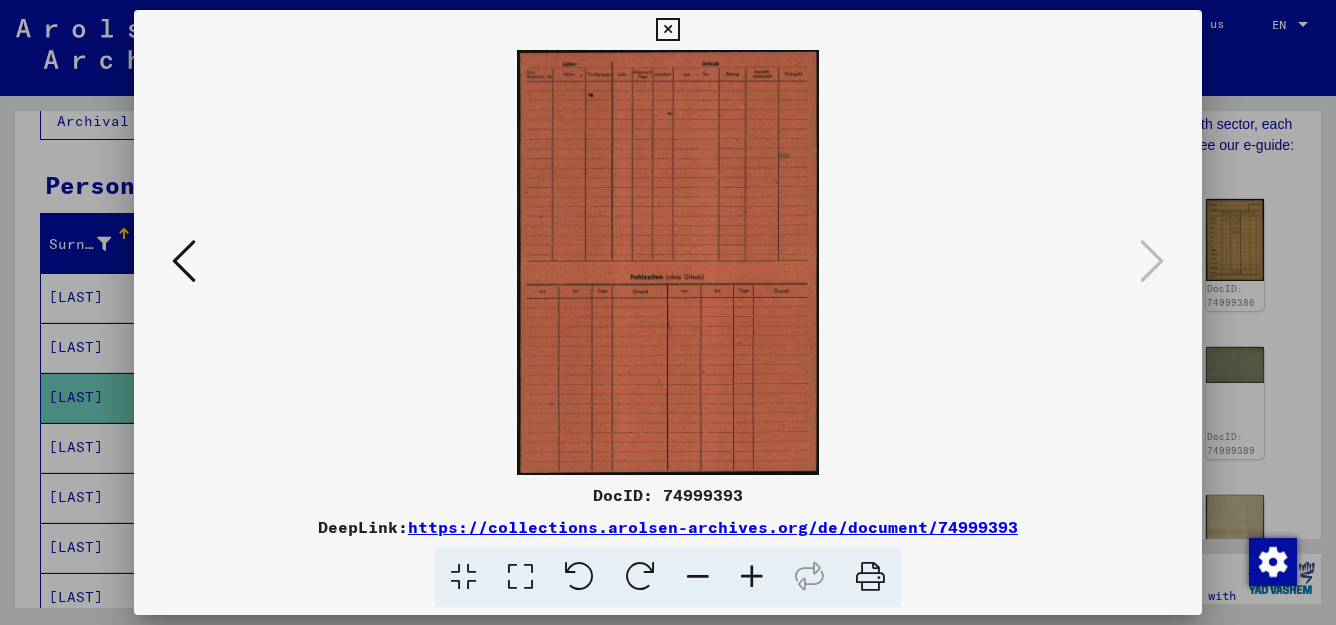 click at bounding box center (667, 30) 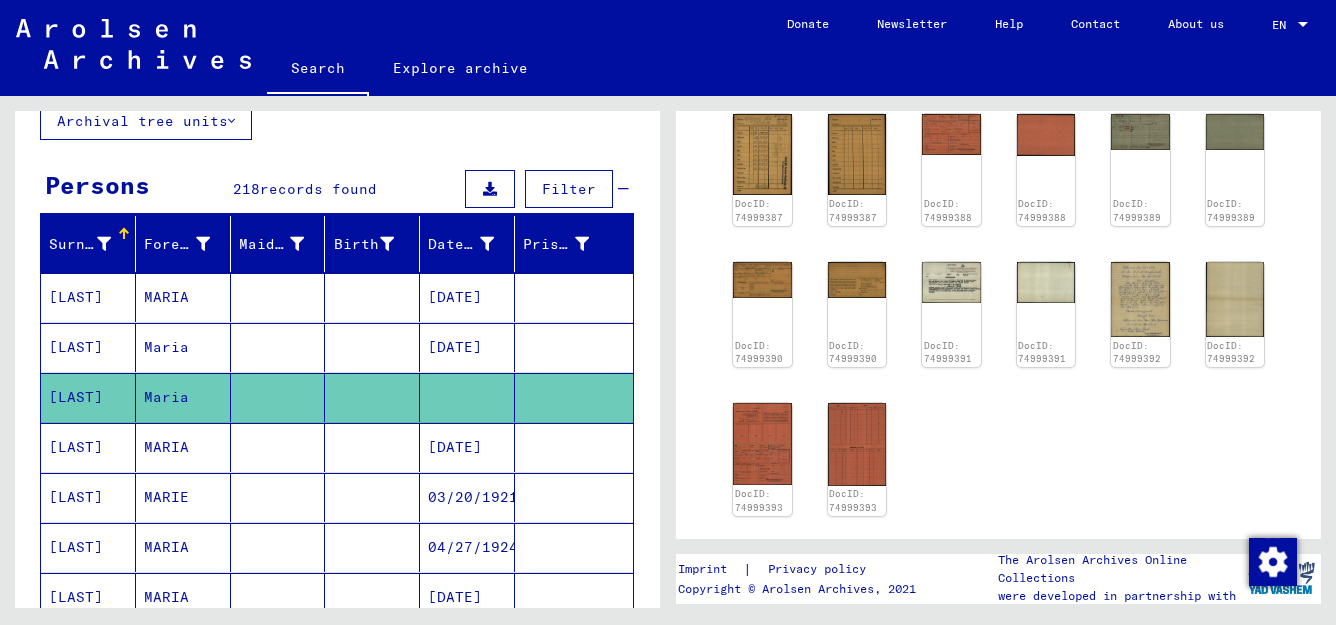 scroll, scrollTop: 681, scrollLeft: 0, axis: vertical 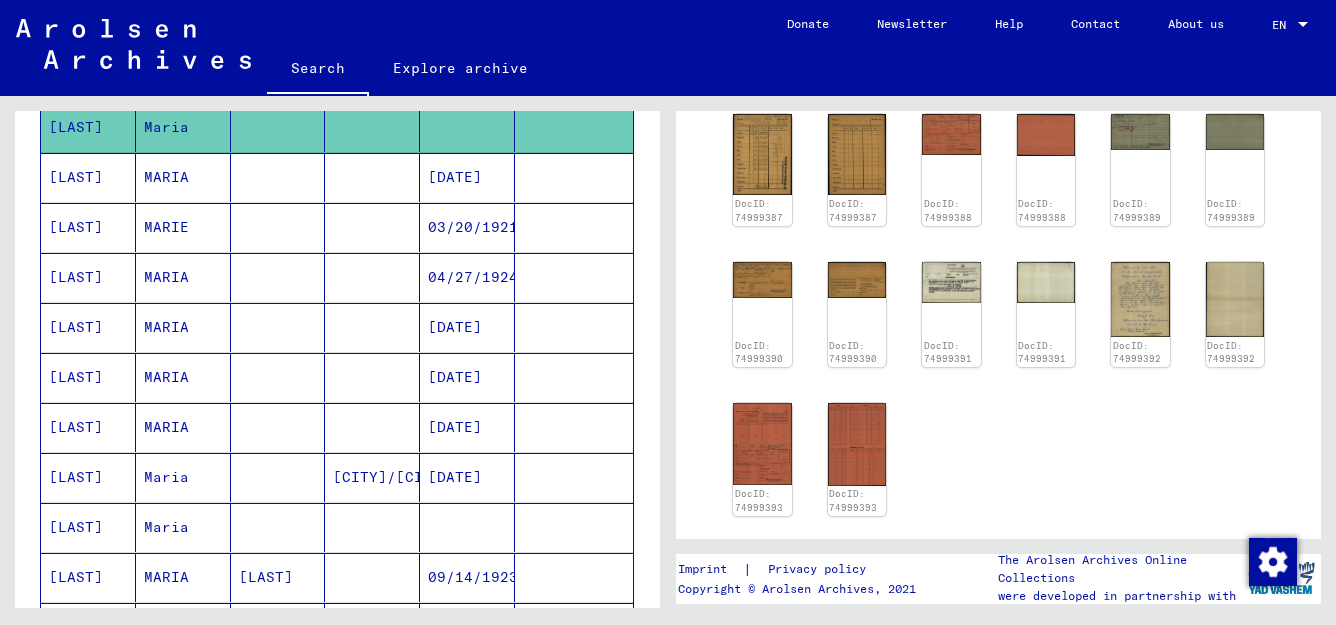 click on "[DATE]" at bounding box center (467, 477) 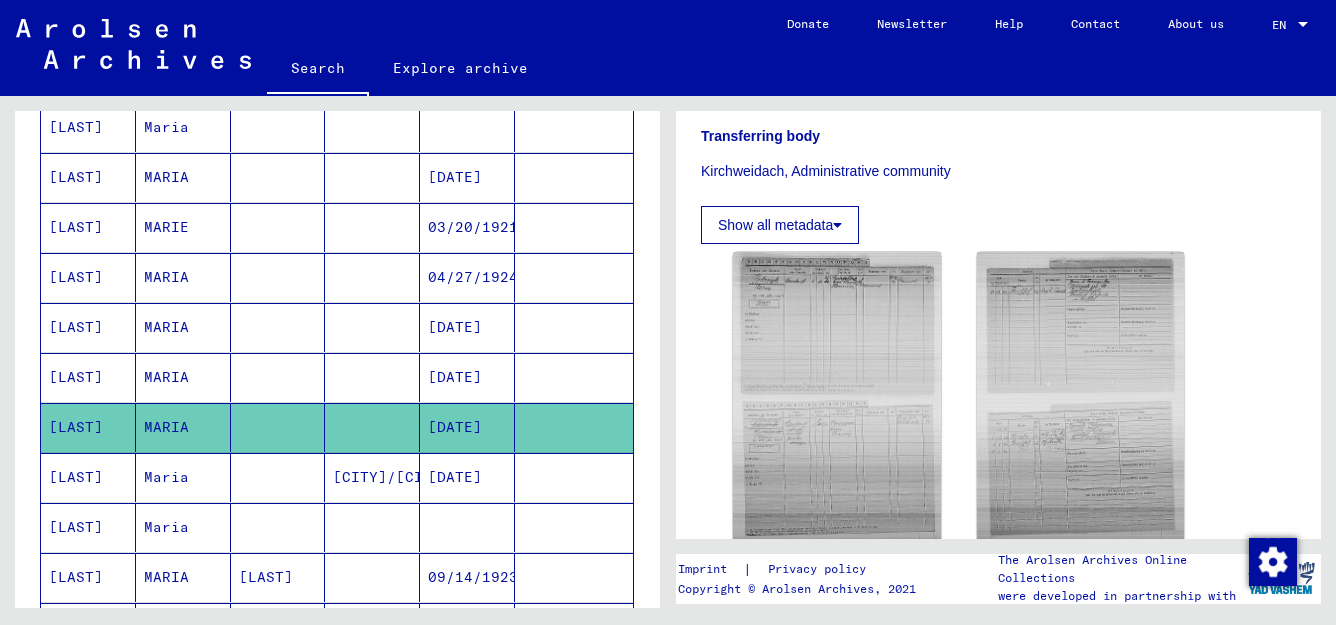 scroll, scrollTop: 490, scrollLeft: 0, axis: vertical 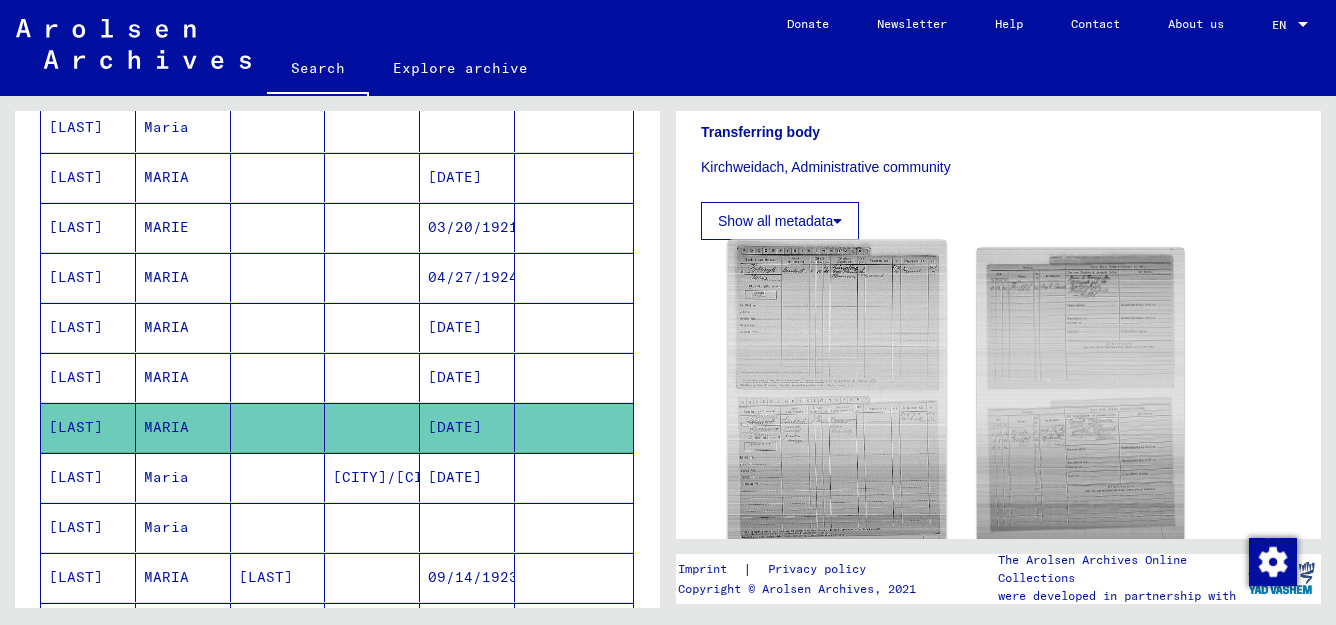 click 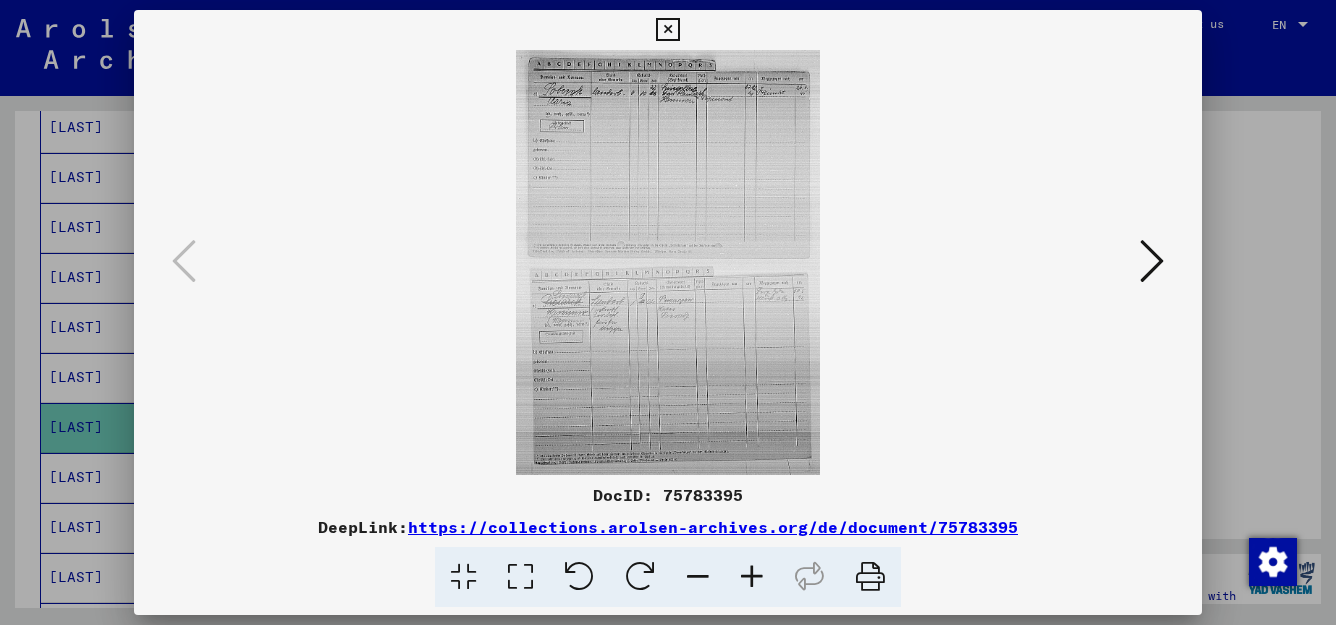 click at bounding box center [520, 577] 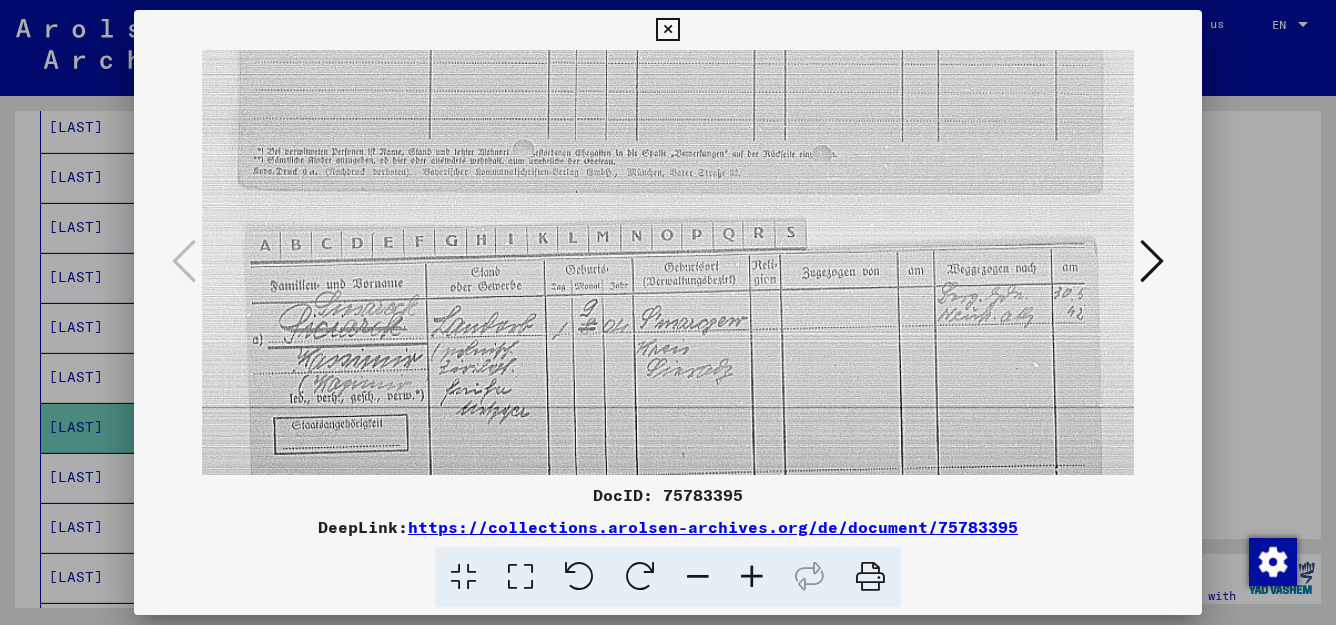 scroll, scrollTop: 552, scrollLeft: 0, axis: vertical 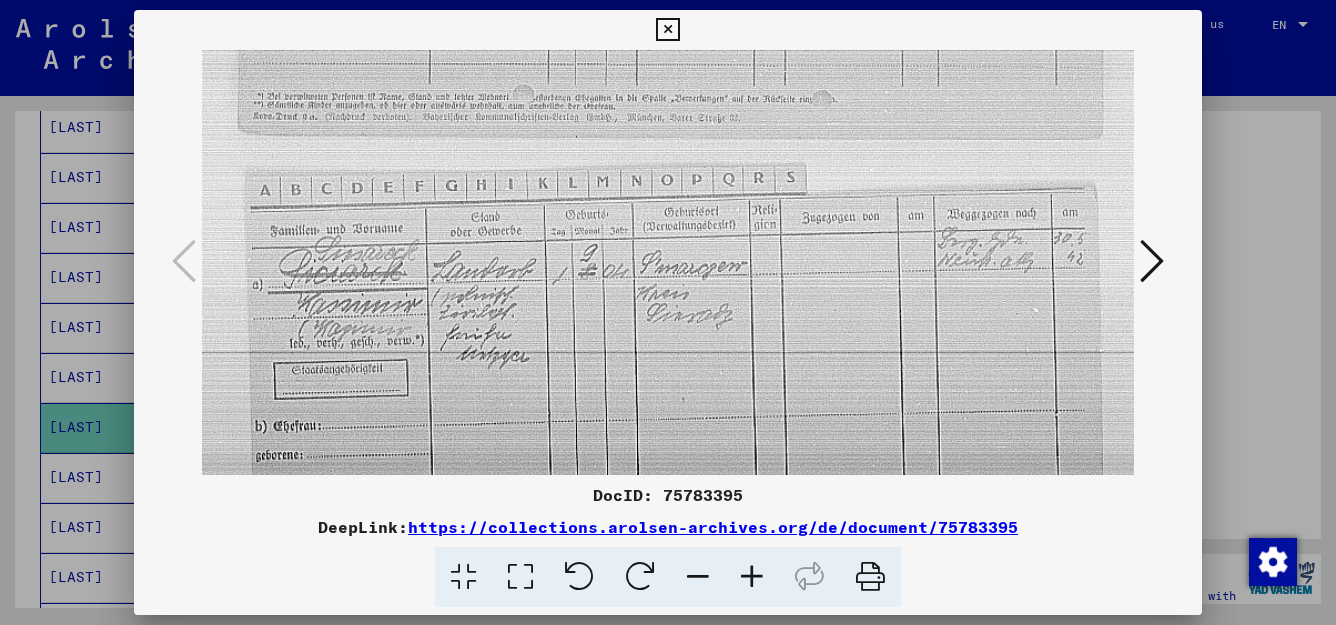 drag, startPoint x: 829, startPoint y: 470, endPoint x: 911, endPoint y: -82, distance: 558.0574 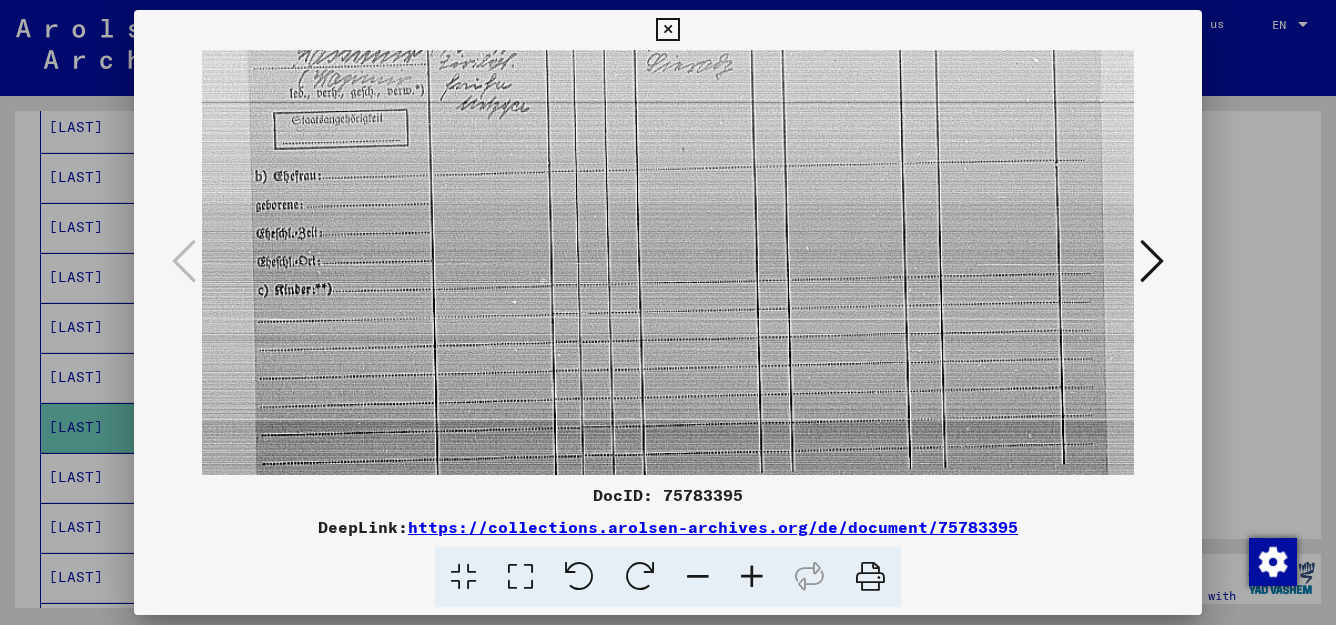 scroll, scrollTop: 881, scrollLeft: 0, axis: vertical 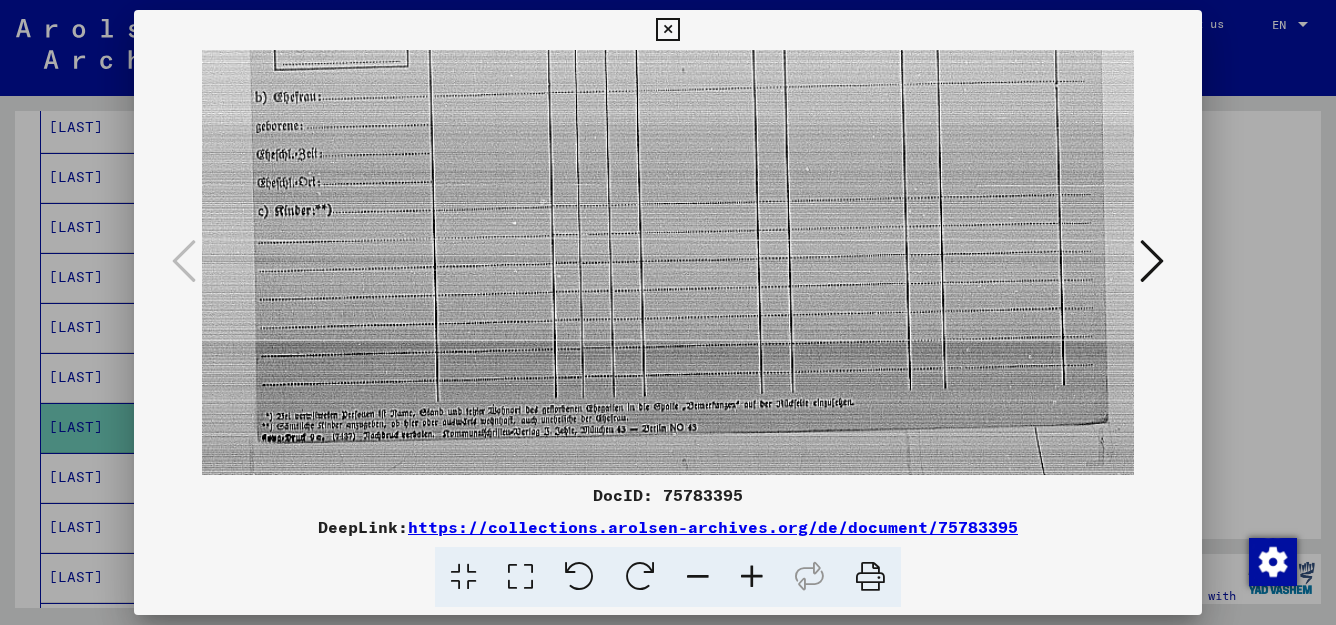 drag, startPoint x: 723, startPoint y: 298, endPoint x: 871, endPoint y: -66, distance: 392.93765 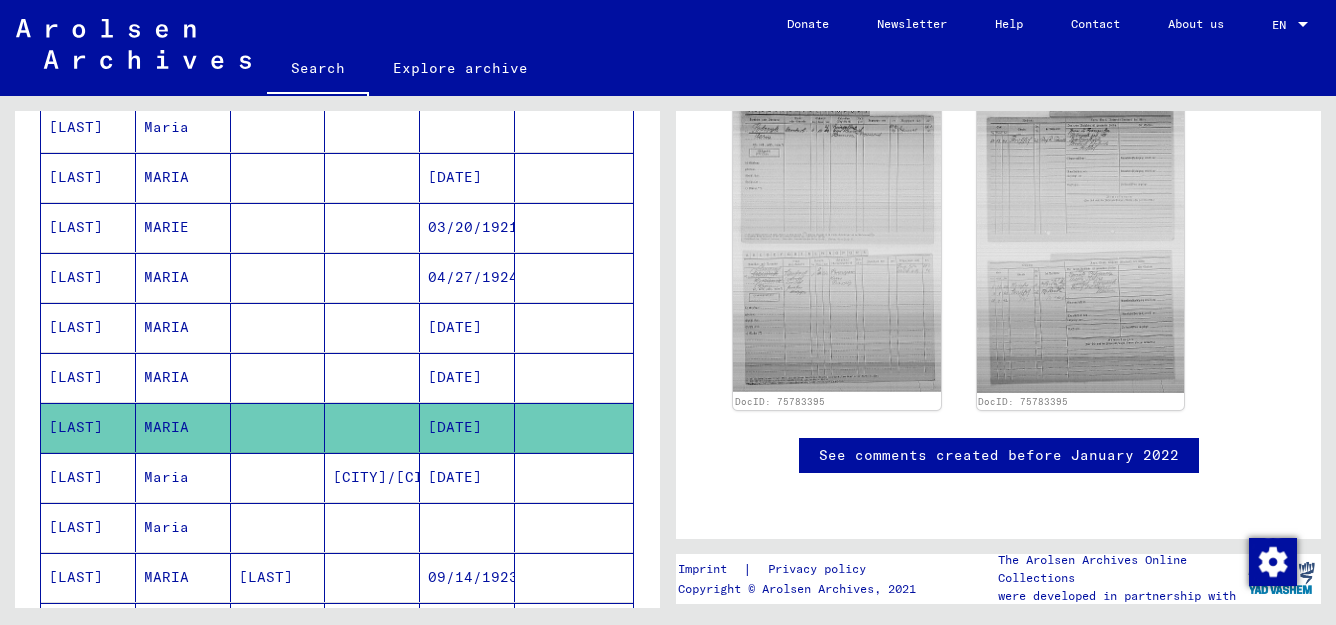 scroll, scrollTop: 807, scrollLeft: 0, axis: vertical 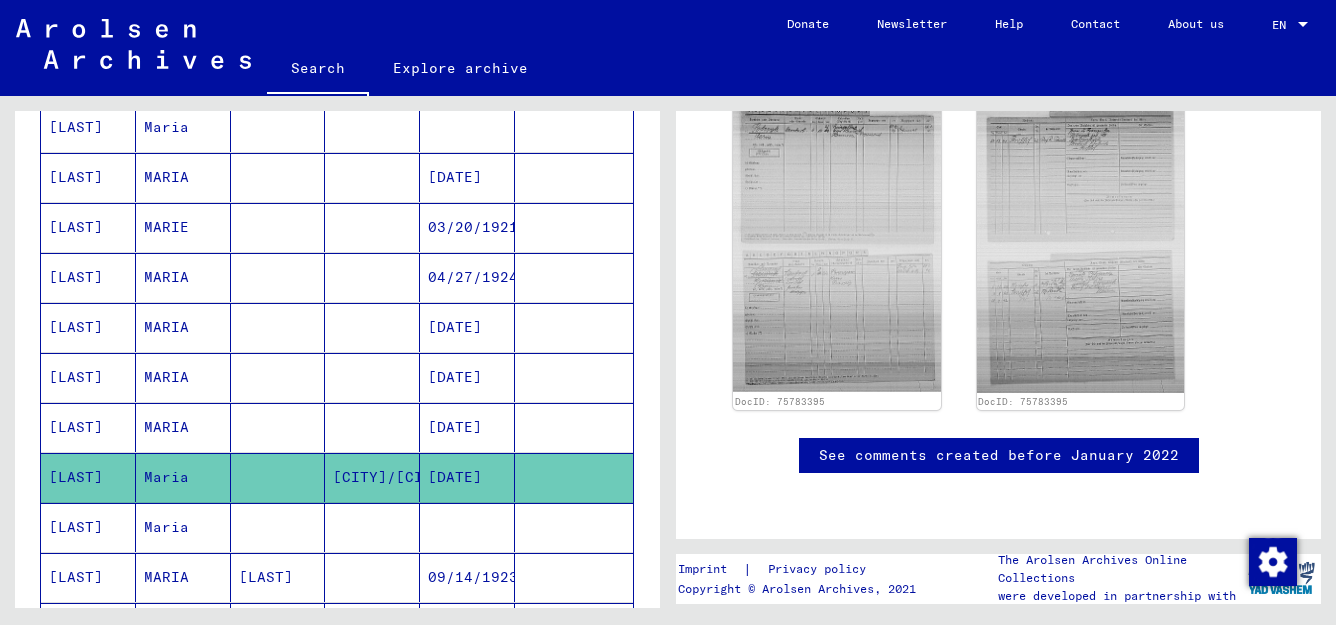 click at bounding box center [467, 577] 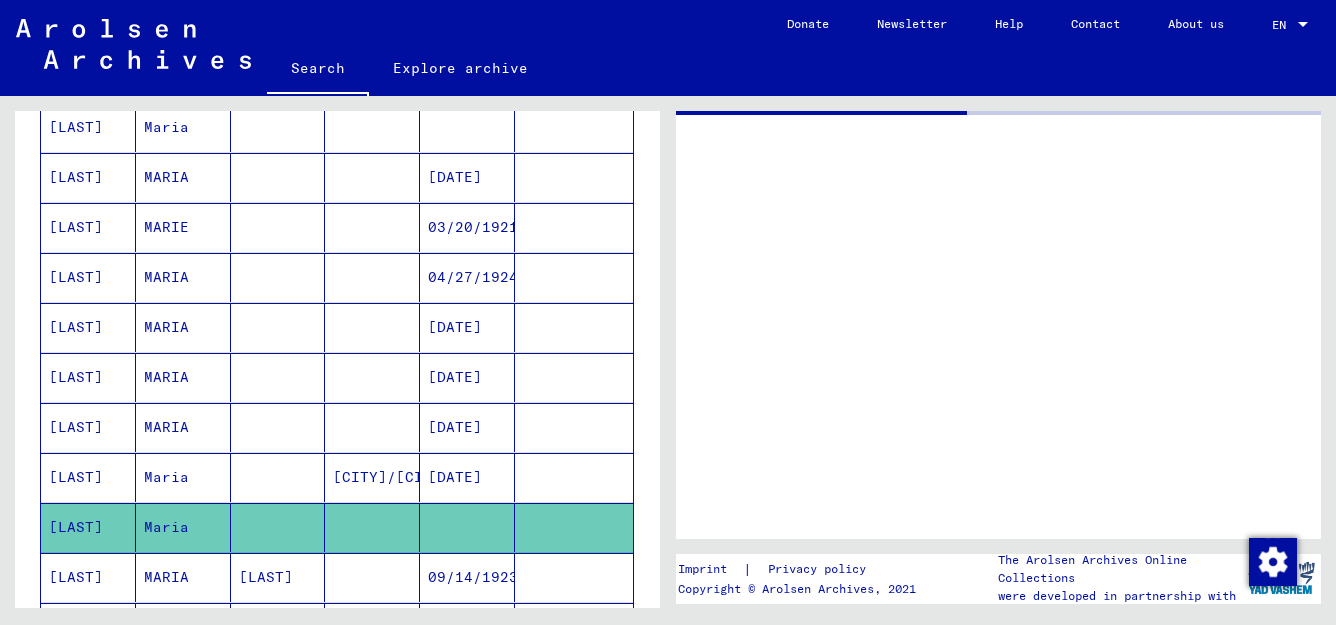 scroll, scrollTop: 0, scrollLeft: 0, axis: both 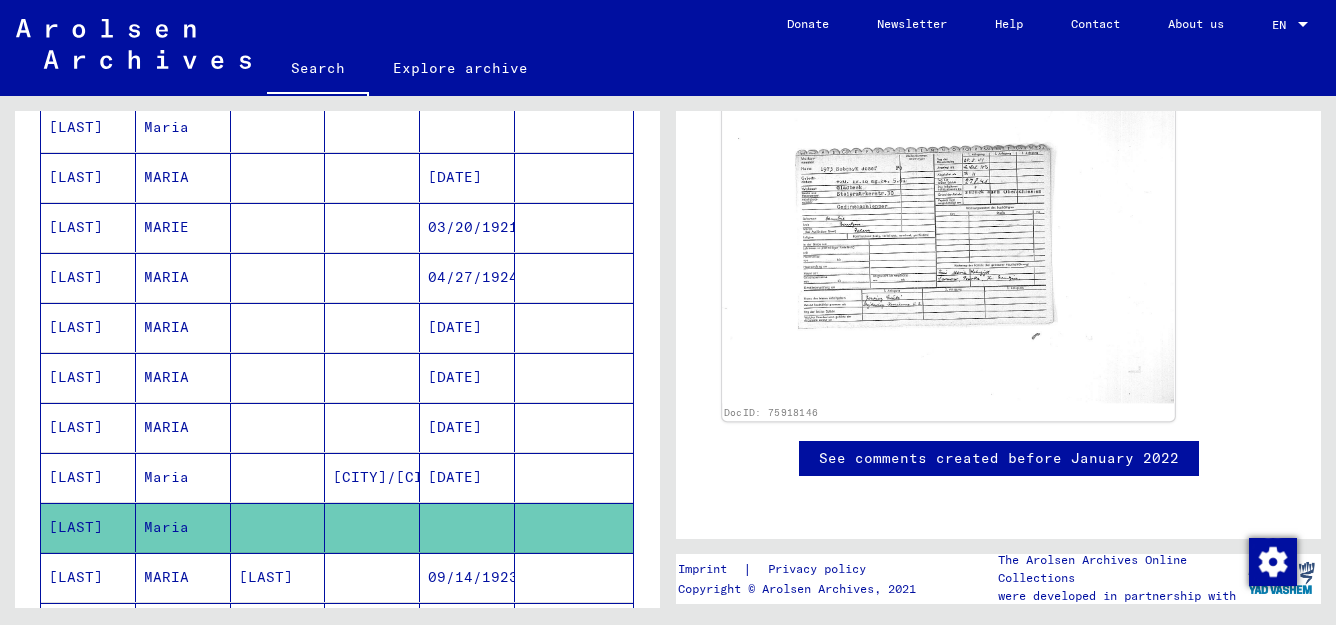 click 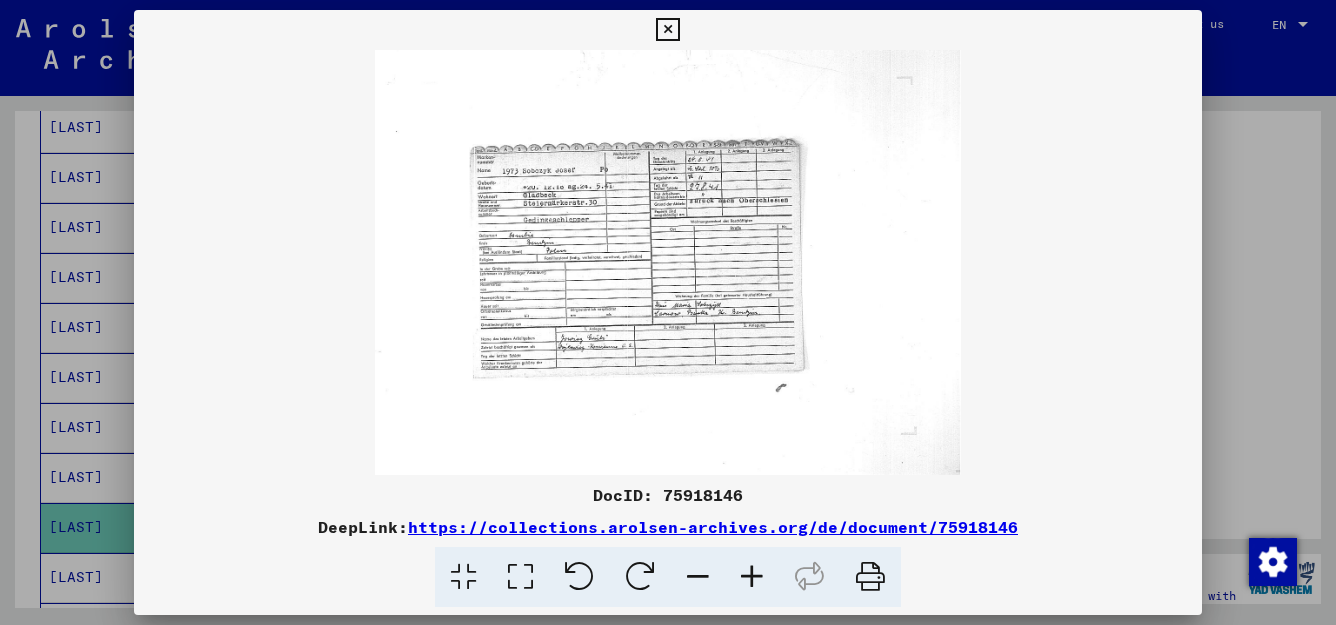 click at bounding box center (520, 577) 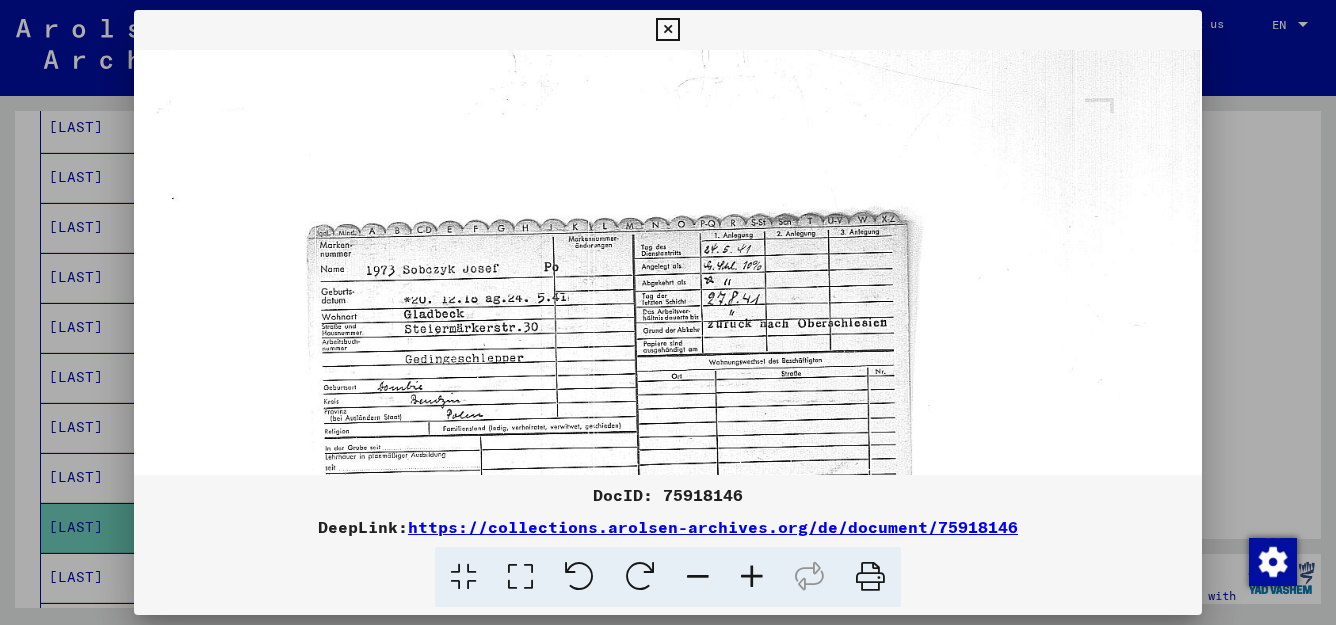 click at bounding box center (667, 30) 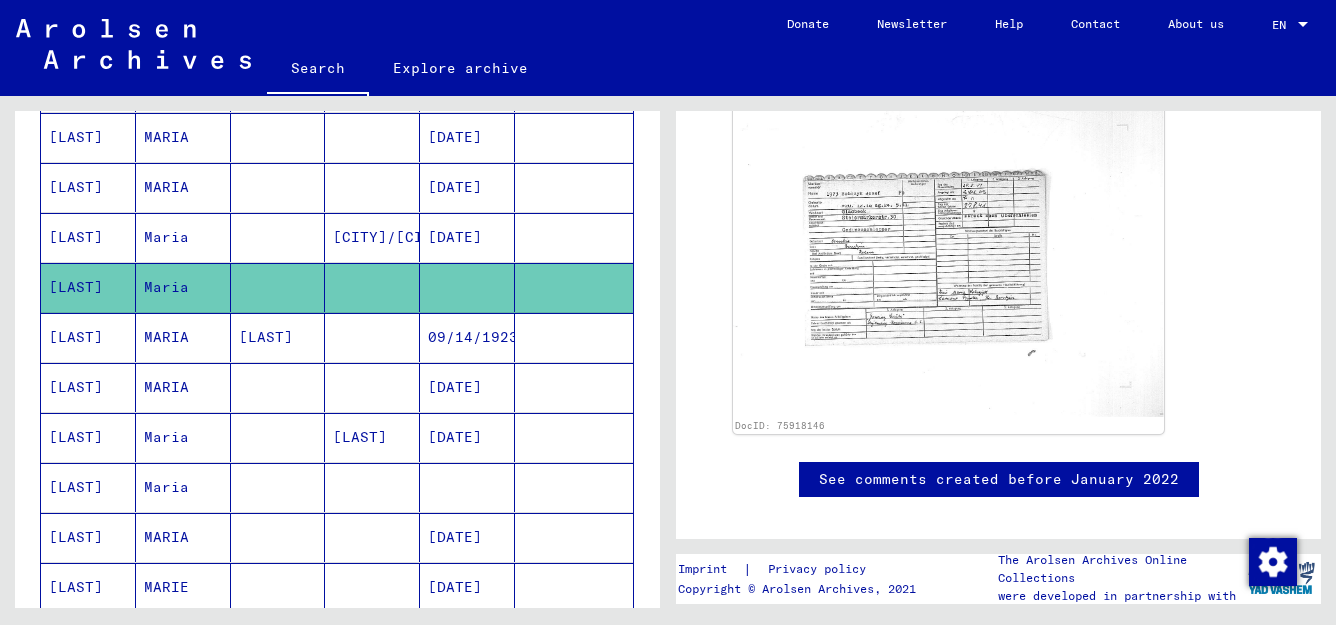 scroll, scrollTop: 662, scrollLeft: 0, axis: vertical 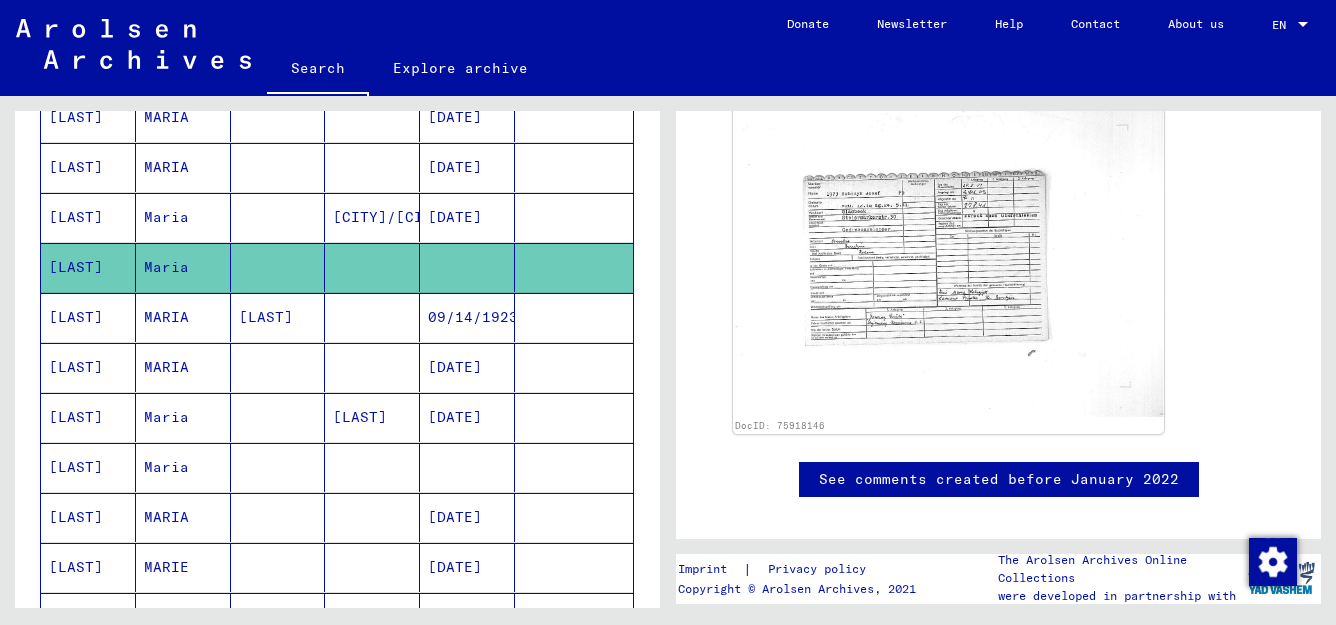 click at bounding box center [467, 517] 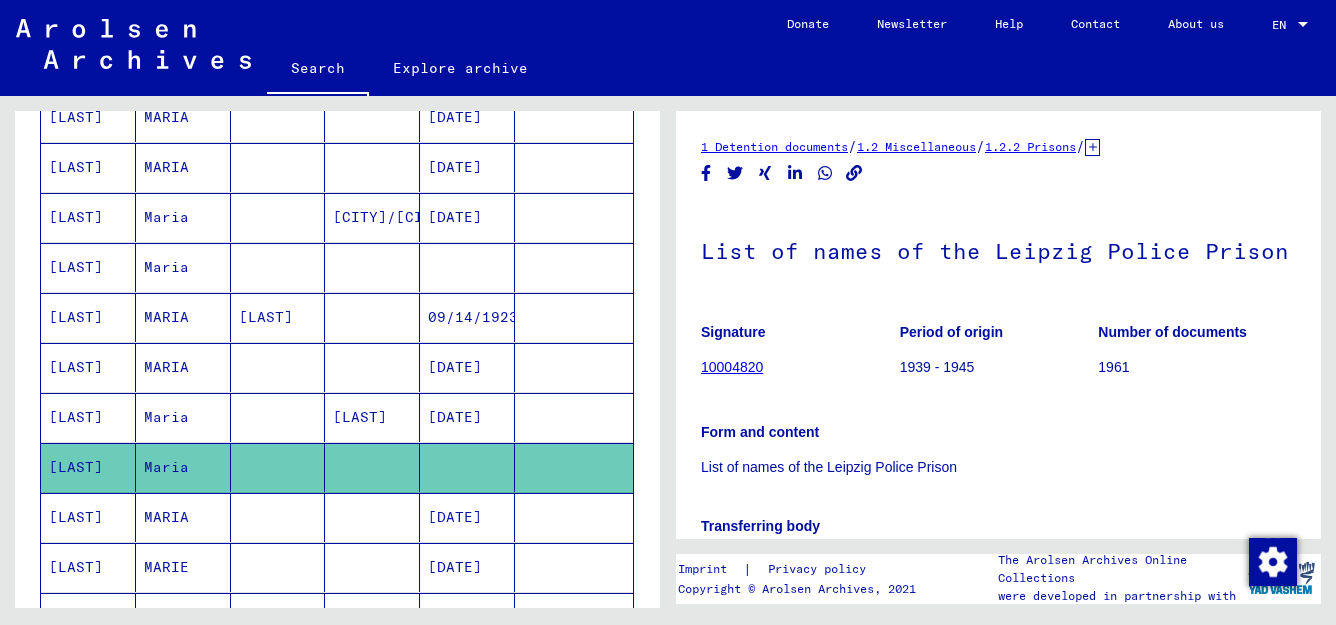 scroll, scrollTop: 0, scrollLeft: 0, axis: both 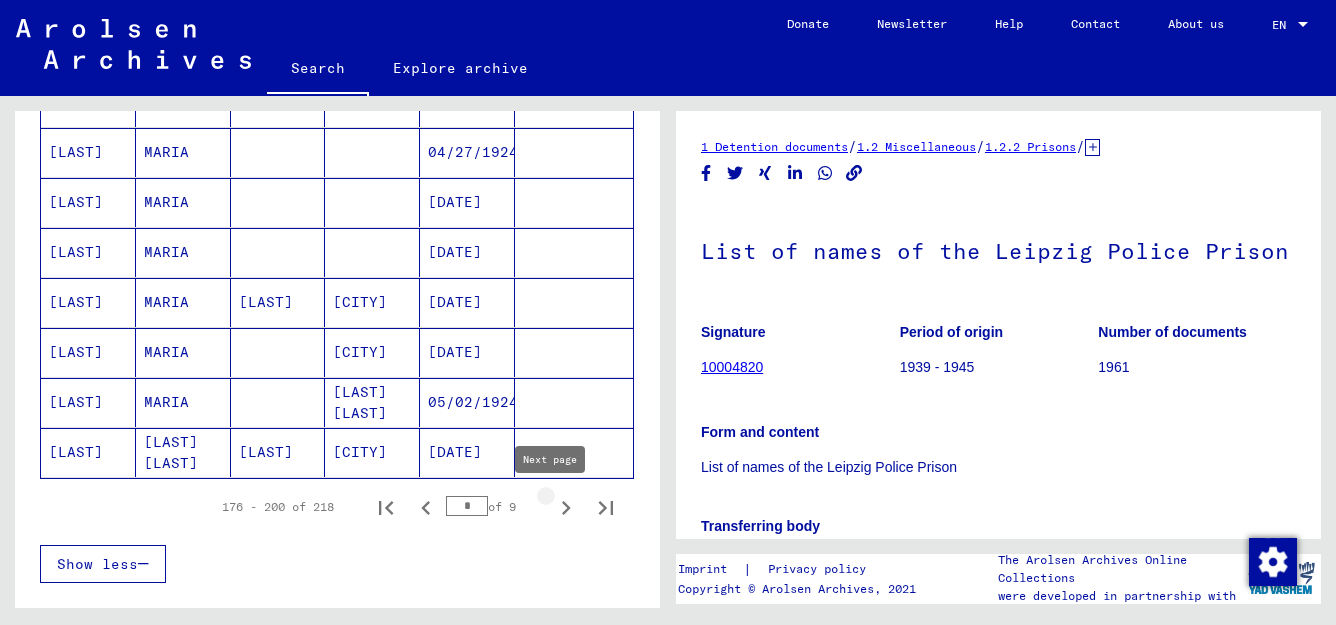 click 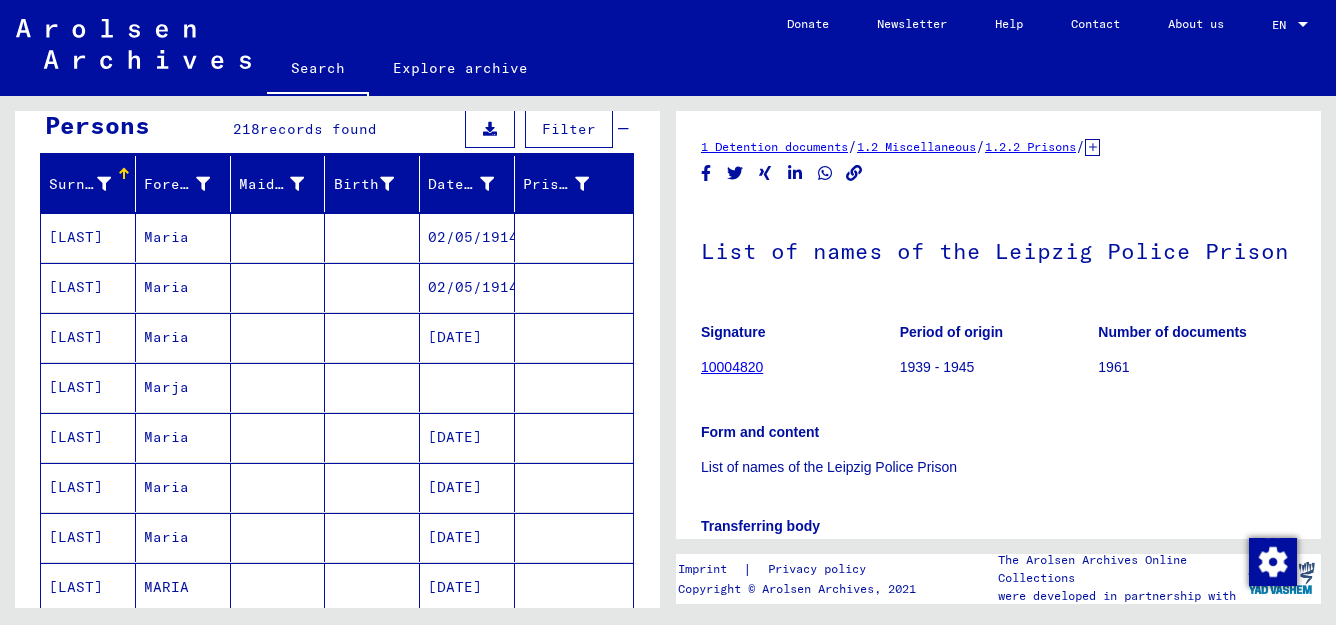 scroll, scrollTop: 196, scrollLeft: 0, axis: vertical 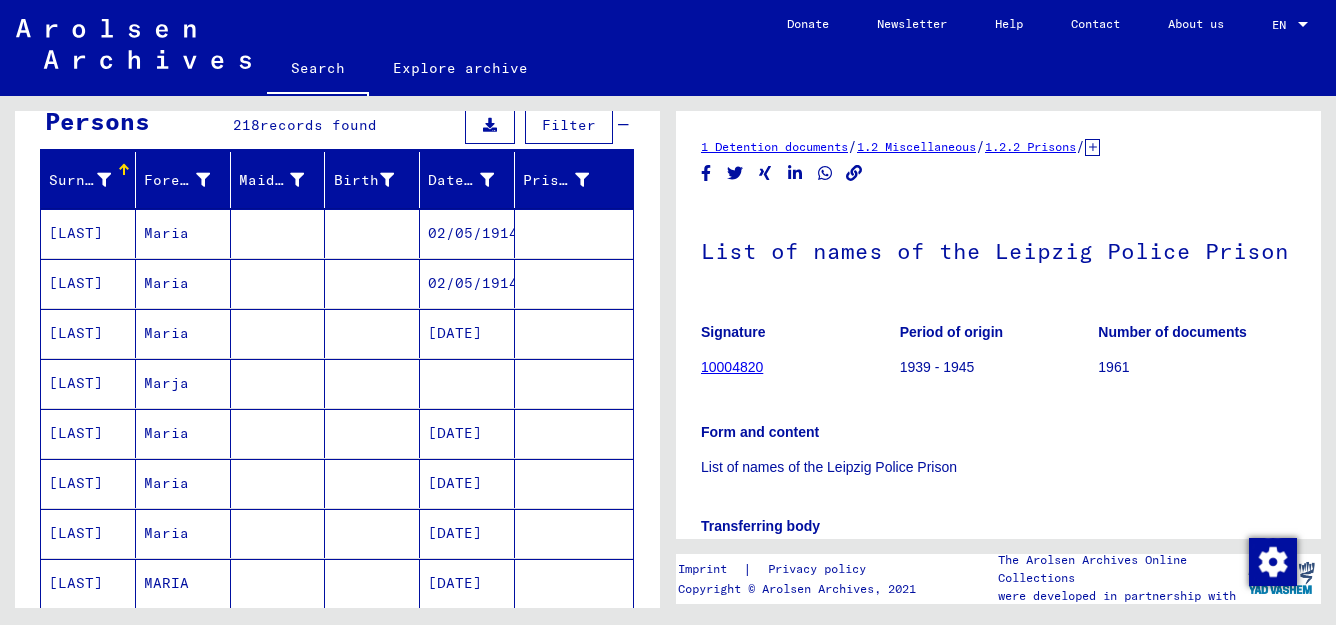 click at bounding box center [467, 433] 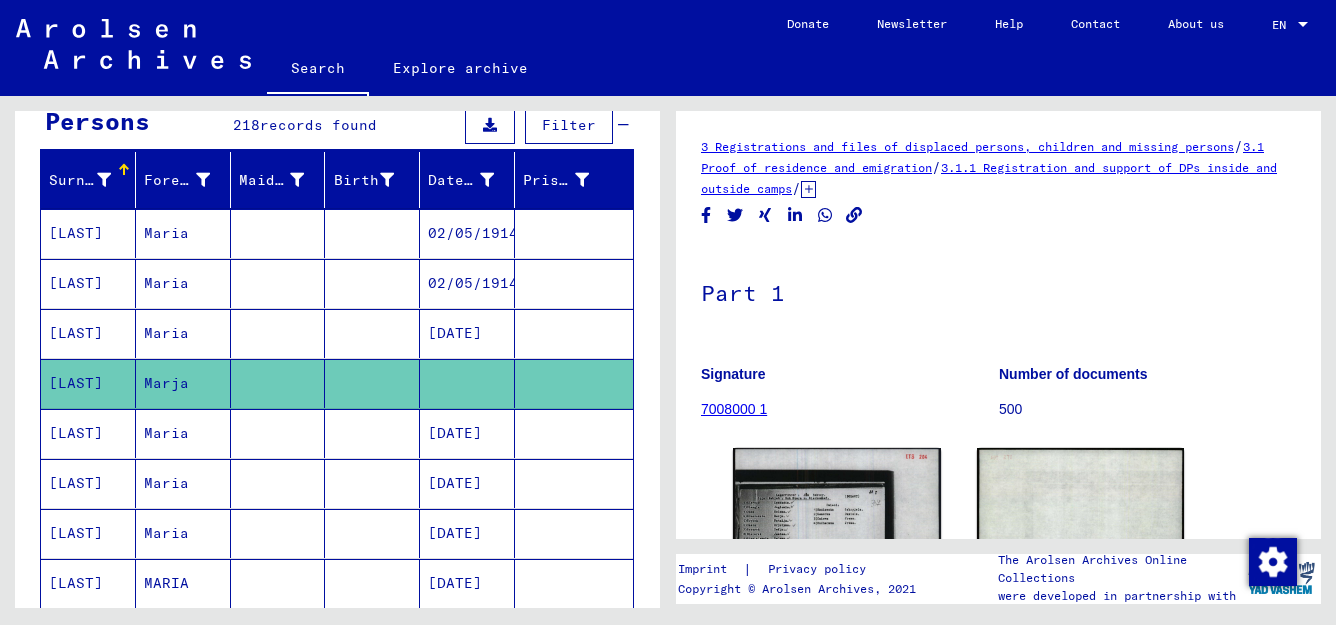scroll, scrollTop: 0, scrollLeft: 0, axis: both 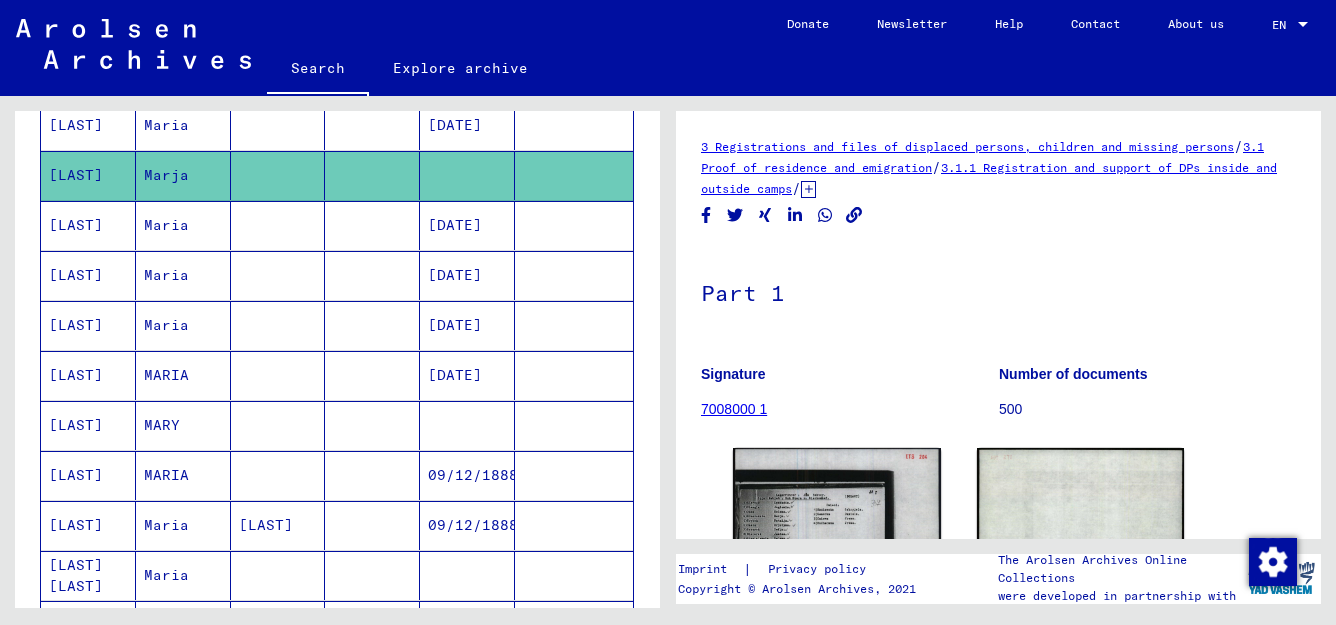 click at bounding box center [467, 475] 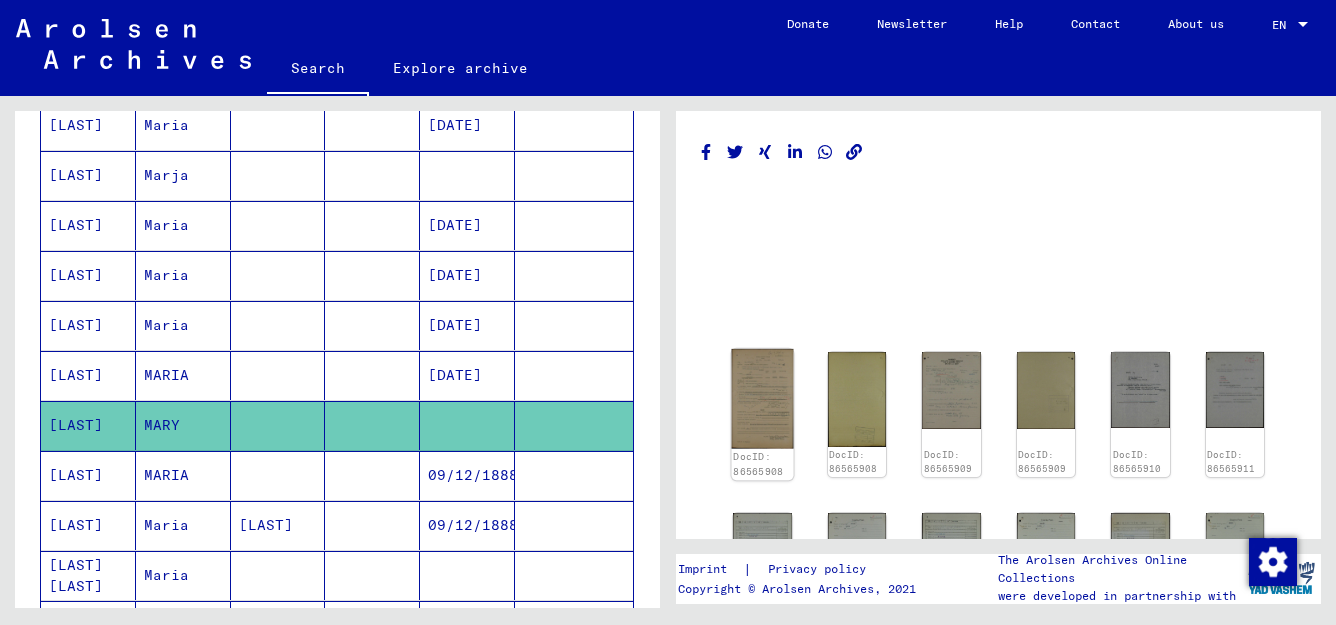 click 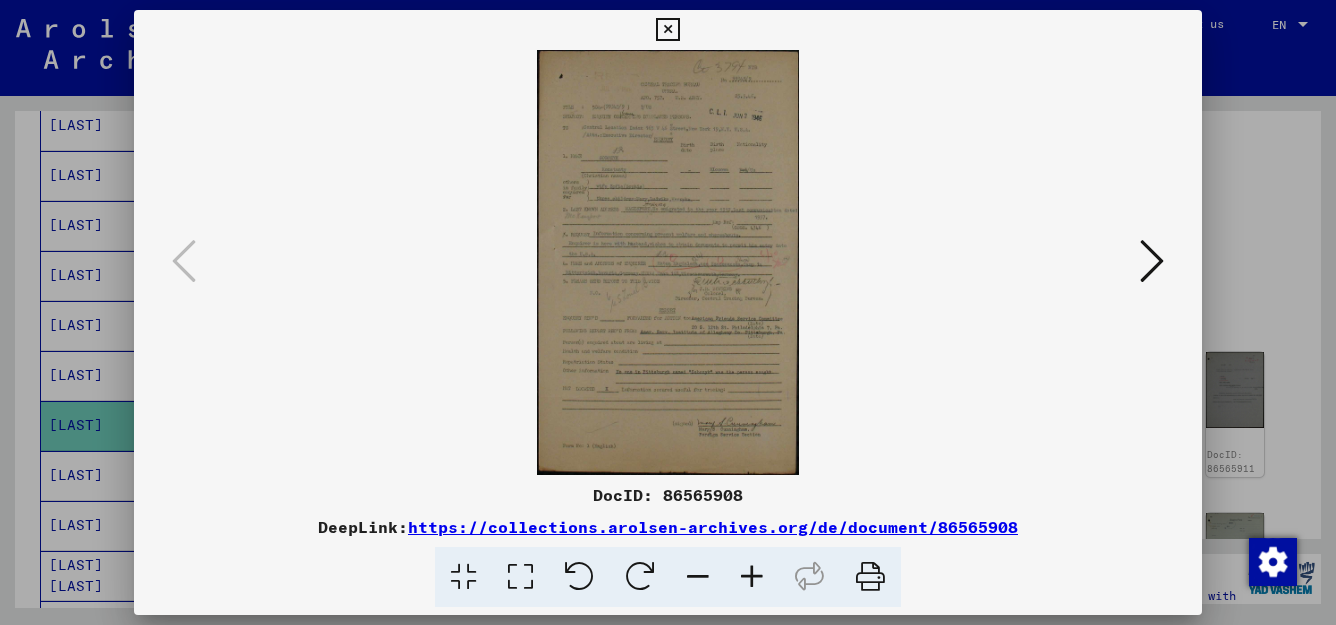 click at bounding box center [520, 577] 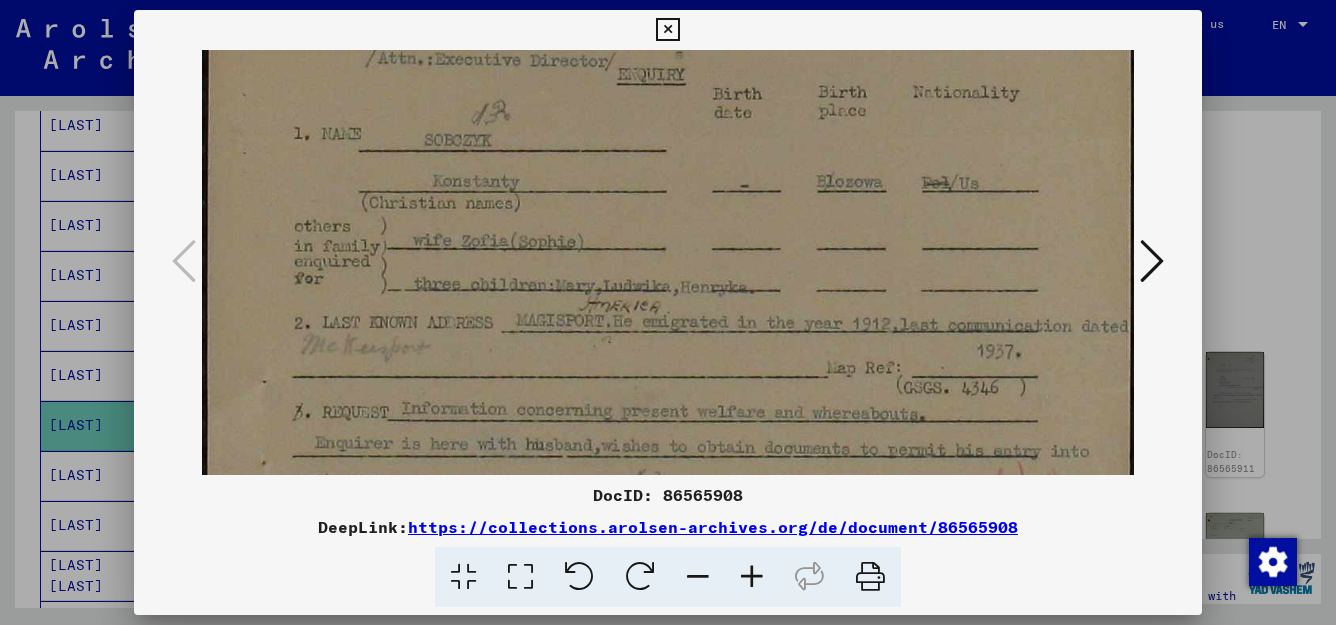 scroll, scrollTop: 292, scrollLeft: 0, axis: vertical 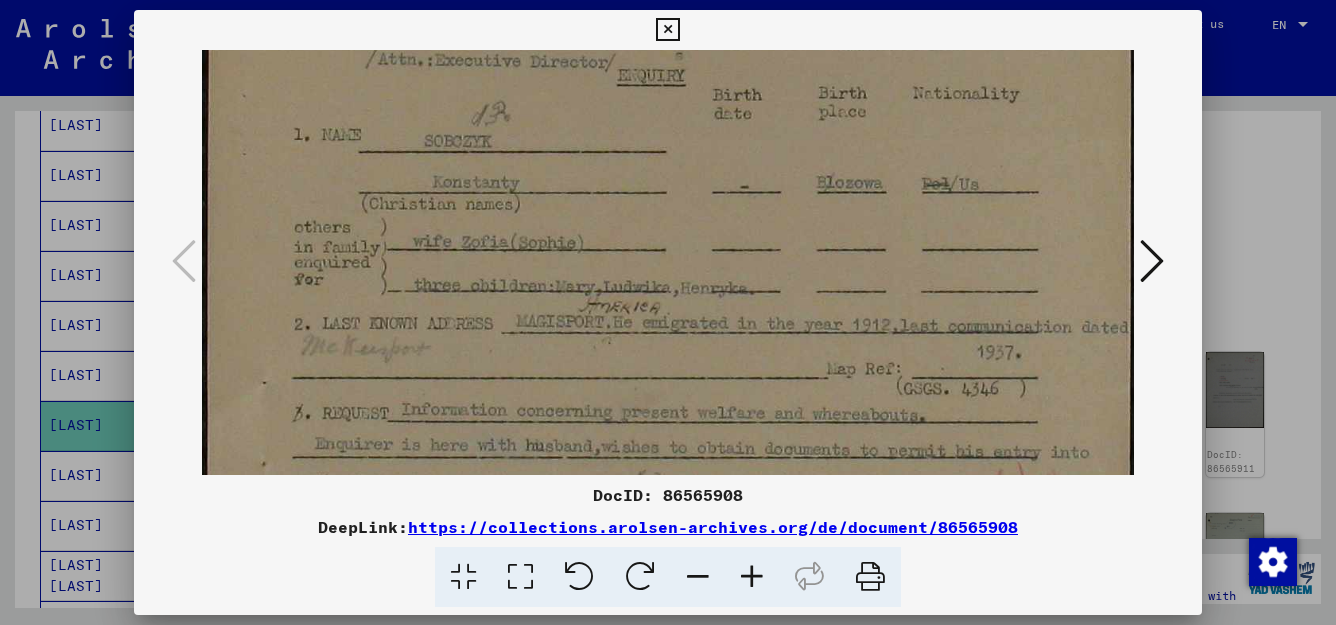 drag, startPoint x: 651, startPoint y: 398, endPoint x: 711, endPoint y: 106, distance: 298.10065 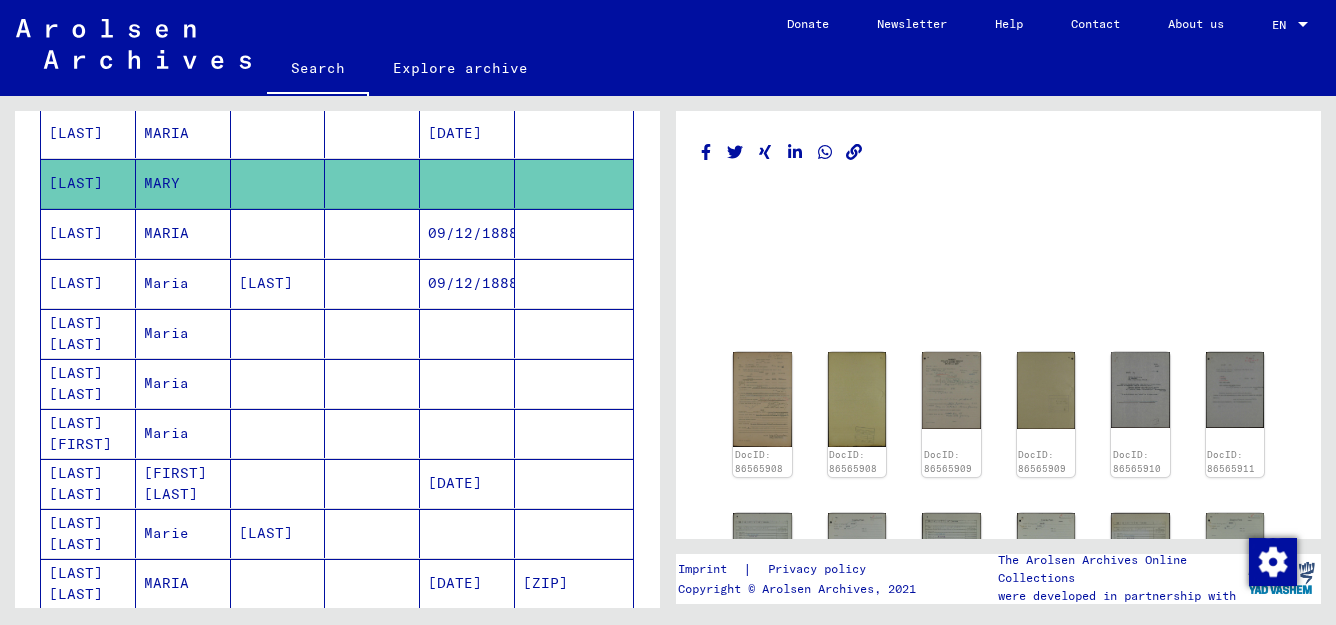 scroll, scrollTop: 689, scrollLeft: 0, axis: vertical 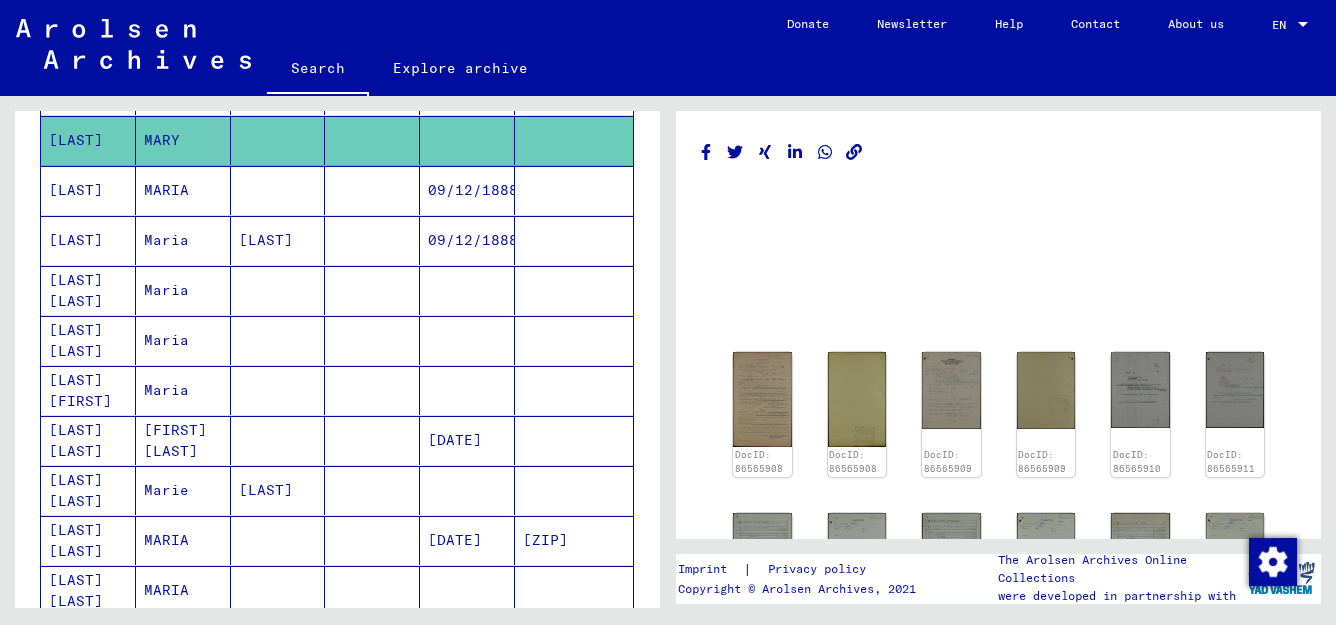 click at bounding box center (467, 340) 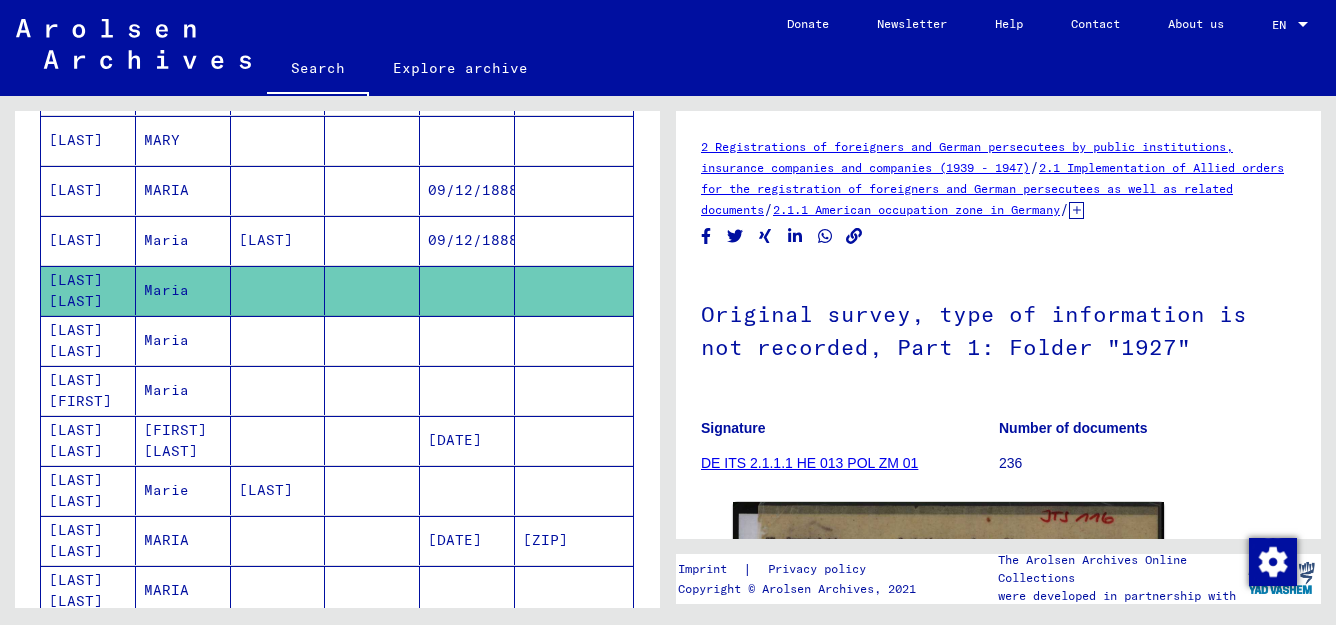 scroll, scrollTop: 0, scrollLeft: 0, axis: both 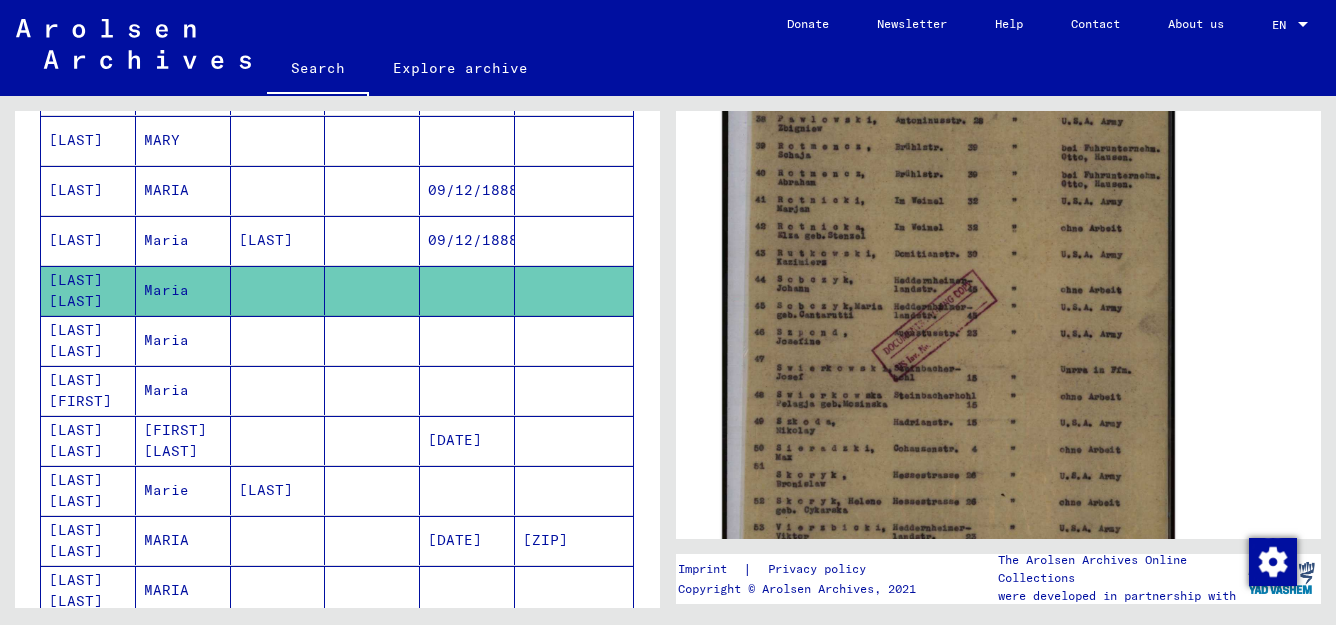 click 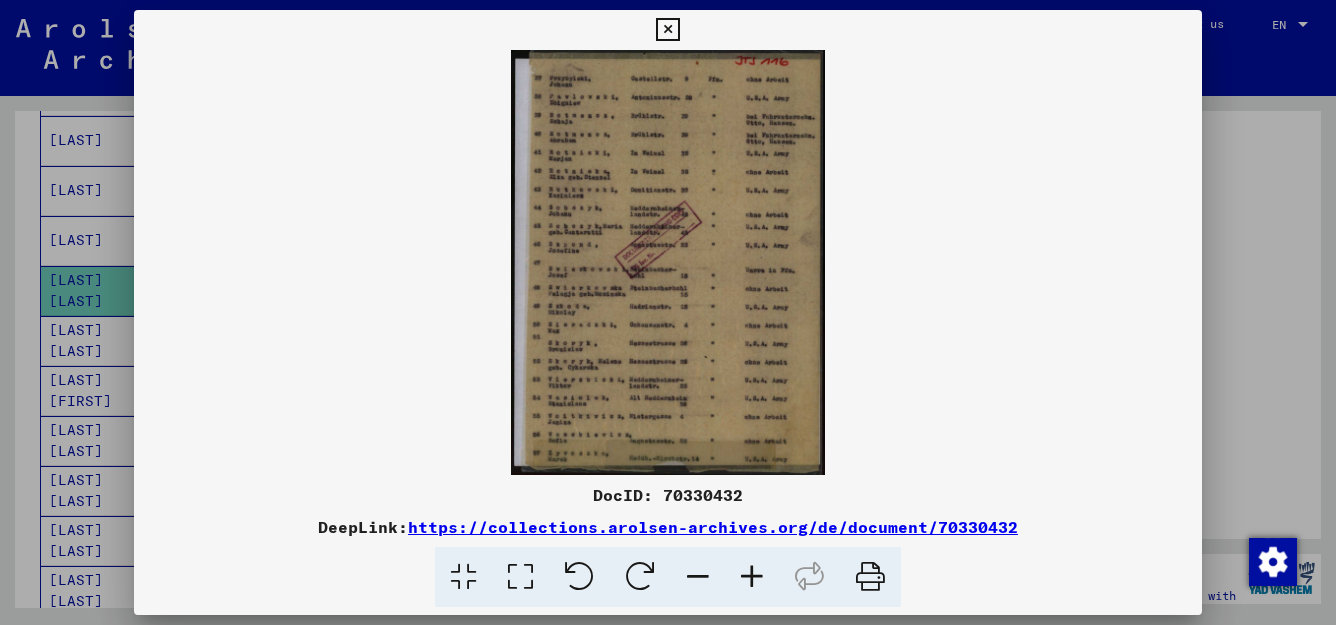 click at bounding box center (520, 577) 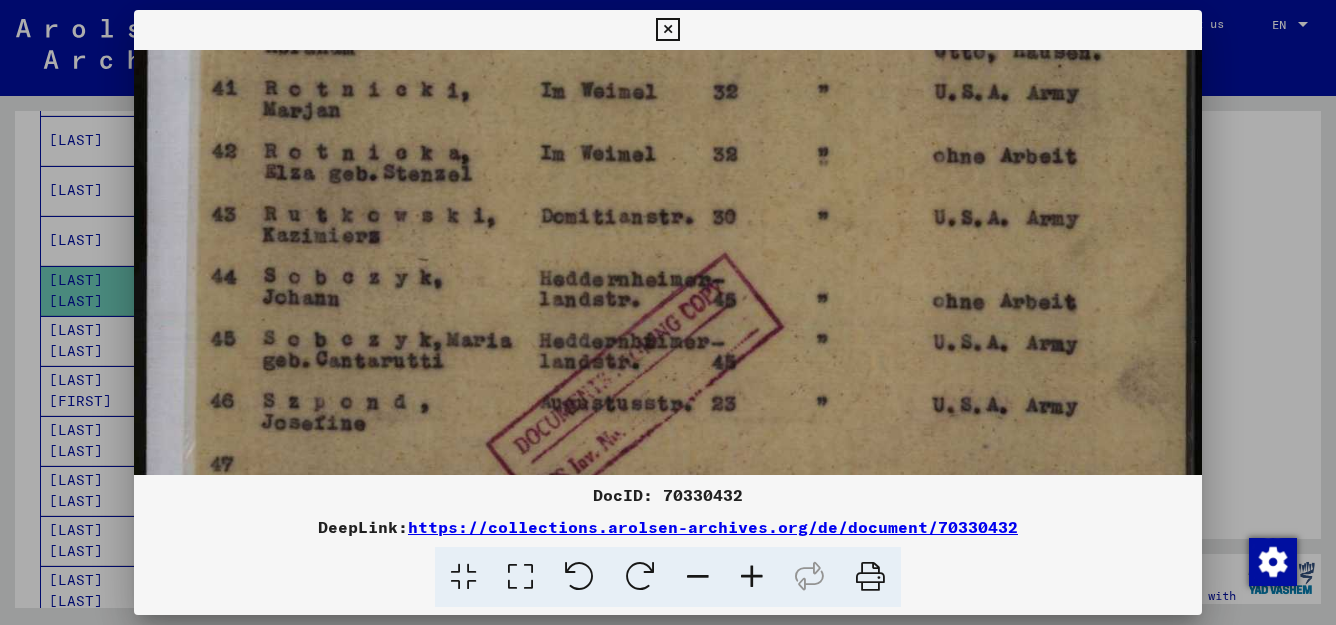 scroll, scrollTop: 311, scrollLeft: 0, axis: vertical 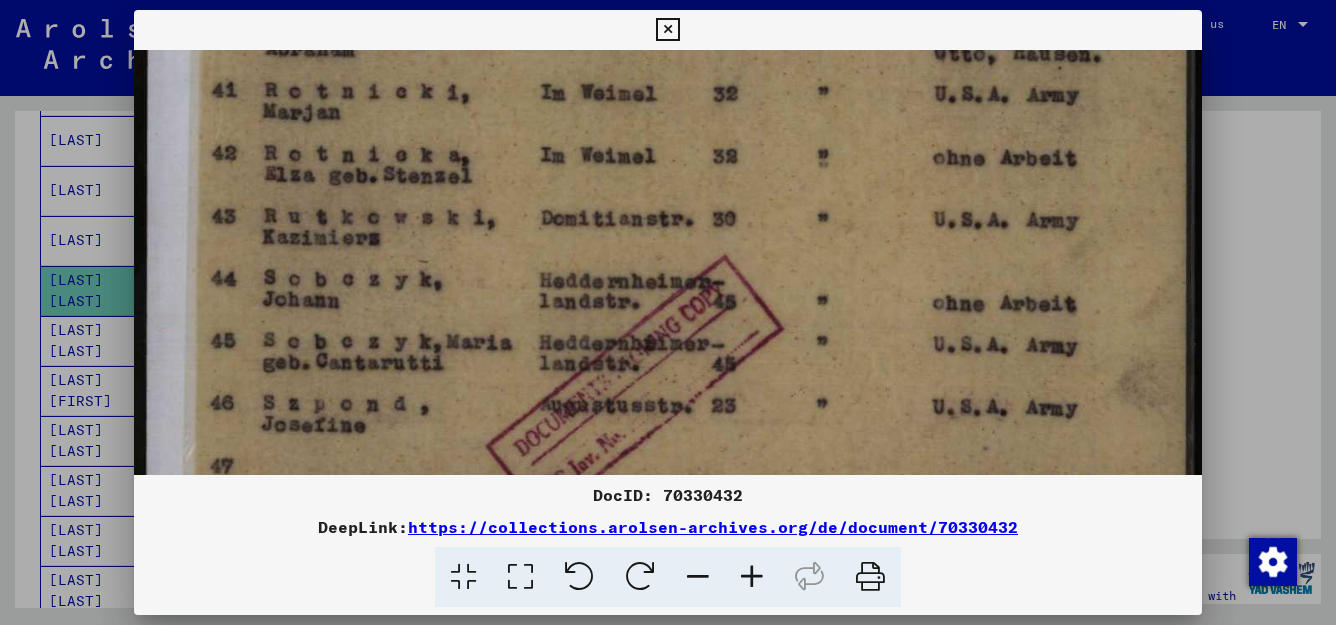 drag, startPoint x: 834, startPoint y: 412, endPoint x: 827, endPoint y: 105, distance: 307.0798 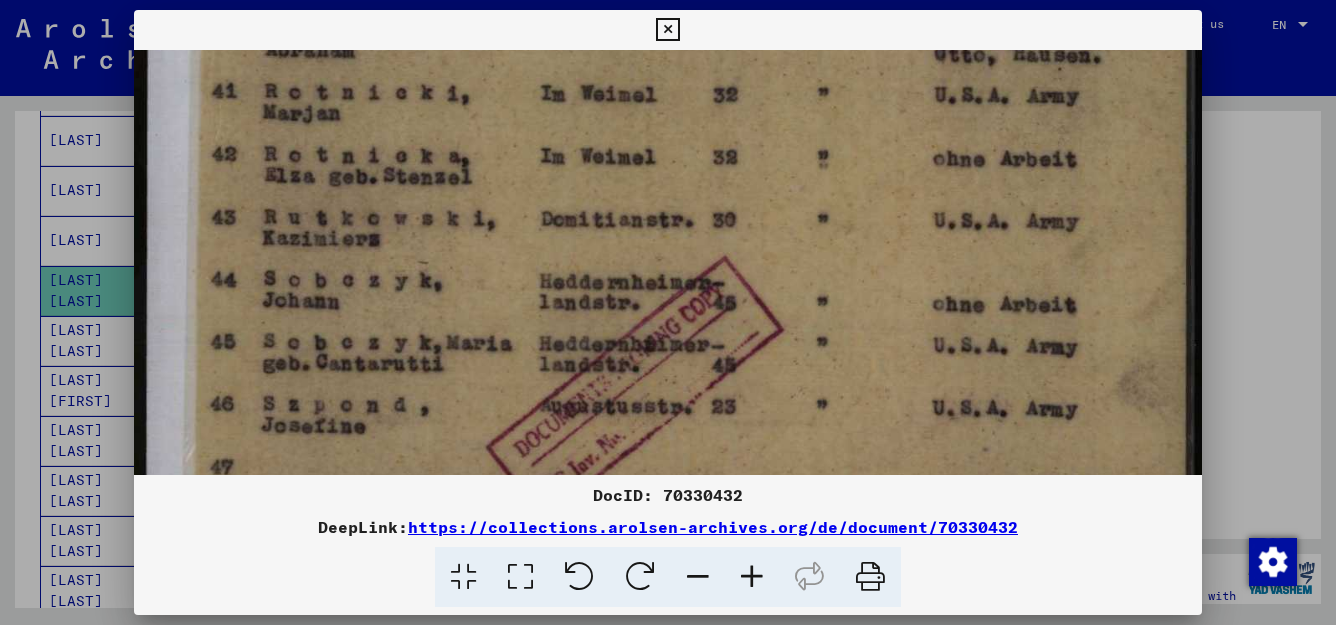 click at bounding box center [667, 30] 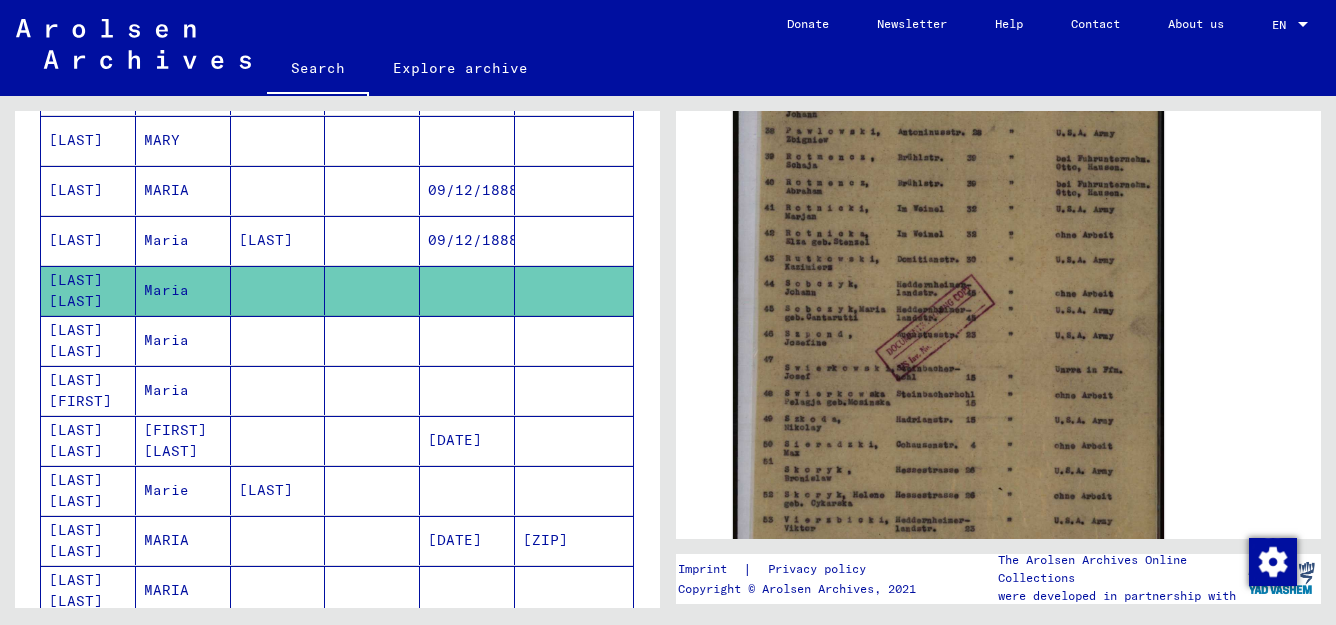 click on "Maria" at bounding box center [183, 390] 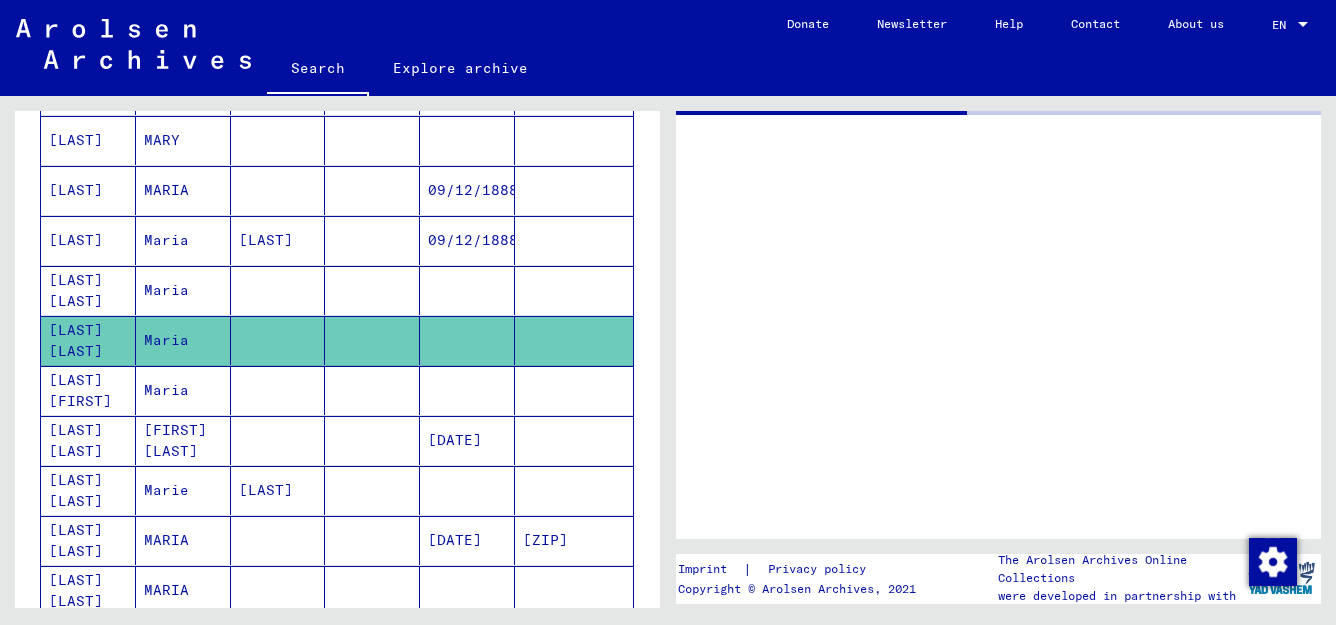 scroll, scrollTop: 0, scrollLeft: 0, axis: both 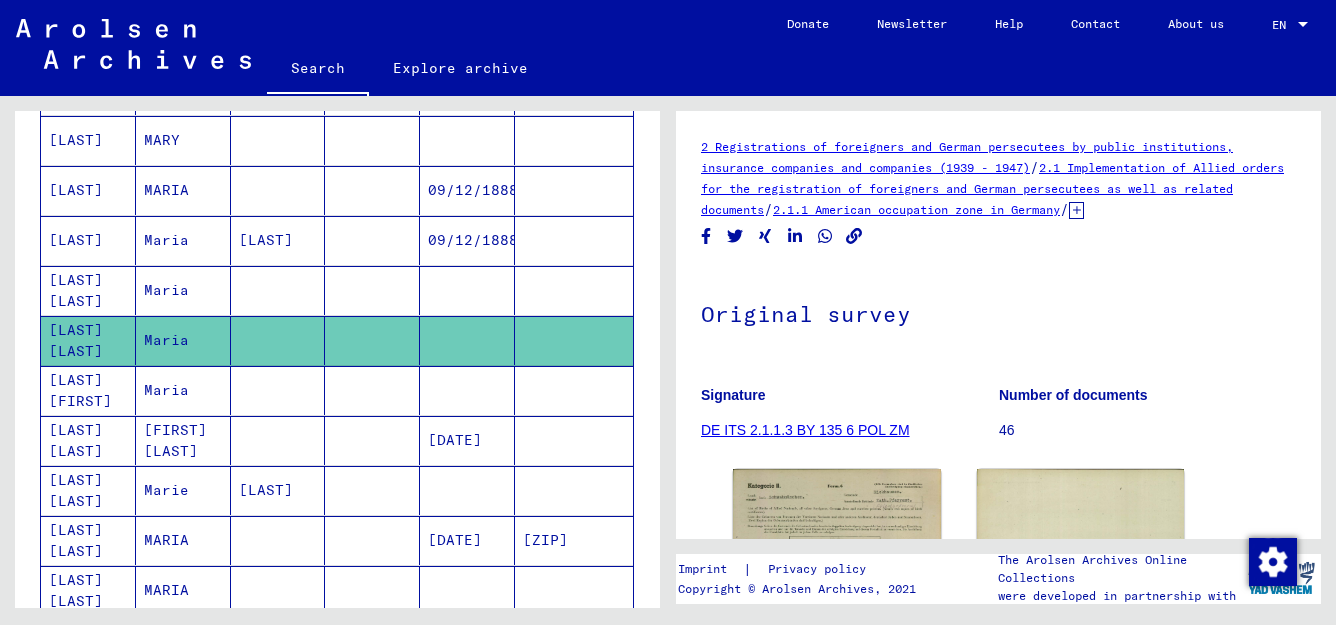click on "Maria" 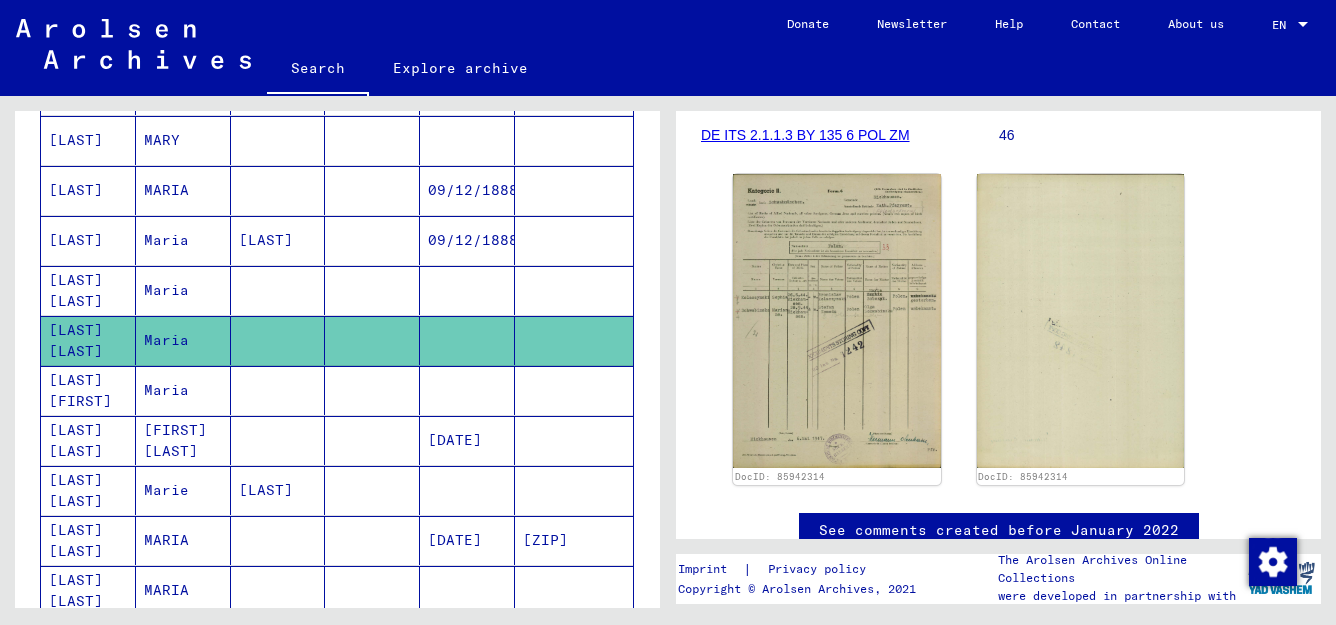 scroll, scrollTop: 318, scrollLeft: 0, axis: vertical 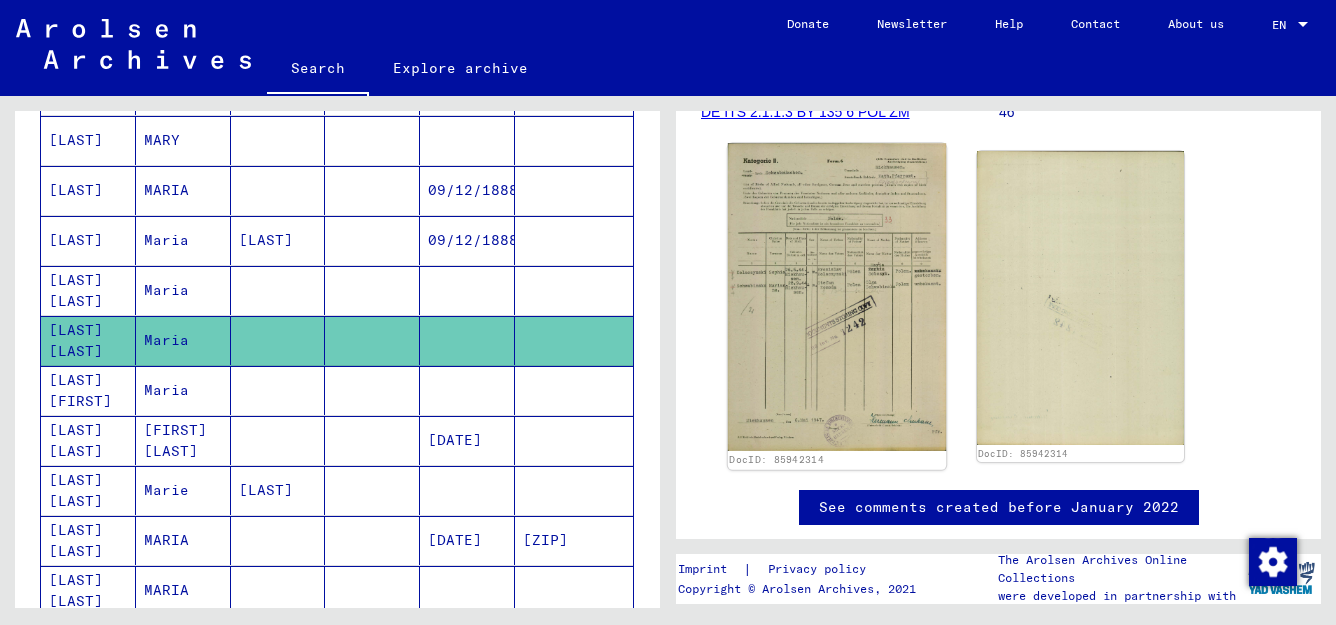 click 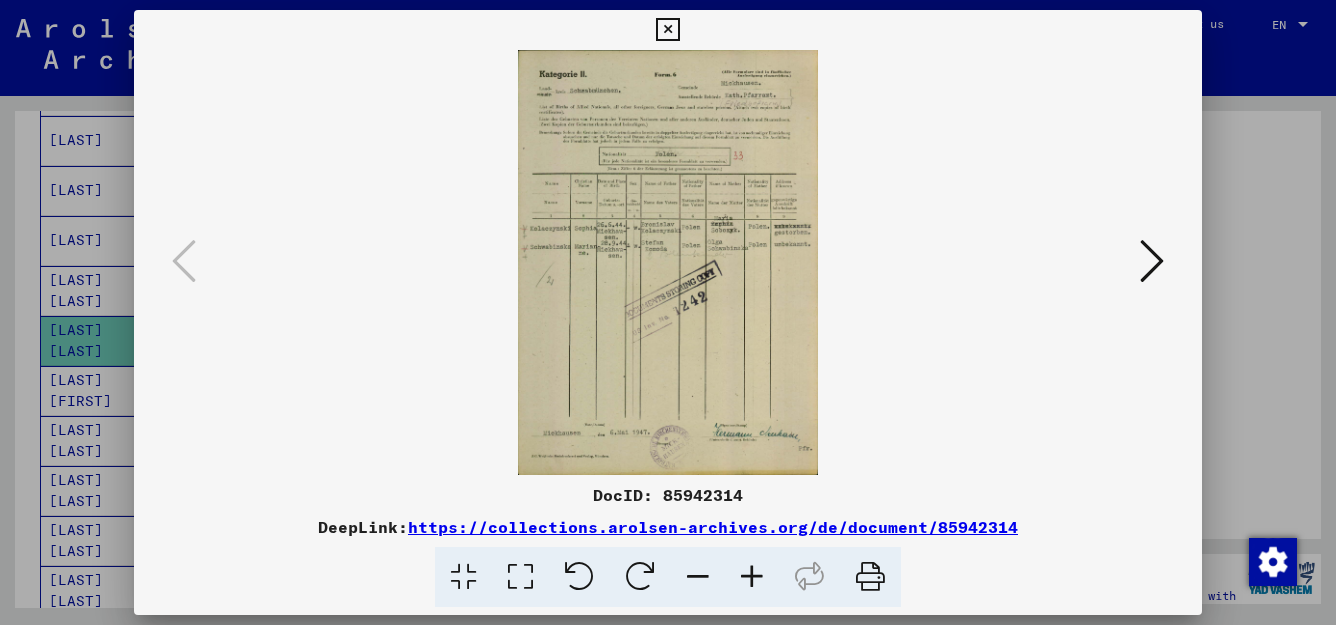 click at bounding box center [520, 577] 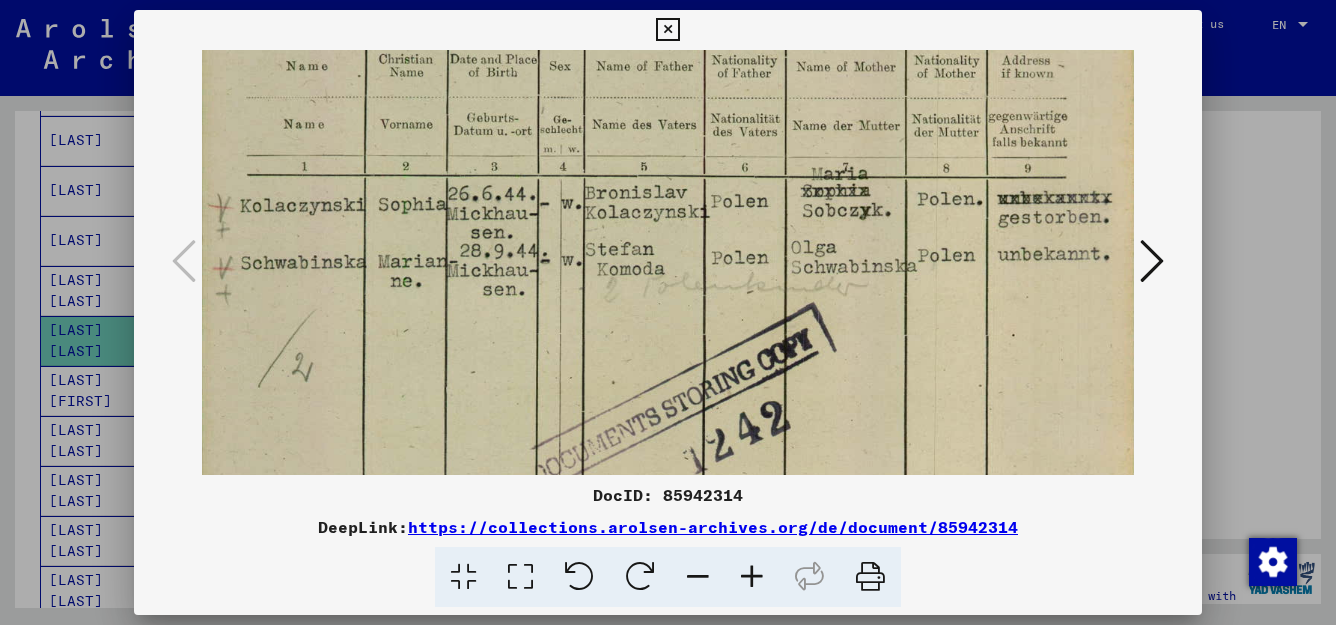 scroll, scrollTop: 399, scrollLeft: 0, axis: vertical 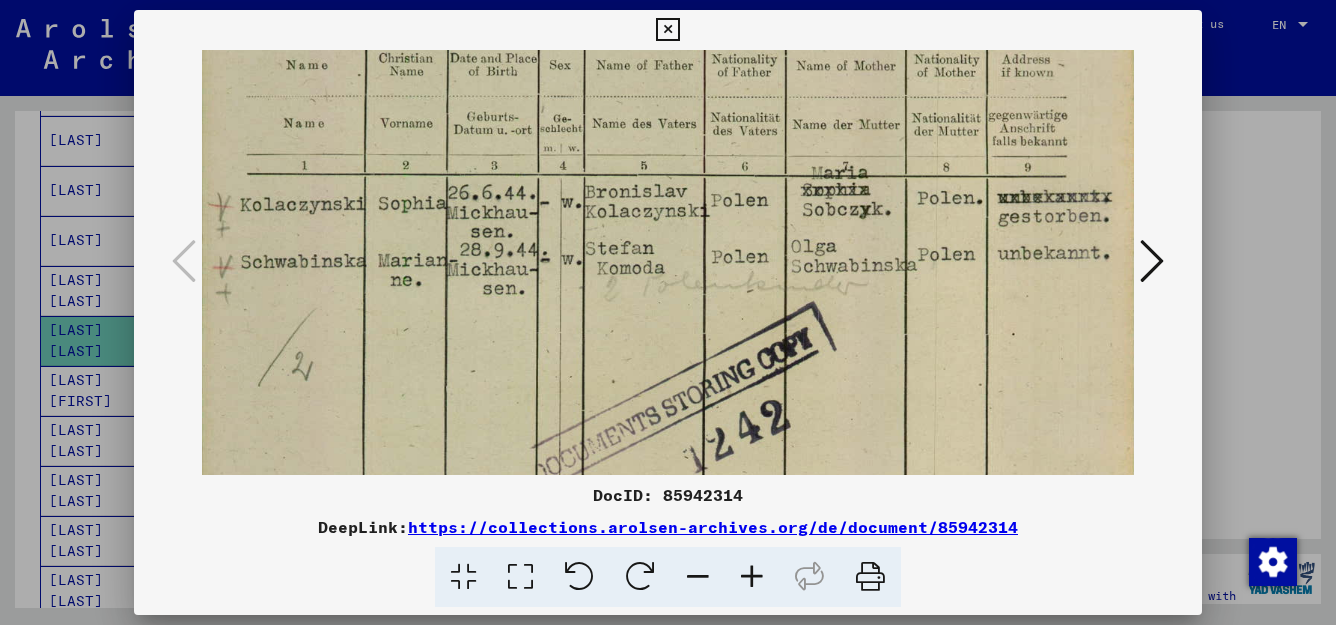 drag, startPoint x: 823, startPoint y: 400, endPoint x: 873, endPoint y: 1, distance: 402.12064 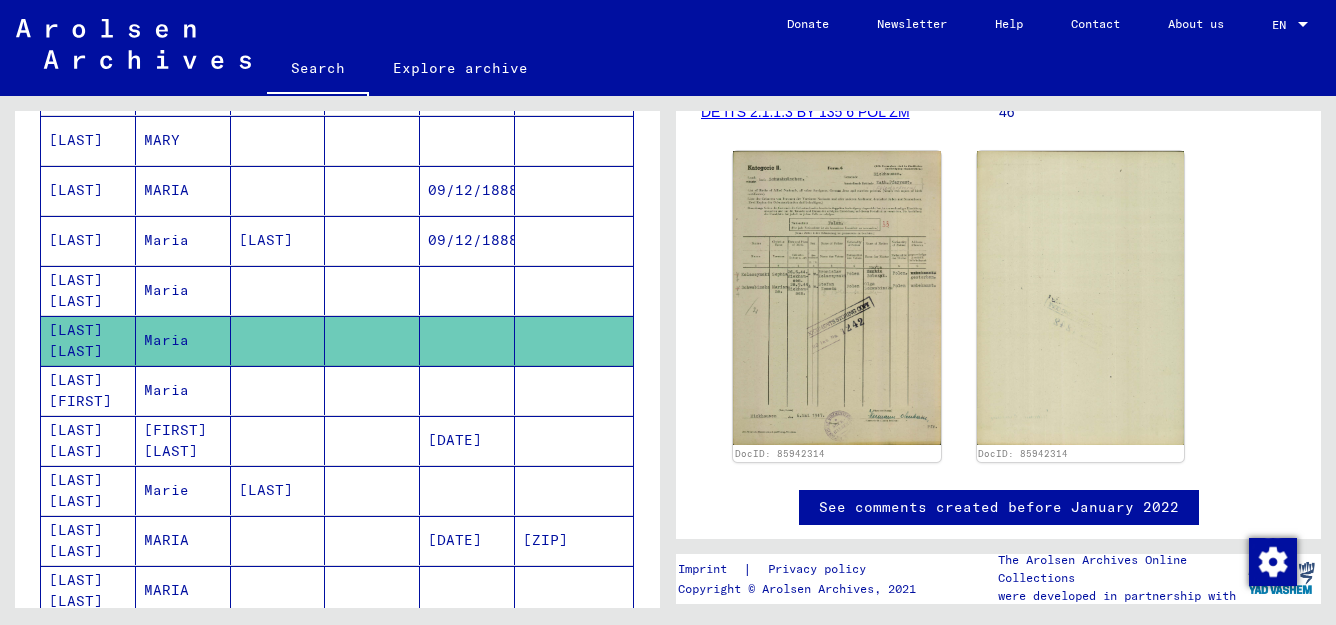 scroll, scrollTop: 689, scrollLeft: 0, axis: vertical 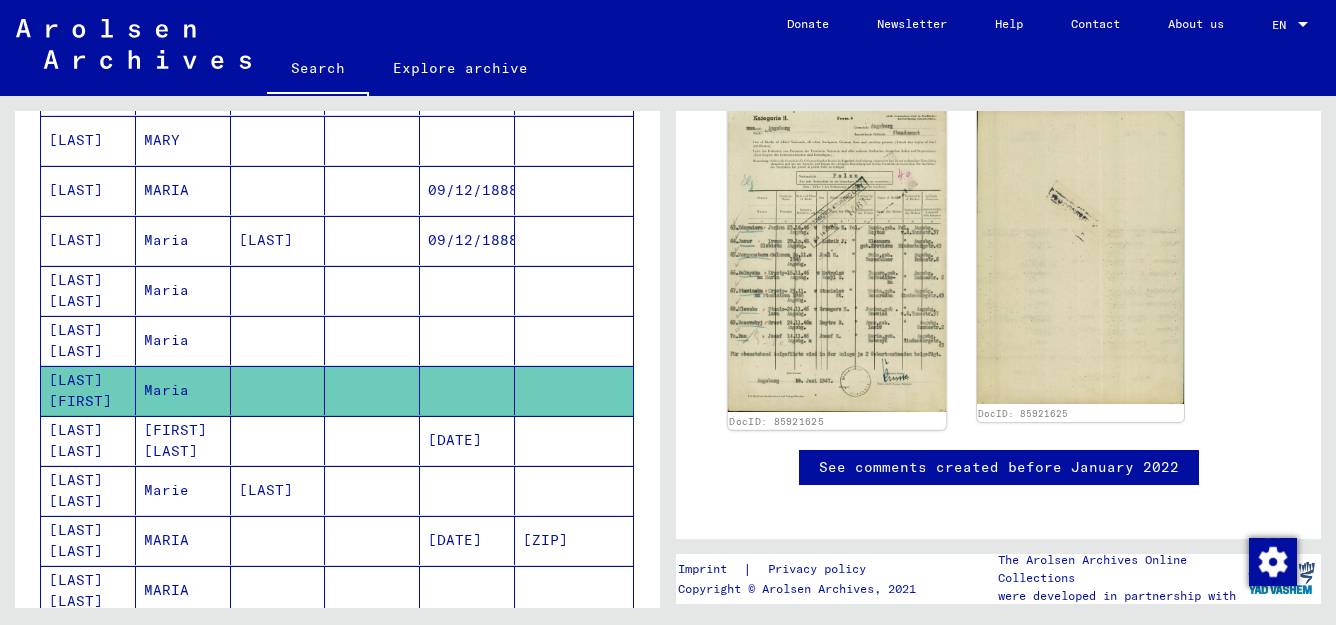 click 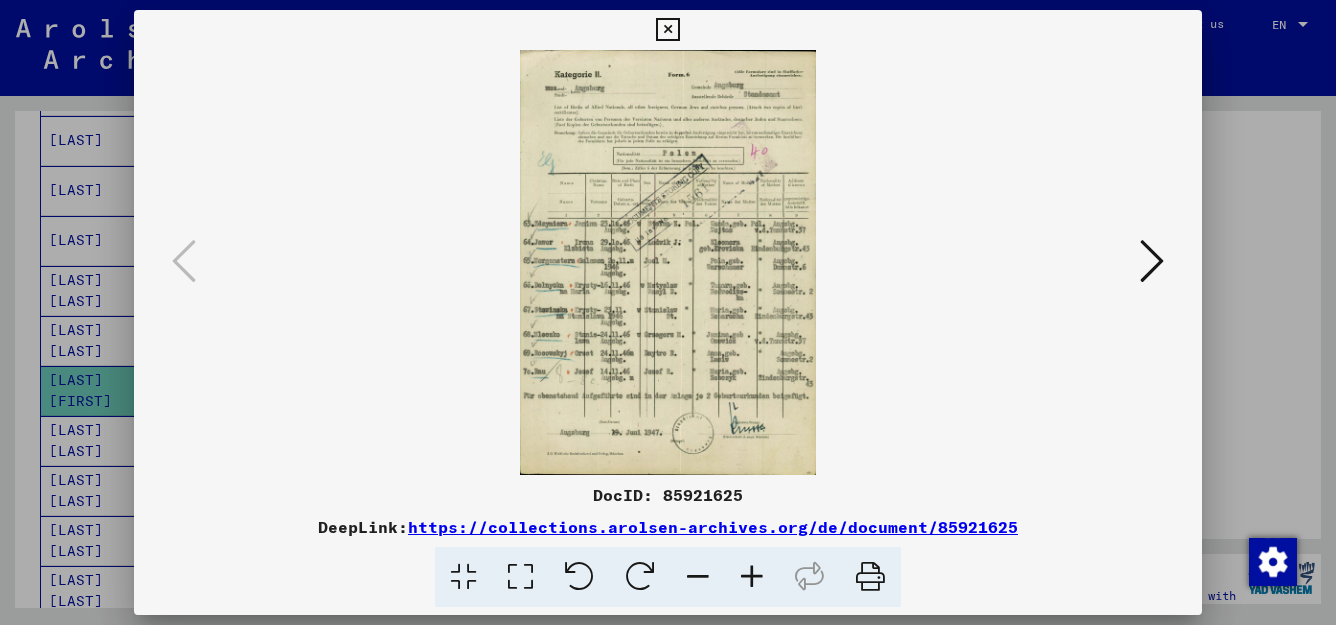 click at bounding box center (520, 577) 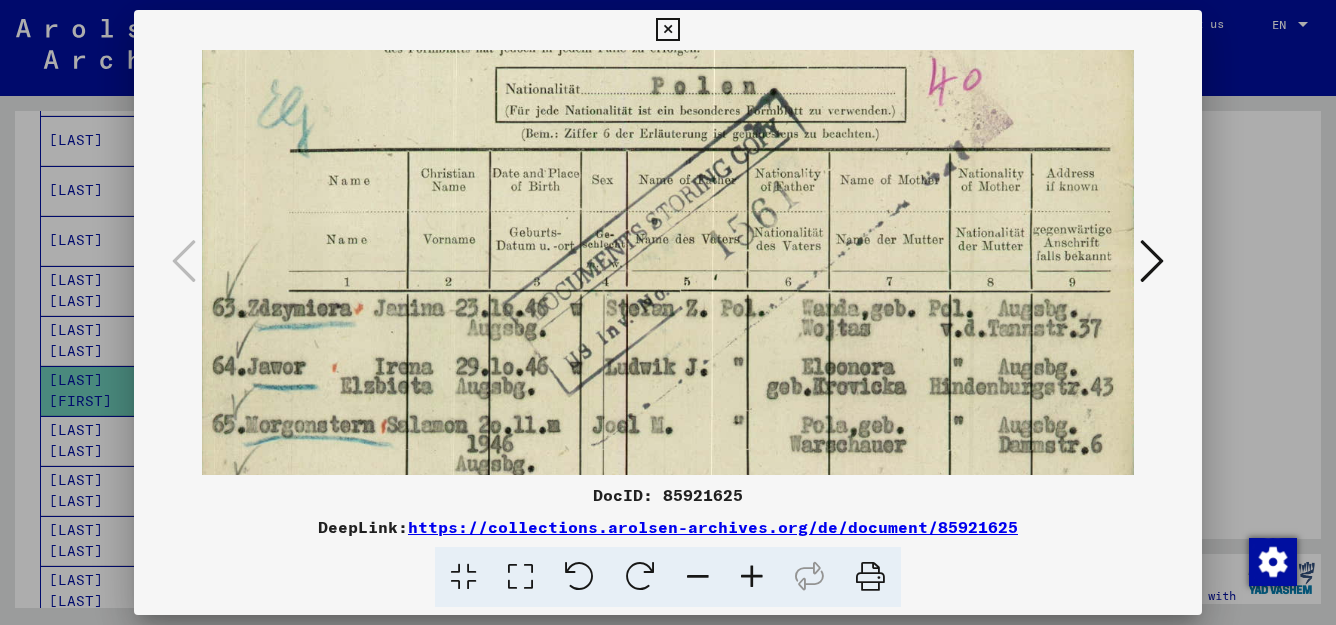 scroll, scrollTop: 291, scrollLeft: 0, axis: vertical 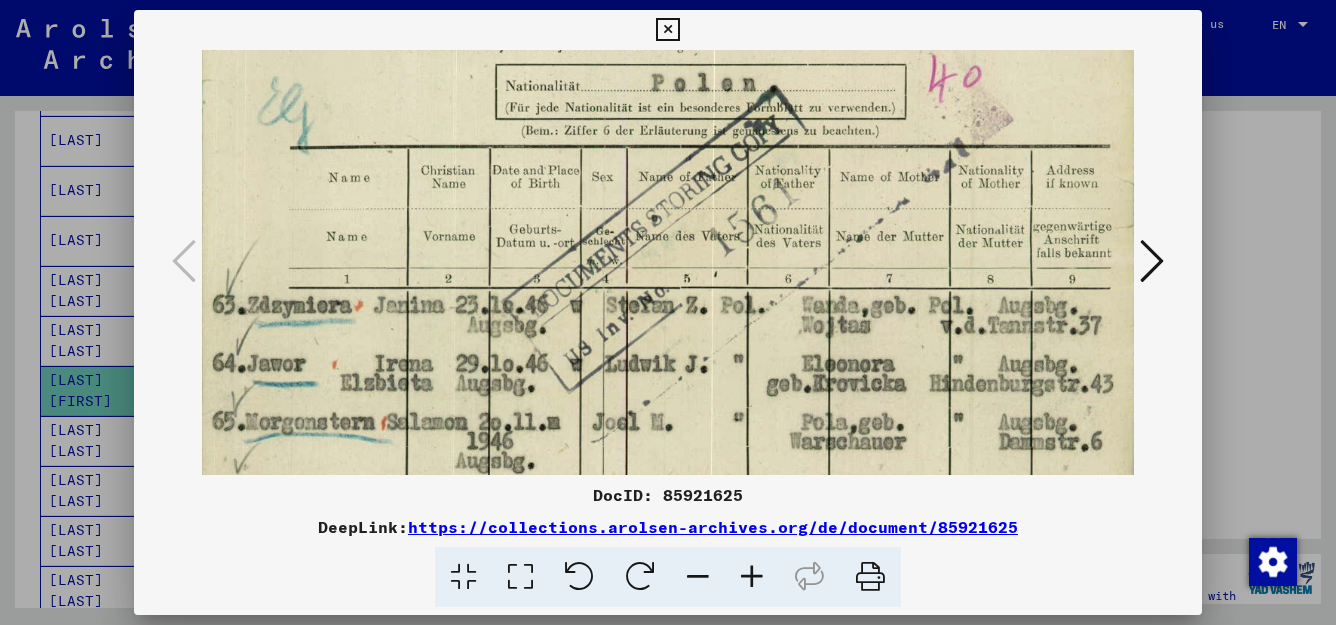 drag, startPoint x: 785, startPoint y: 265, endPoint x: 781, endPoint y: 102, distance: 163.04907 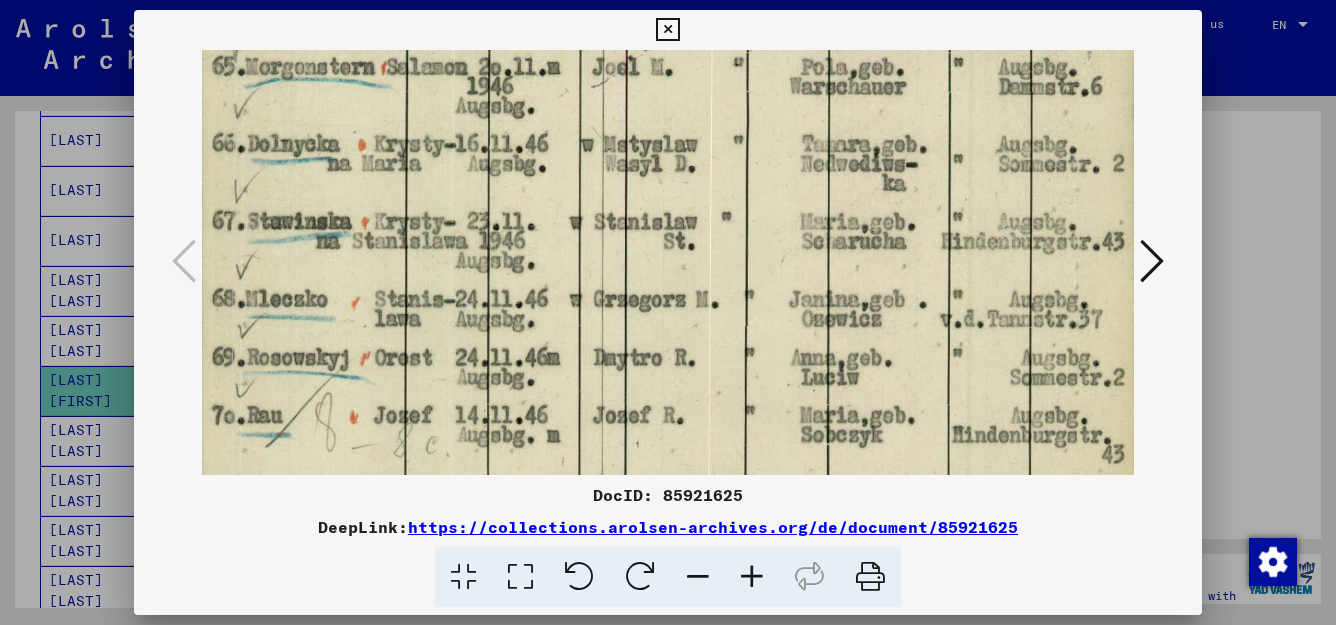 drag, startPoint x: 703, startPoint y: 427, endPoint x: 718, endPoint y: 73, distance: 354.31766 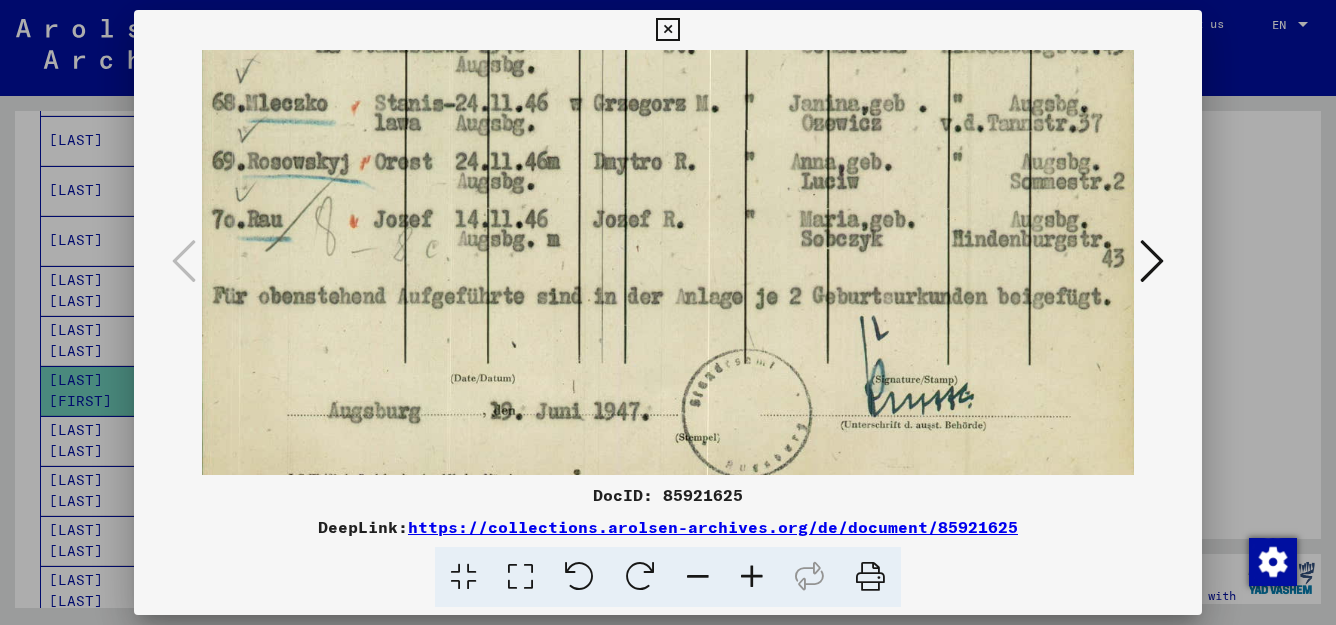 scroll, scrollTop: 843, scrollLeft: 0, axis: vertical 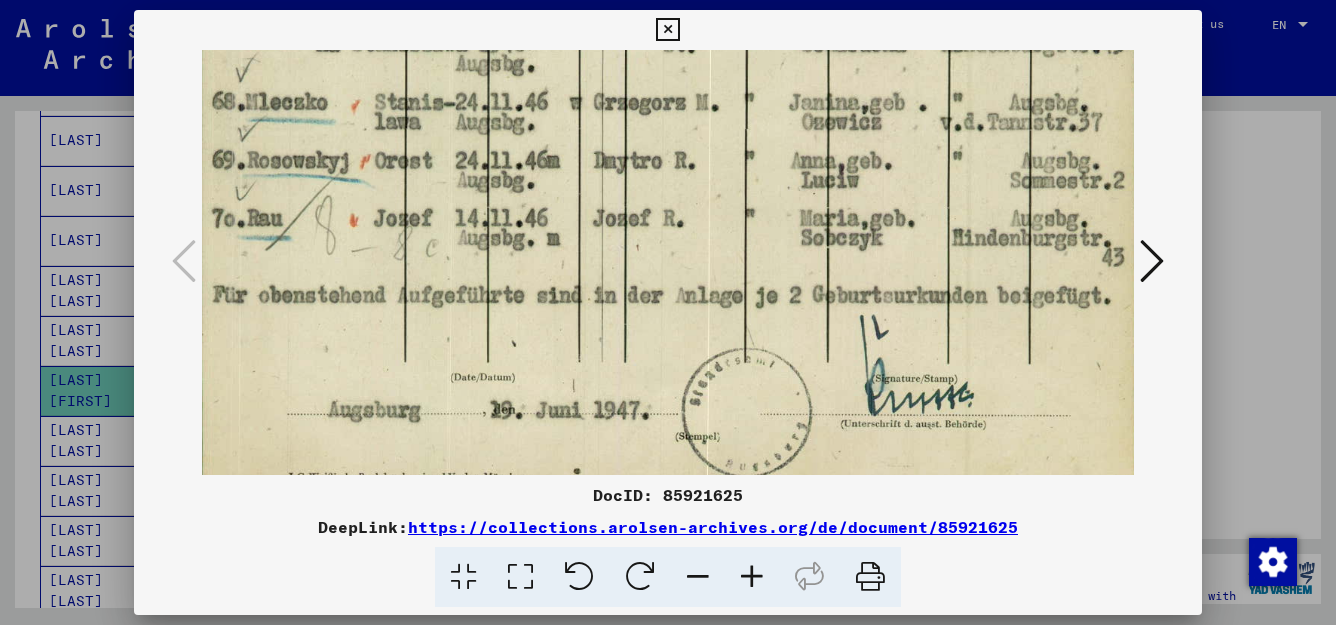 drag, startPoint x: 698, startPoint y: 387, endPoint x: 672, endPoint y: 189, distance: 199.69977 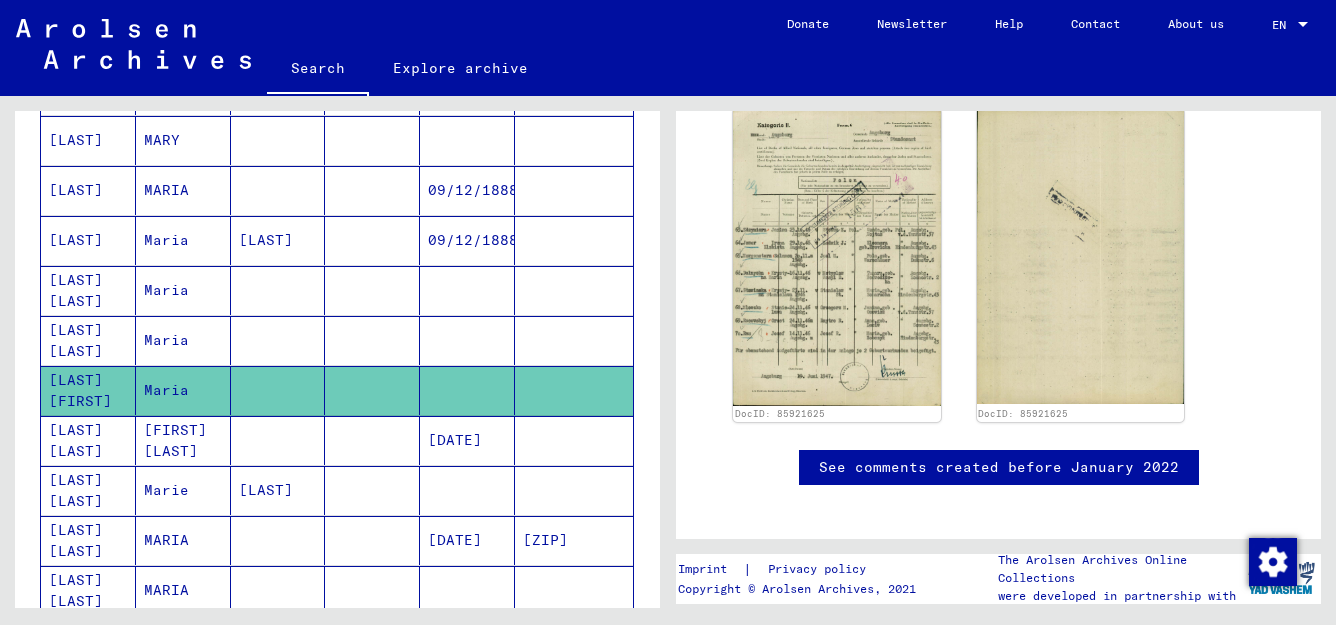 click at bounding box center [467, 540] 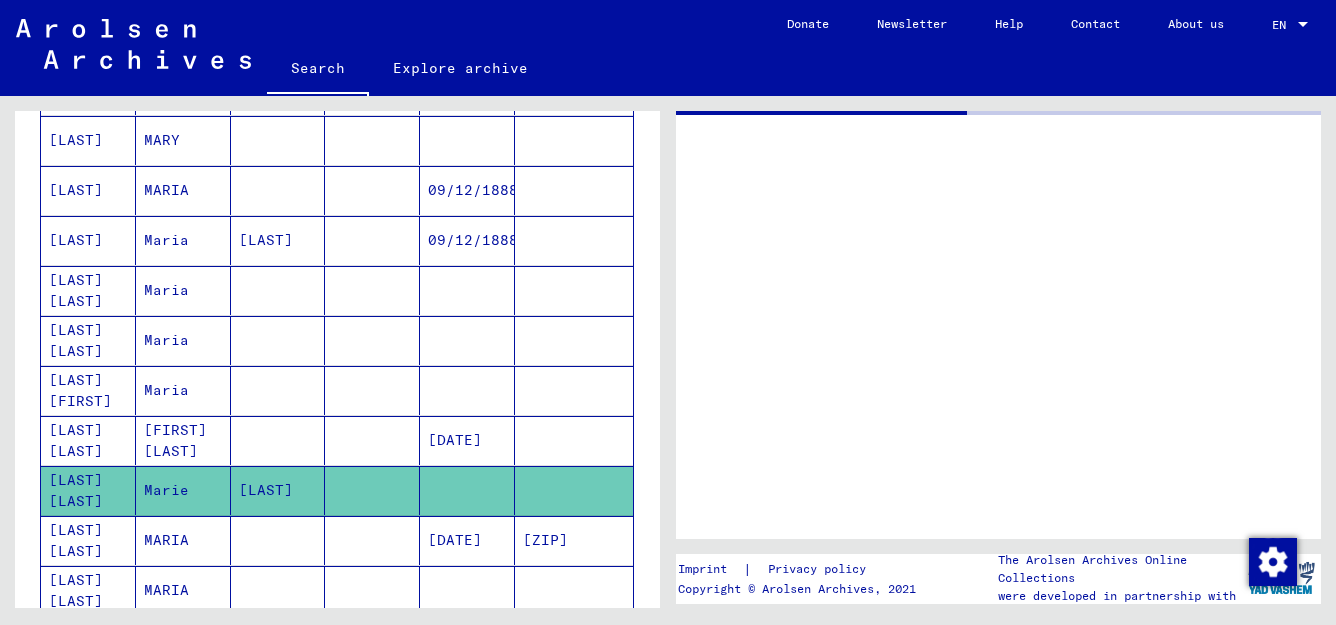 scroll, scrollTop: 0, scrollLeft: 0, axis: both 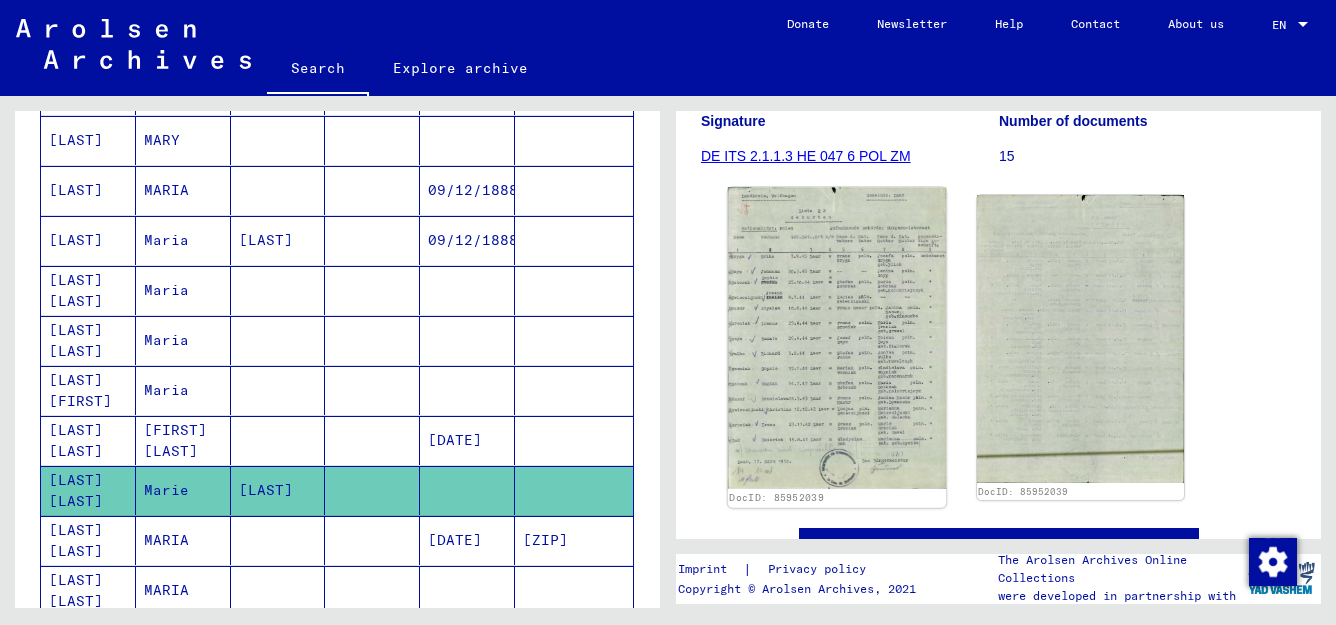 click 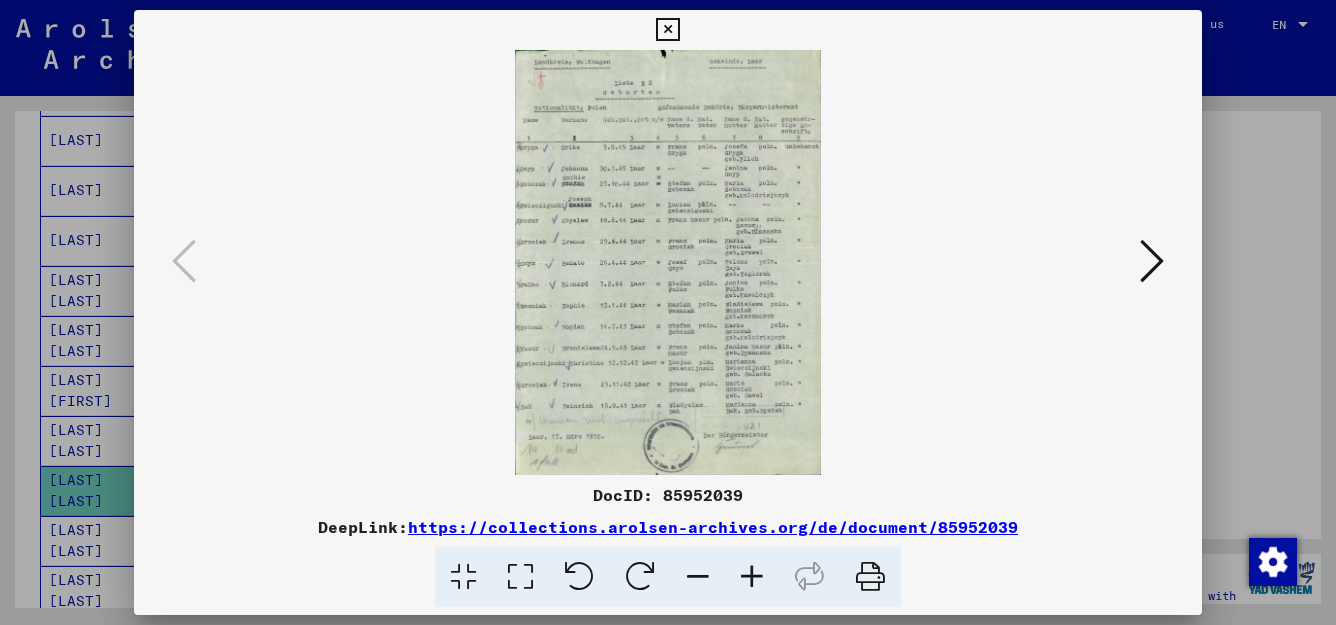 click at bounding box center [520, 577] 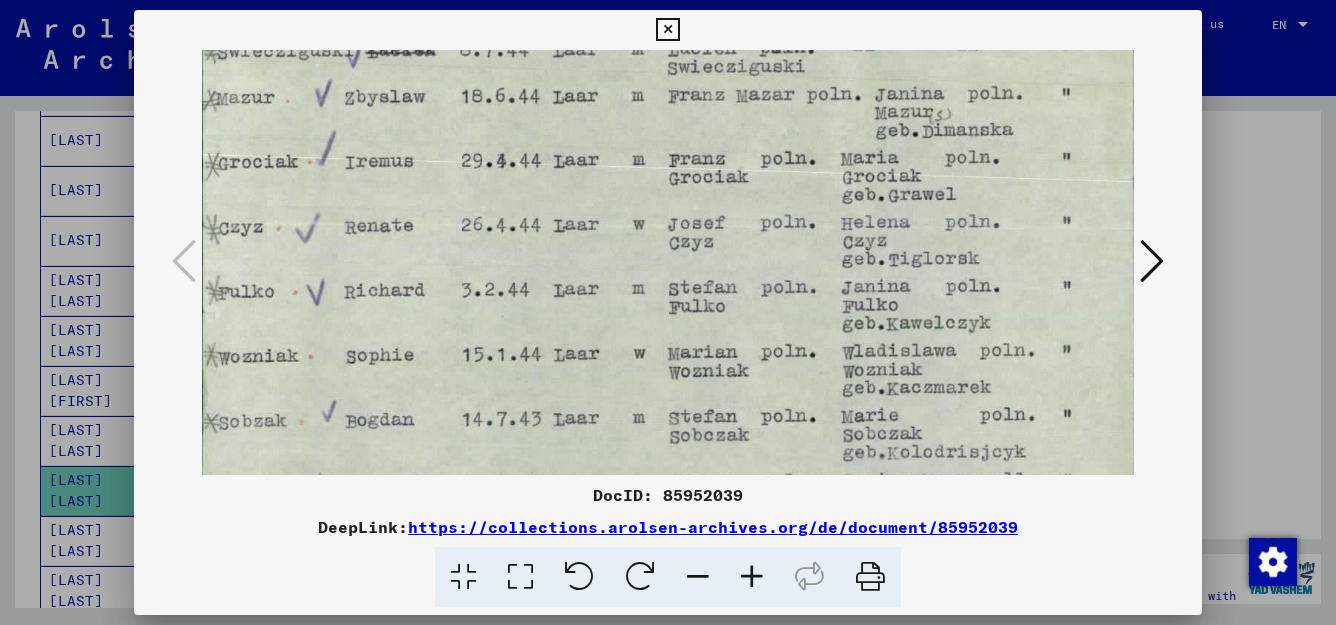 scroll, scrollTop: 509, scrollLeft: 0, axis: vertical 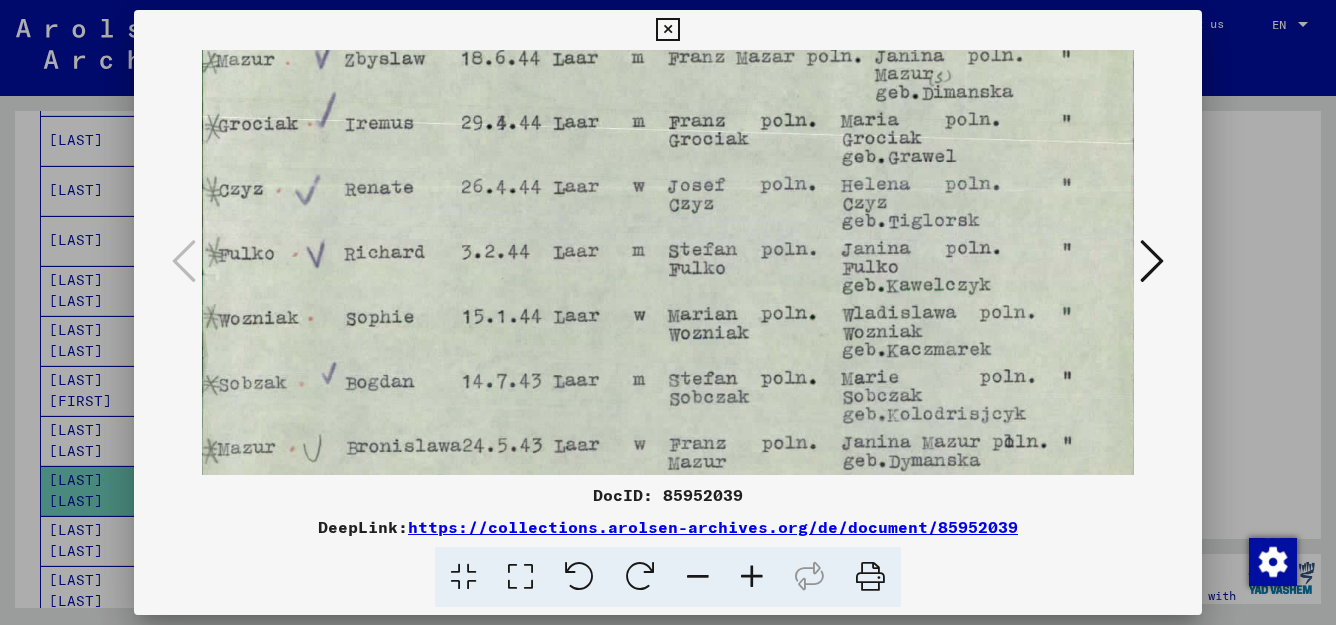 drag, startPoint x: 865, startPoint y: 427, endPoint x: 935, endPoint y: -82, distance: 513.79083 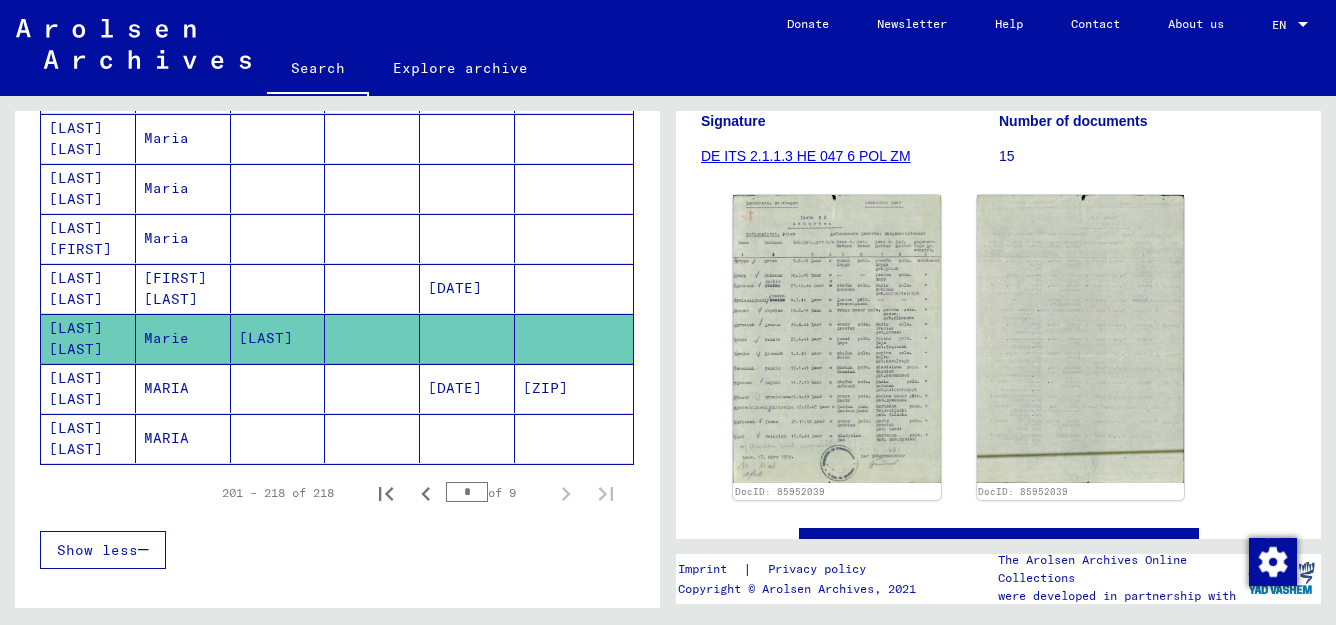 scroll, scrollTop: 846, scrollLeft: 0, axis: vertical 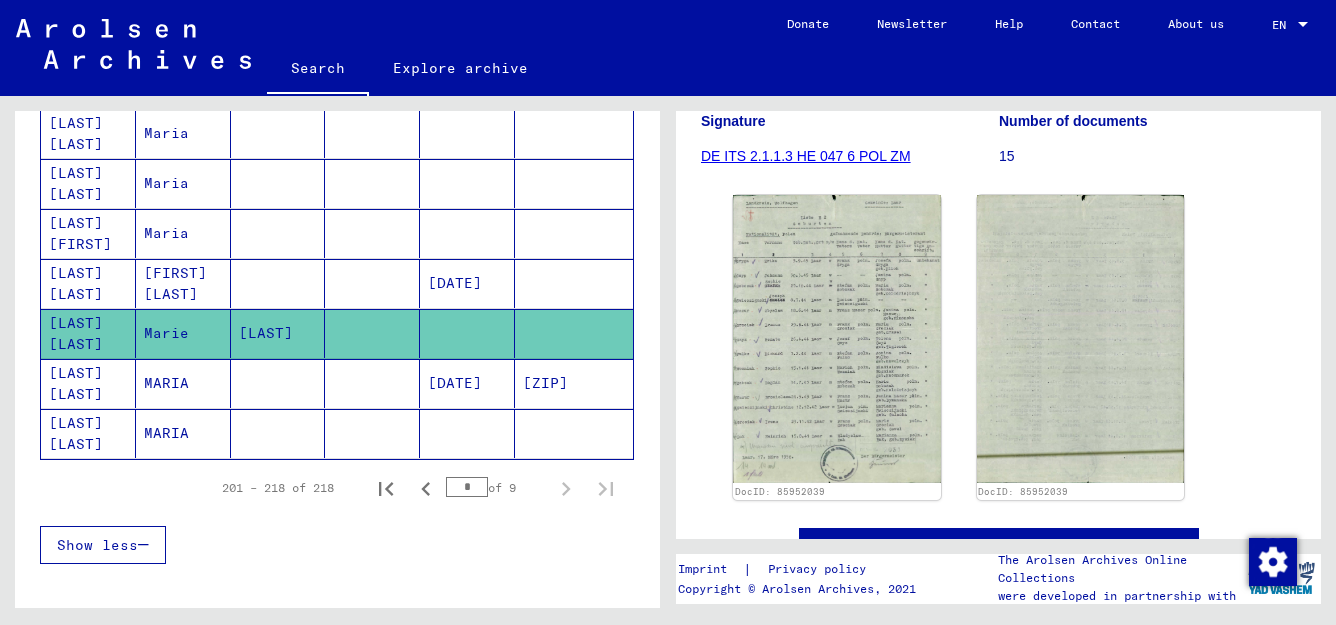 click 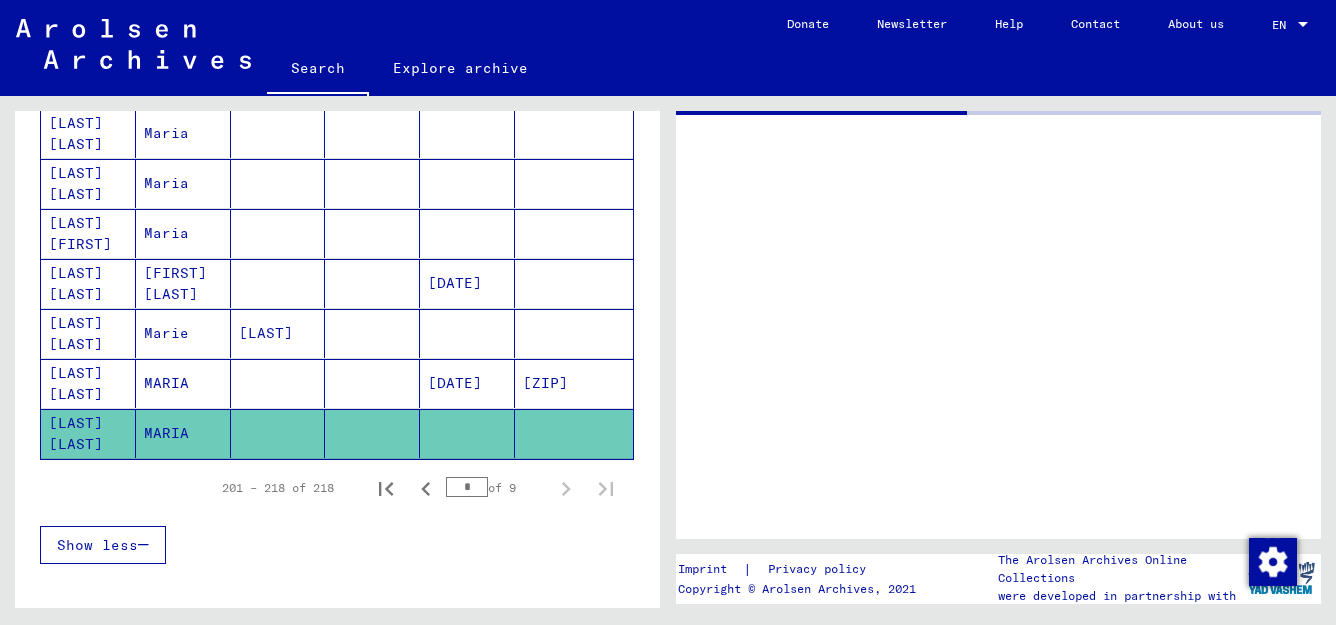 scroll, scrollTop: 0, scrollLeft: 0, axis: both 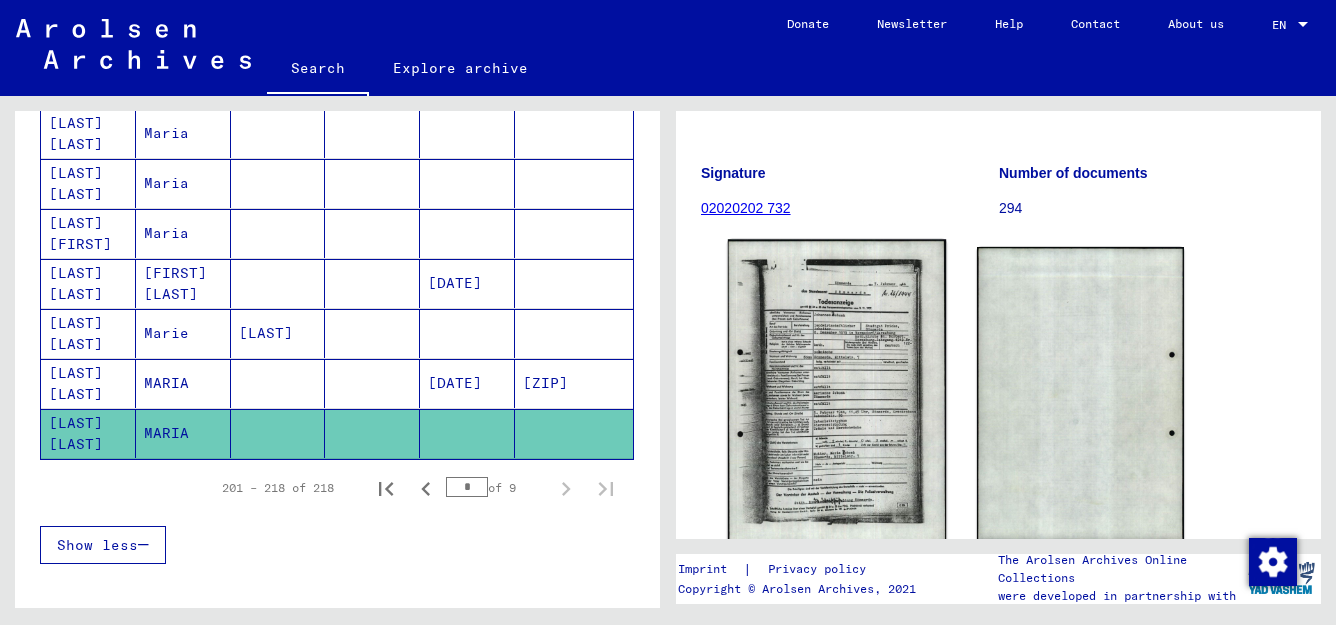 click 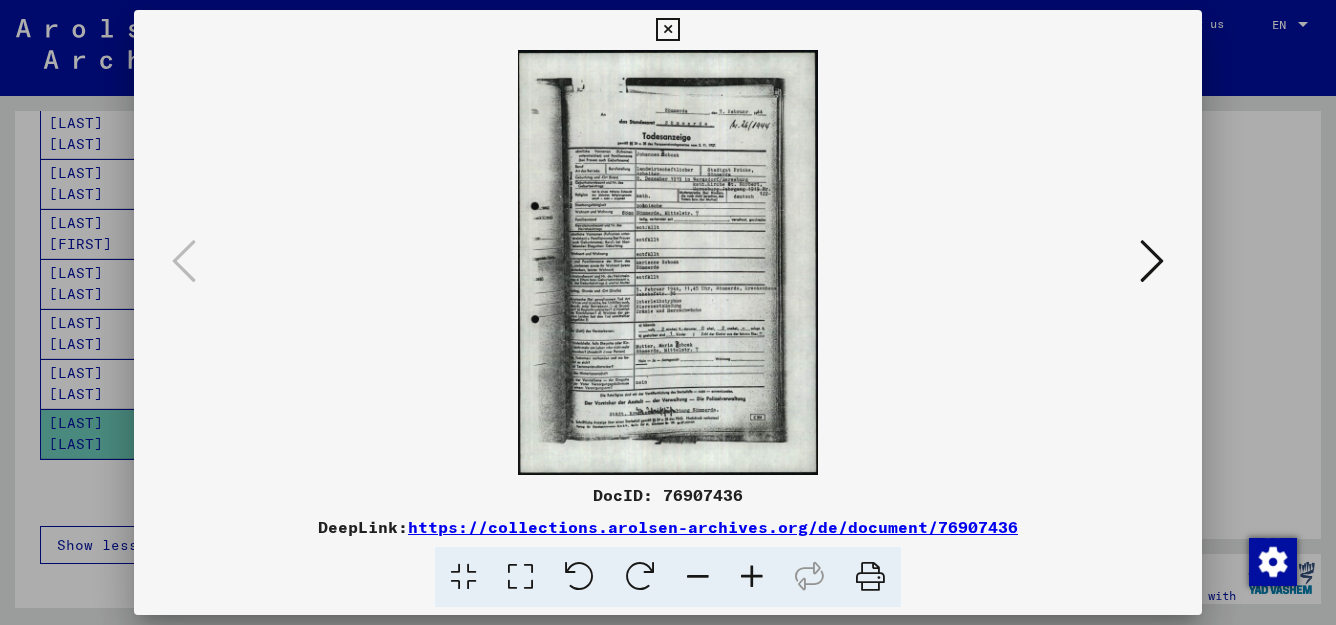 click at bounding box center (520, 577) 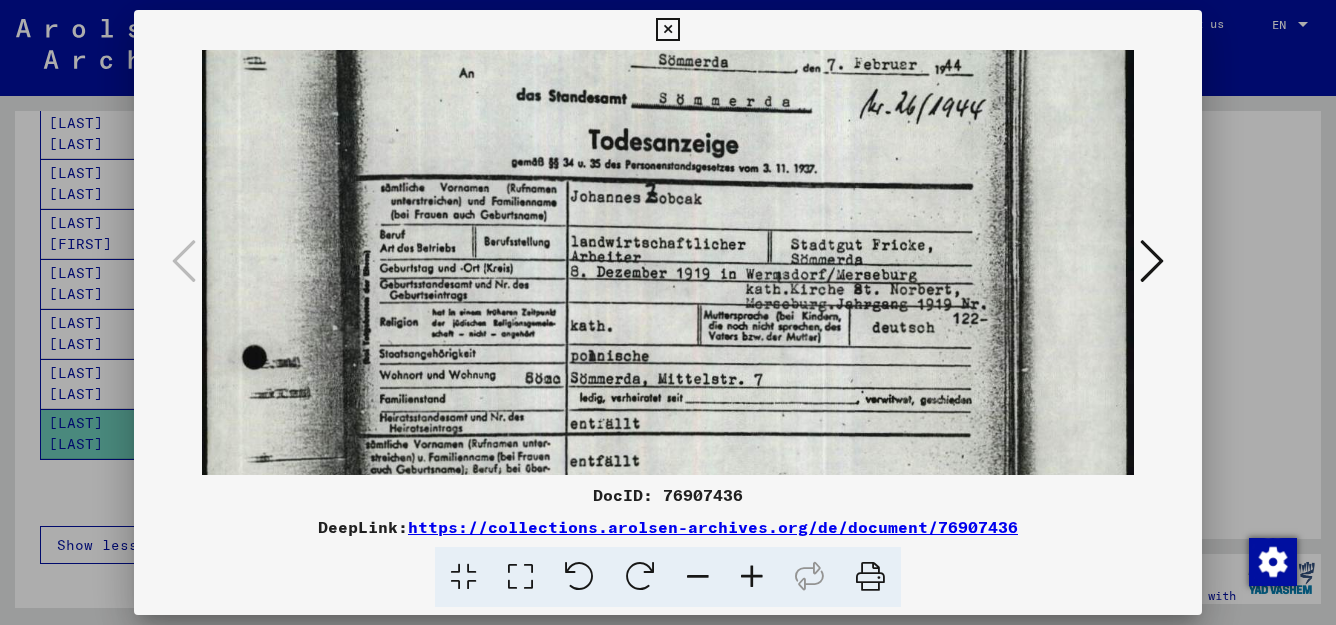 scroll, scrollTop: 172, scrollLeft: 0, axis: vertical 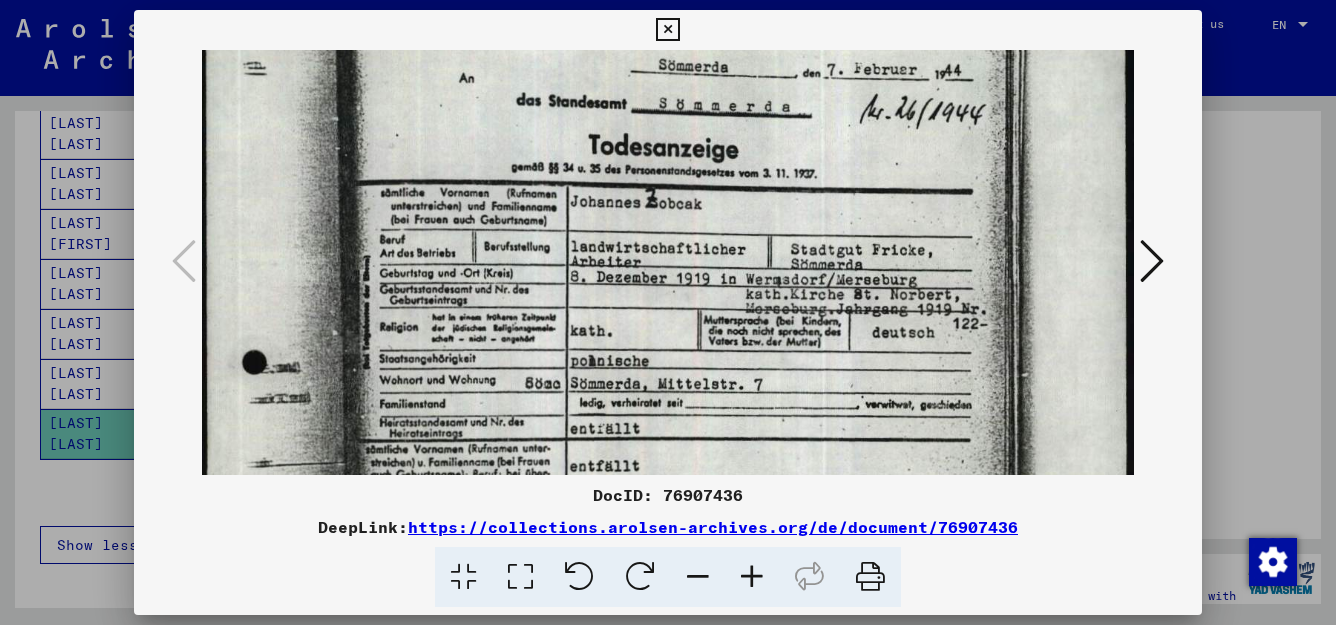 drag, startPoint x: 751, startPoint y: 423, endPoint x: 772, endPoint y: 251, distance: 173.27724 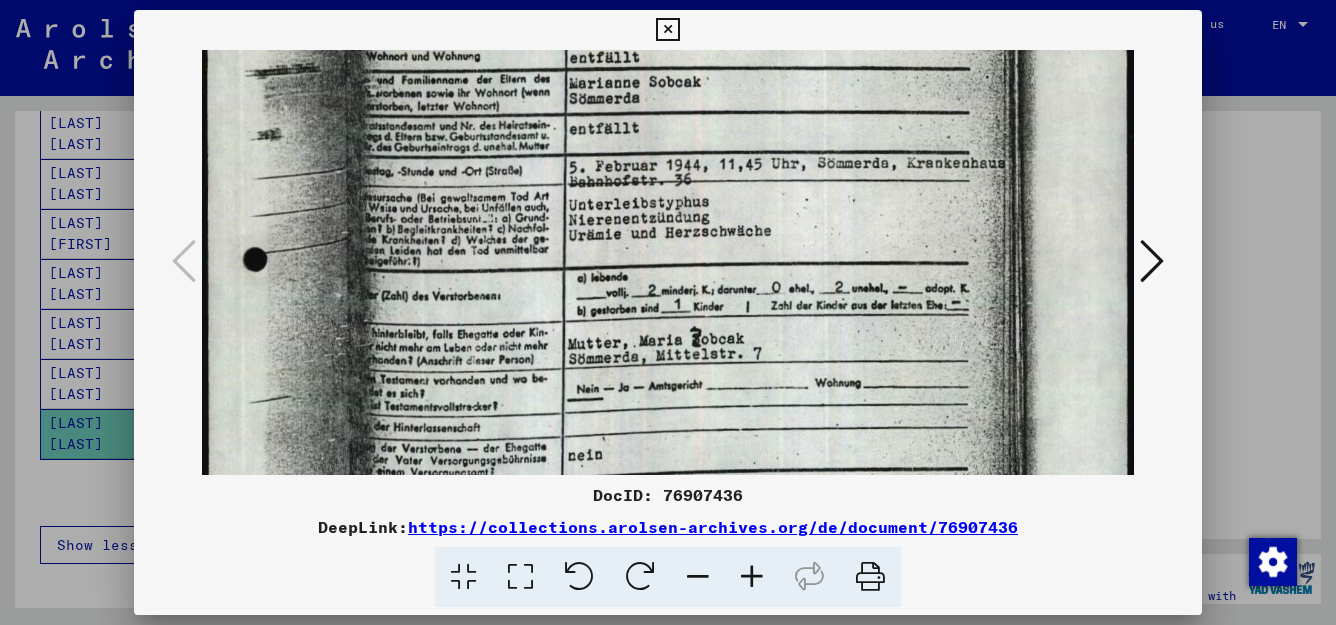 scroll, scrollTop: 655, scrollLeft: 0, axis: vertical 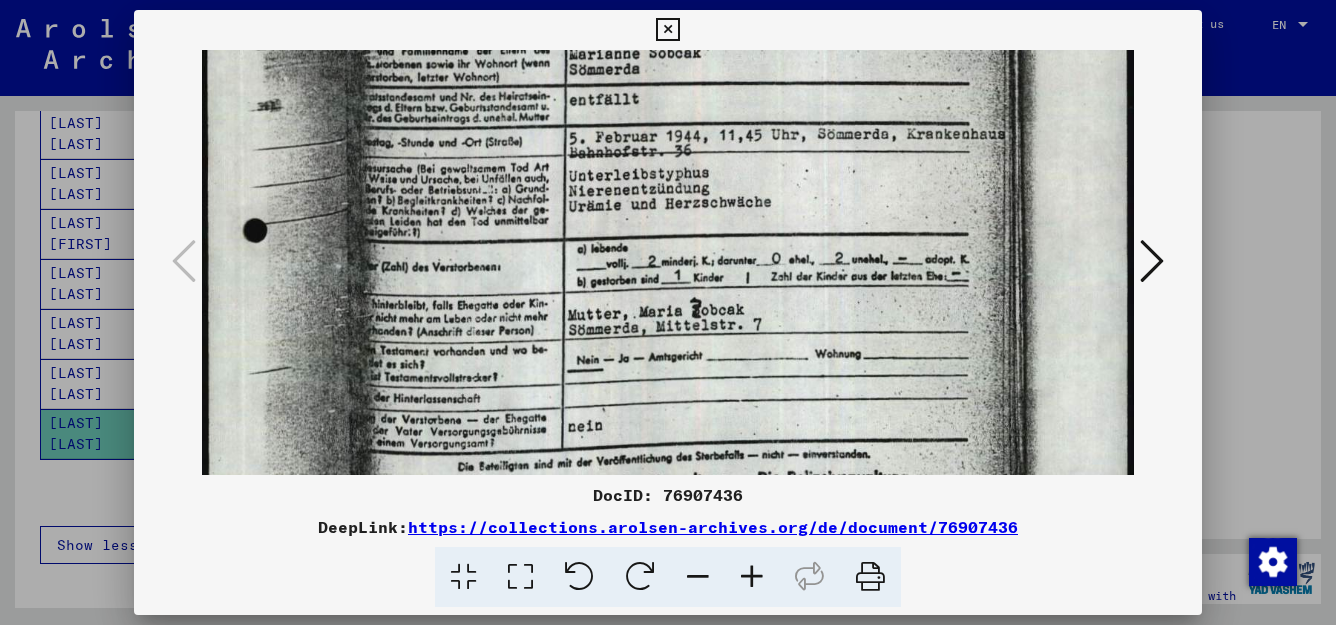 drag, startPoint x: 758, startPoint y: 401, endPoint x: 858, endPoint y: -82, distance: 493.24335 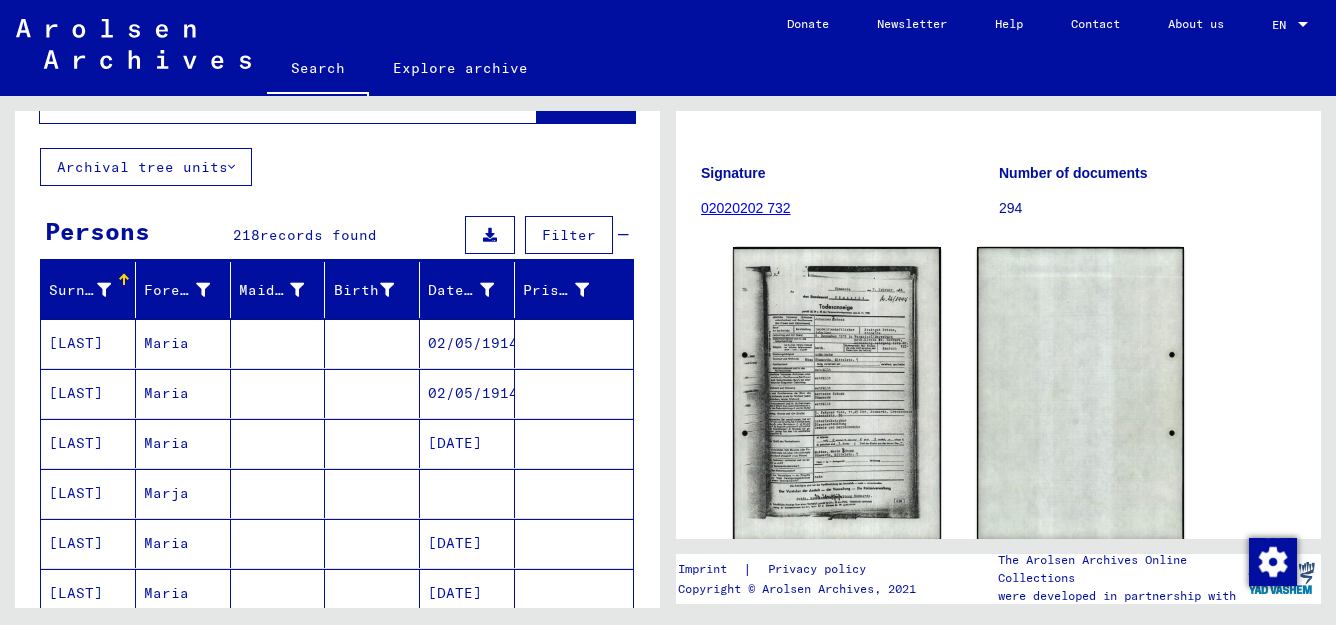 scroll, scrollTop: 0, scrollLeft: 0, axis: both 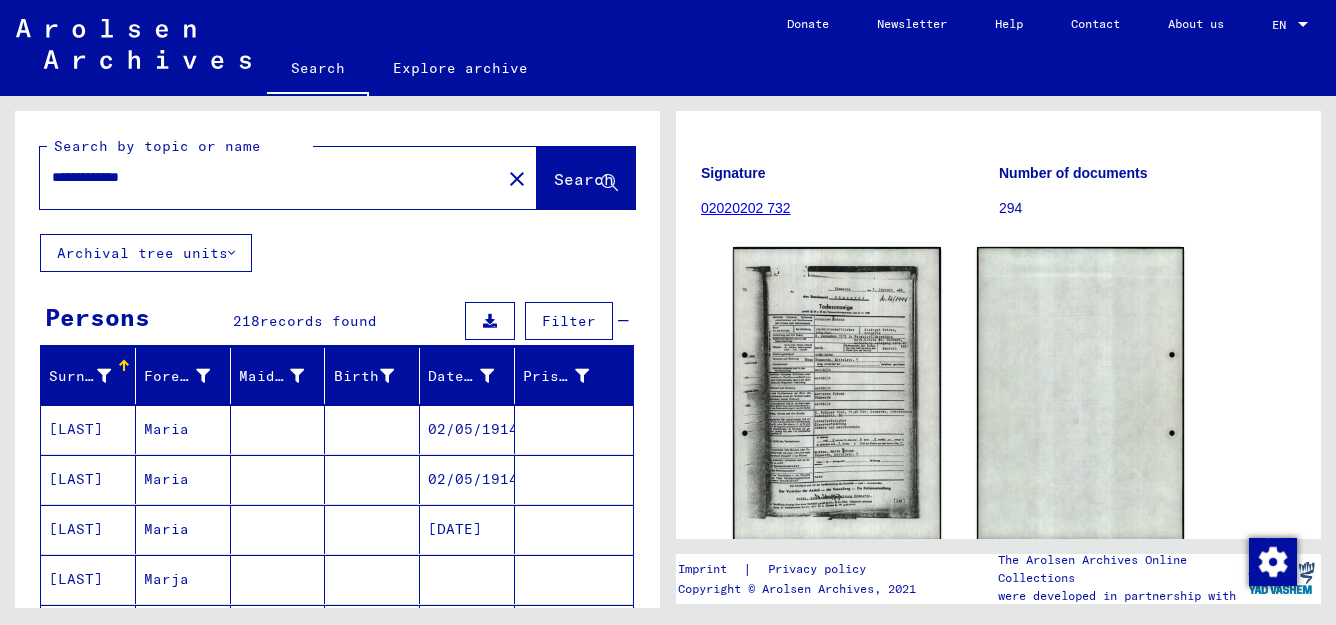 drag, startPoint x: 172, startPoint y: 174, endPoint x: 25, endPoint y: 202, distance: 149.64291 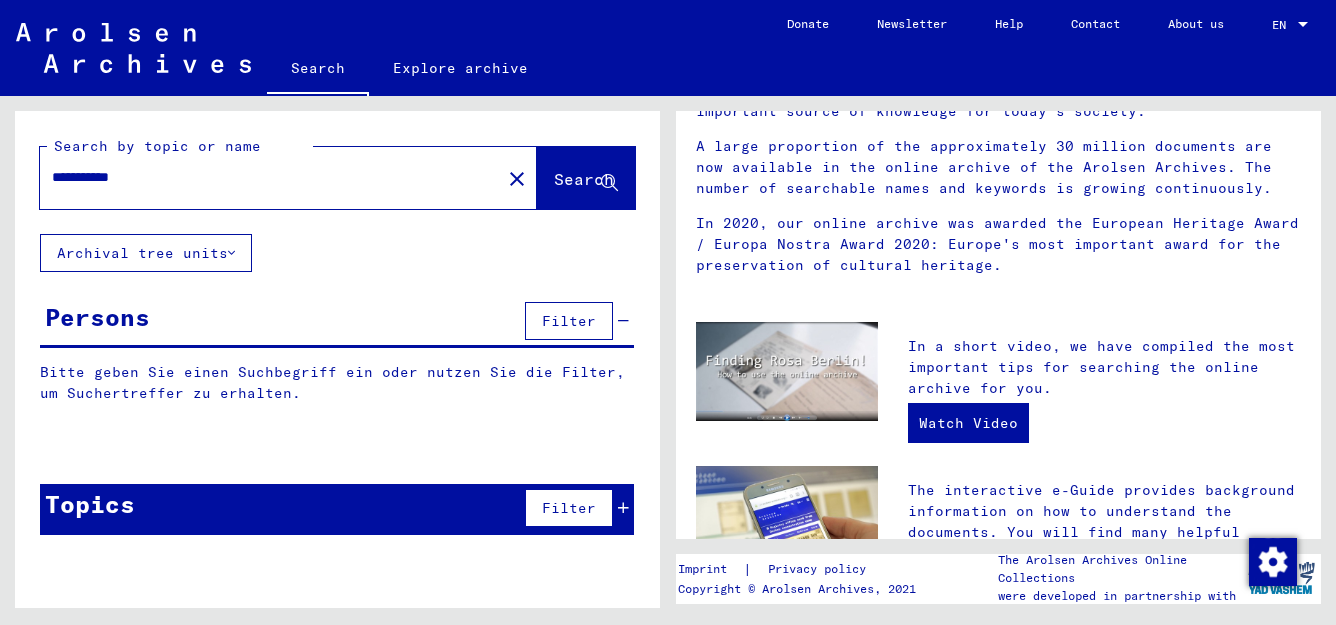 scroll, scrollTop: 0, scrollLeft: 0, axis: both 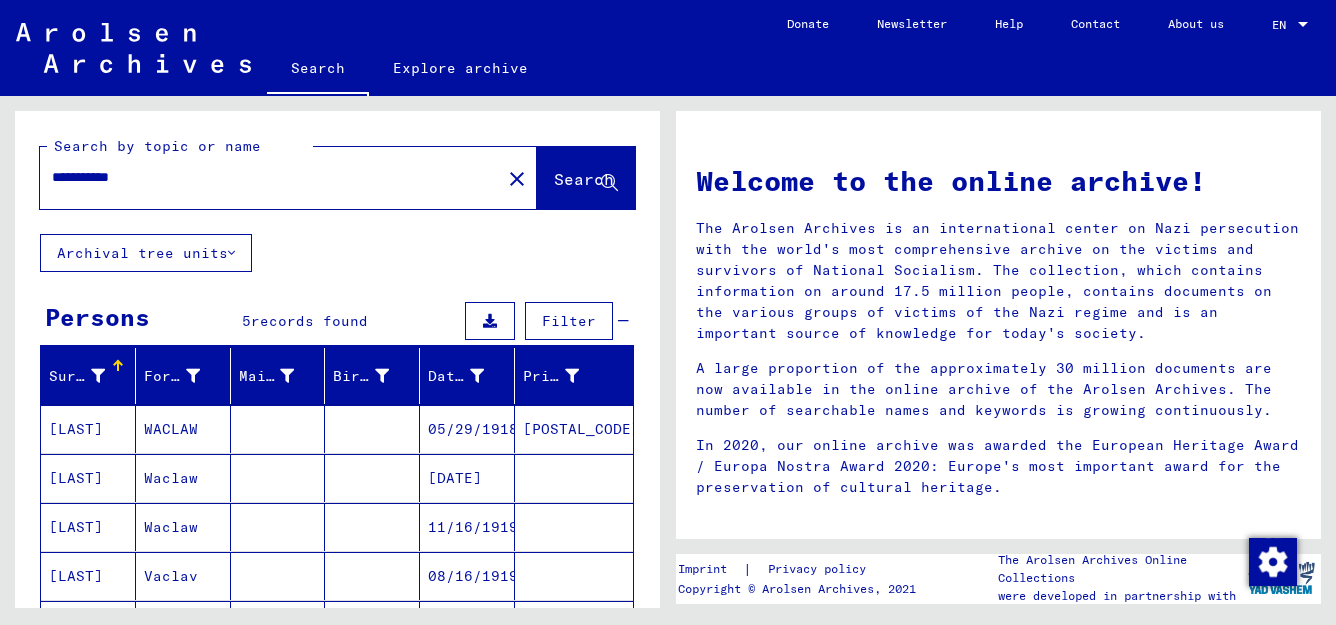 click on "[POSTAL_CODE]" at bounding box center [574, 478] 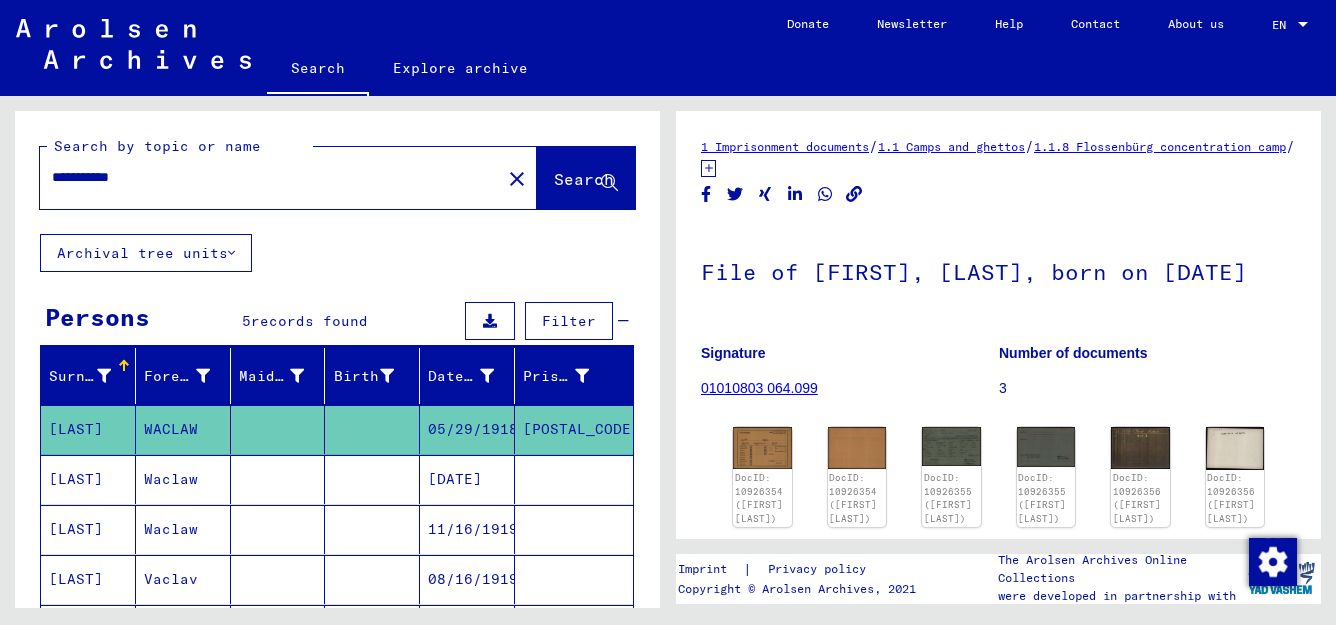 scroll, scrollTop: 0, scrollLeft: 0, axis: both 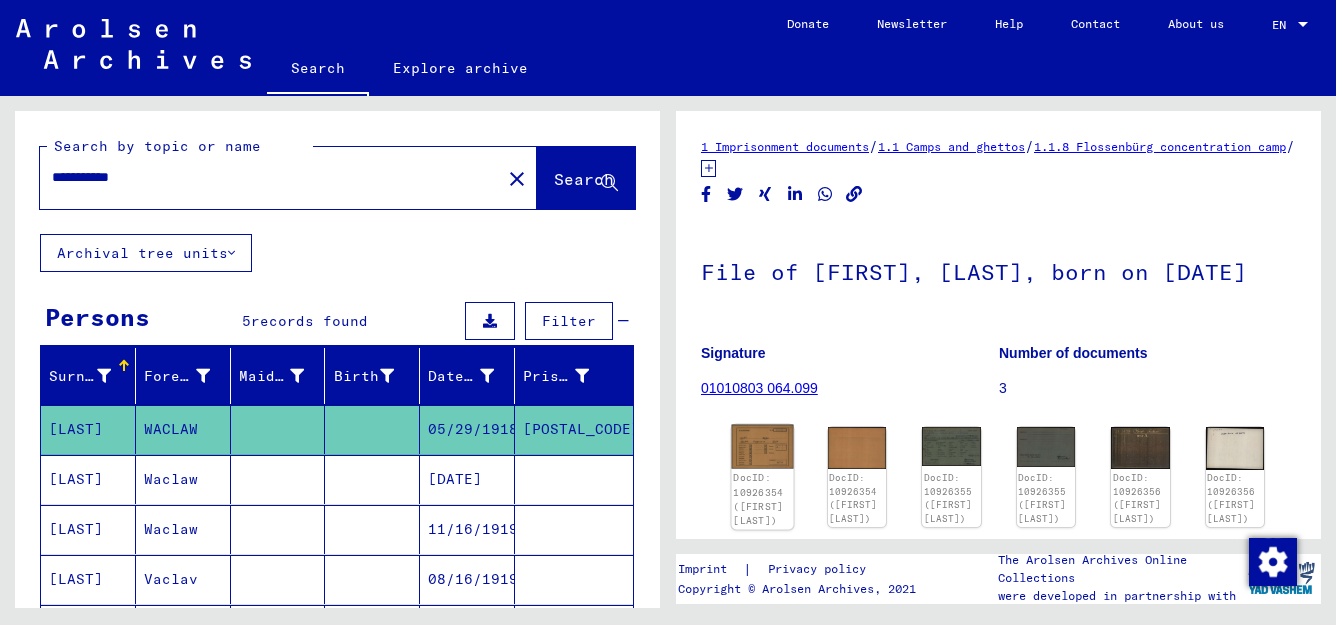 click 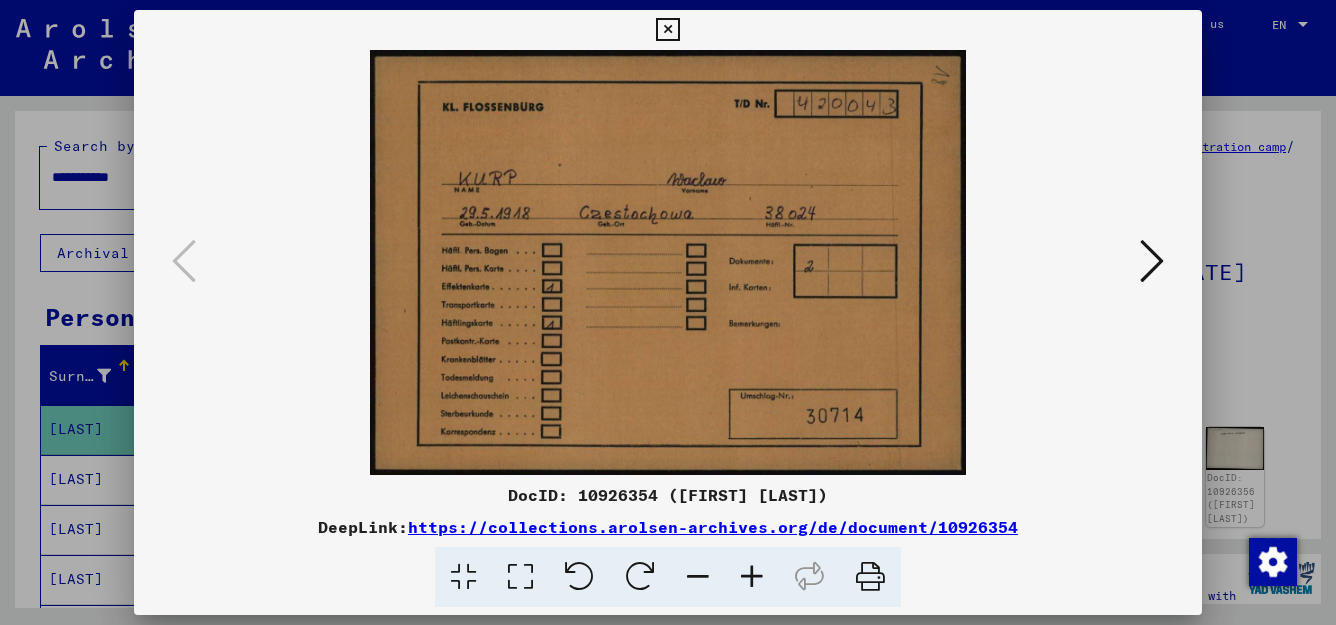 click at bounding box center [1152, 261] 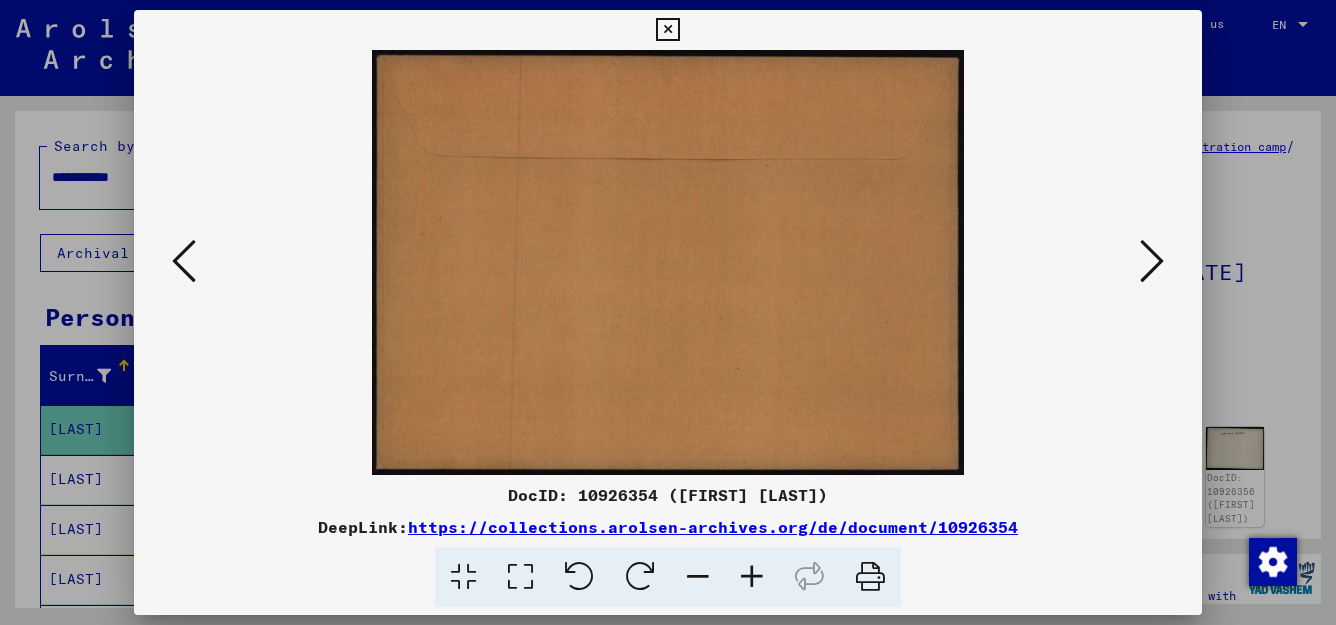 click at bounding box center [1152, 261] 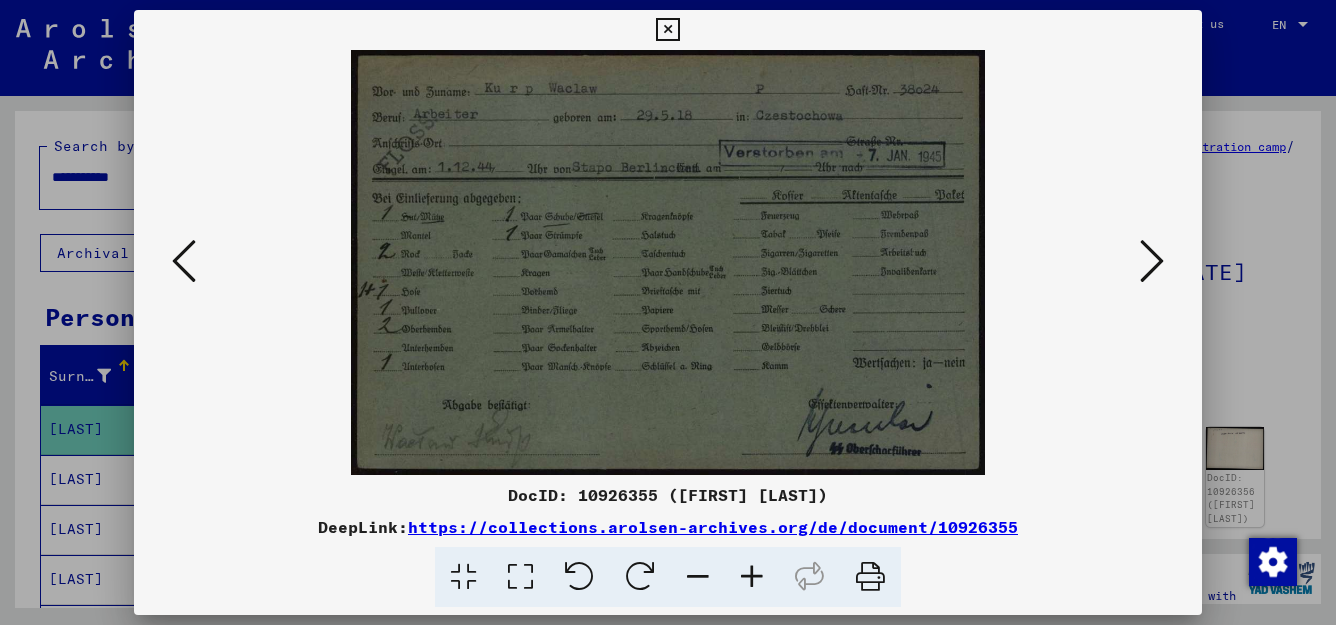 click at bounding box center (1152, 261) 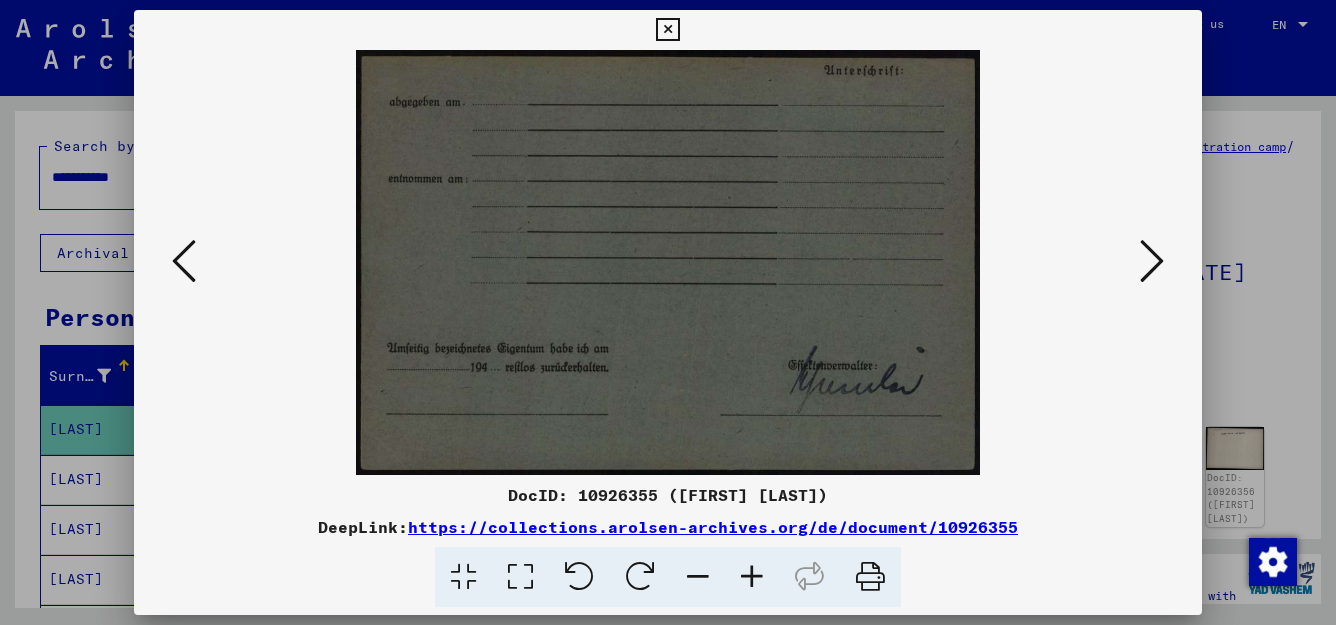 click at bounding box center (1152, 261) 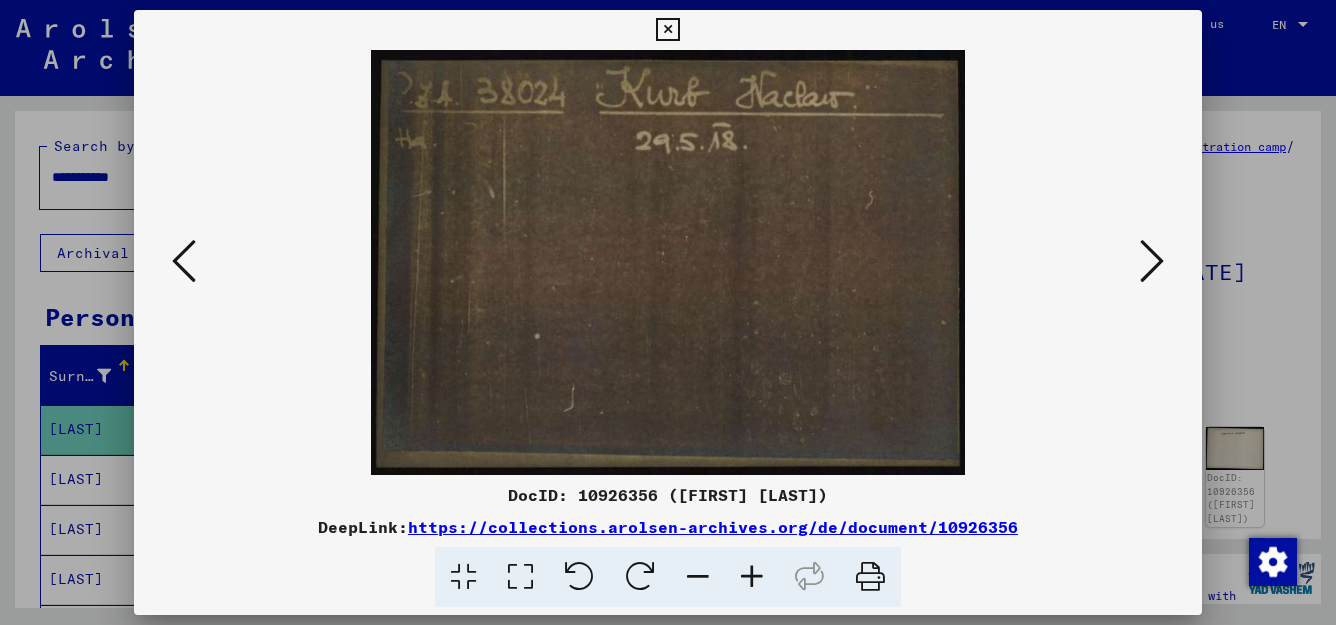 click at bounding box center [1152, 261] 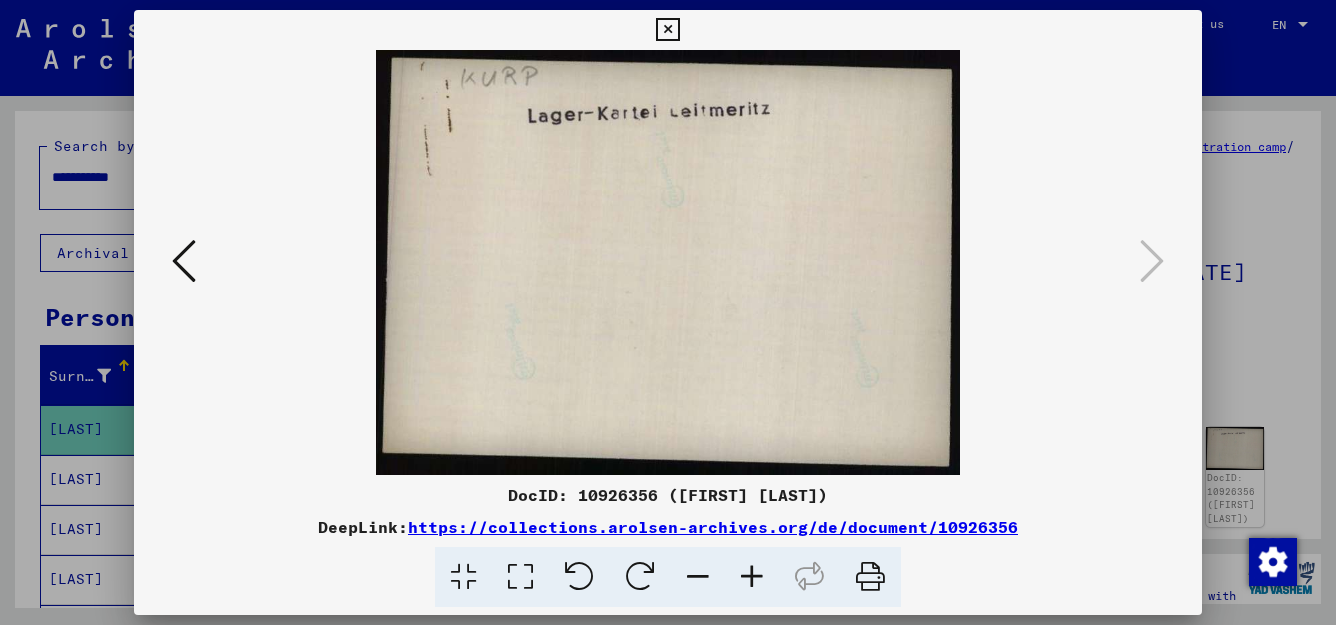 click at bounding box center [667, 30] 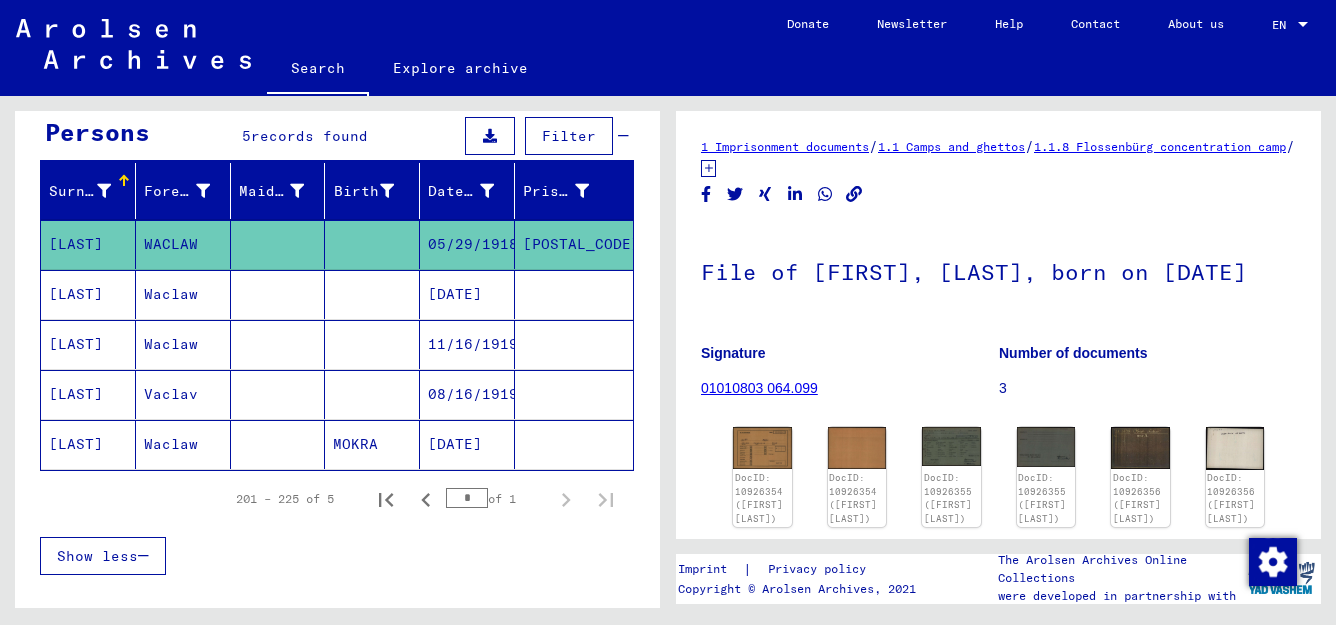 scroll, scrollTop: 187, scrollLeft: 0, axis: vertical 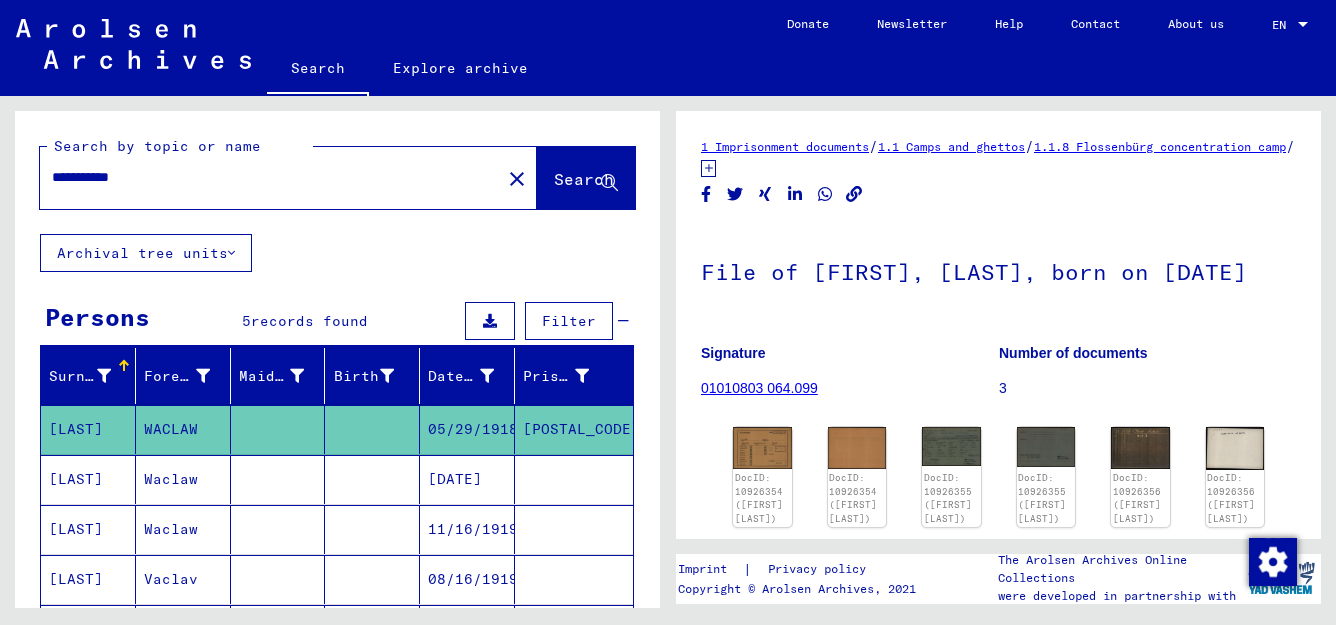 drag, startPoint x: 99, startPoint y: 176, endPoint x: 23, endPoint y: 199, distance: 79.40403 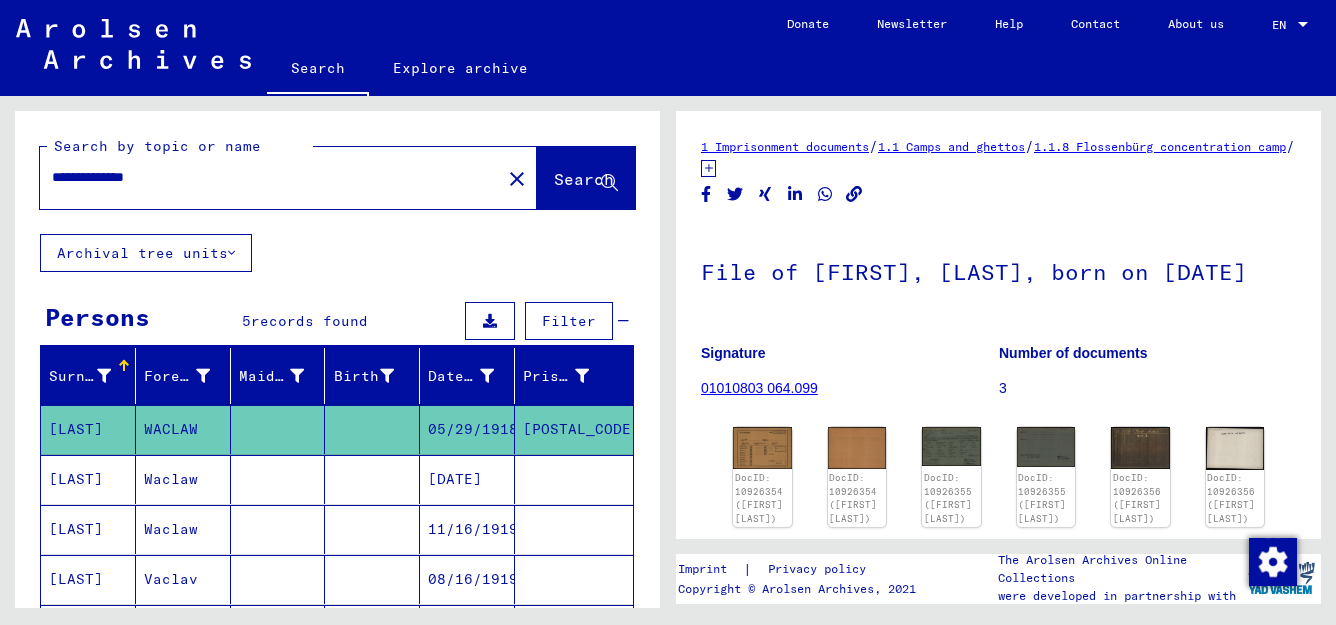 type on "**********" 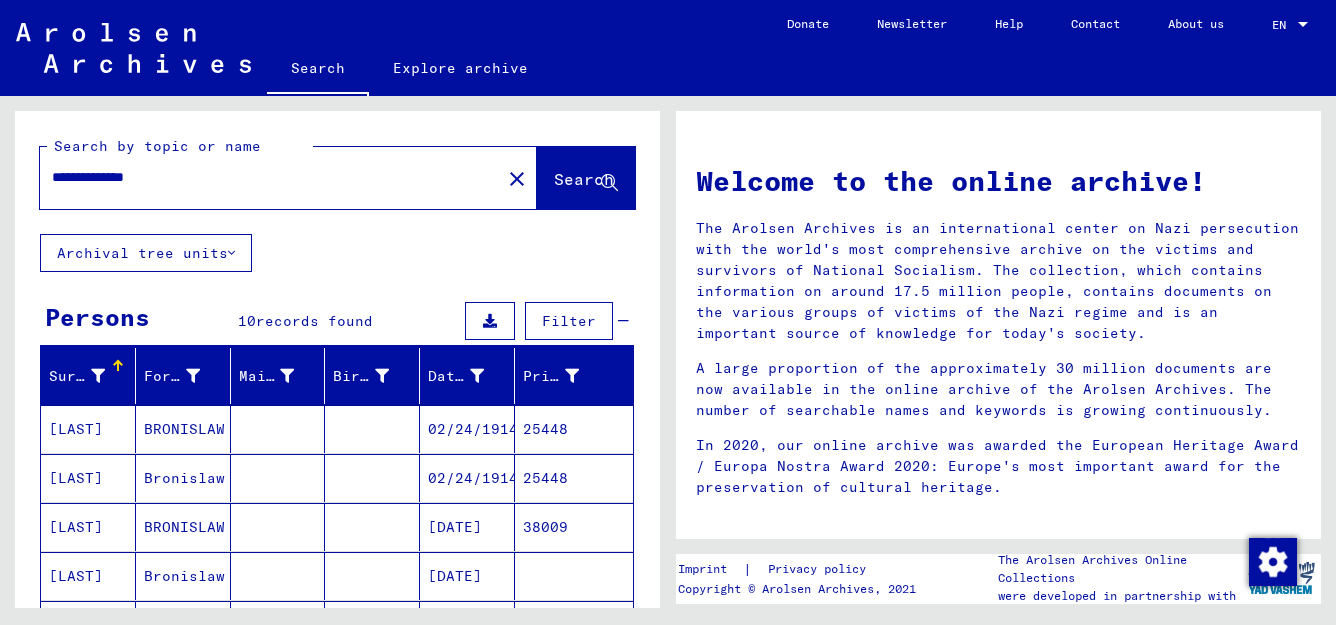 click on "02/24/1914" at bounding box center [467, 478] 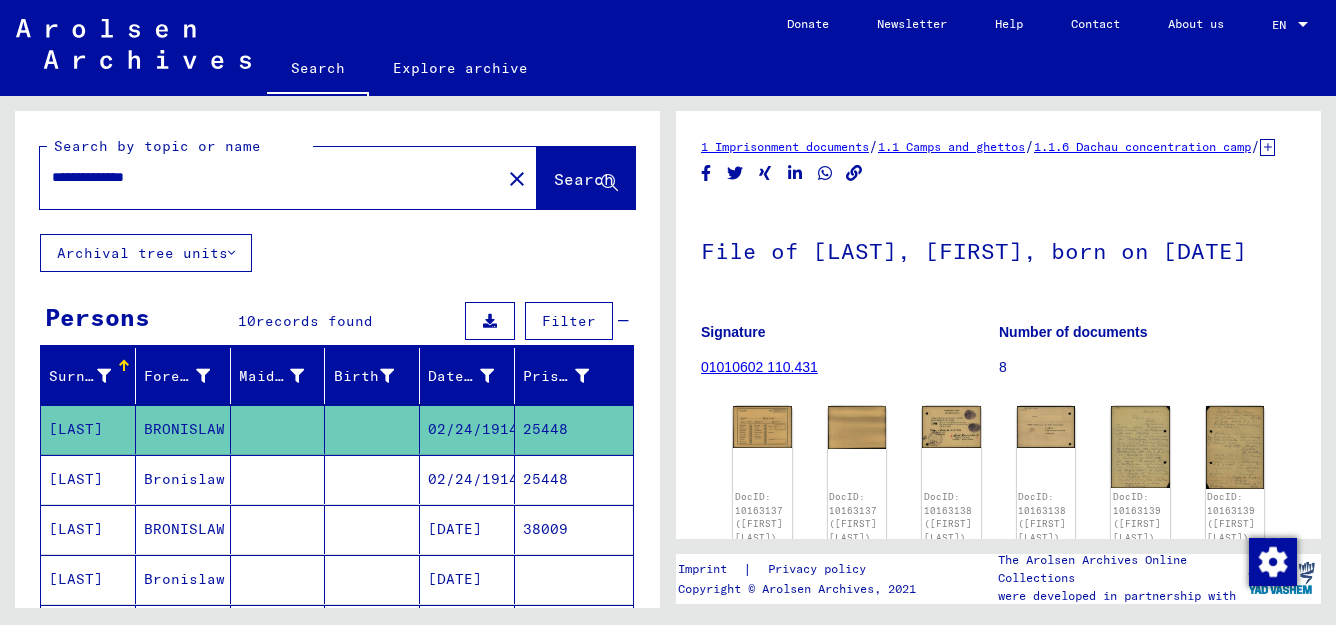 scroll, scrollTop: 0, scrollLeft: 0, axis: both 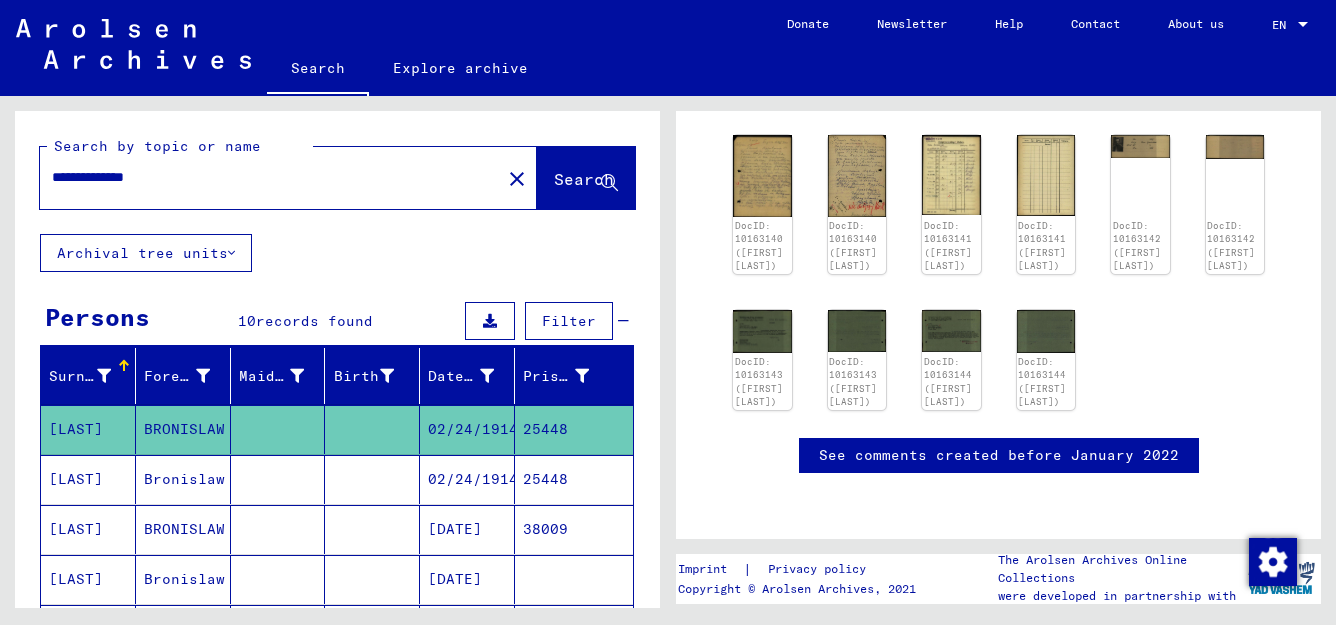 click on "02/24/1914" at bounding box center [467, 529] 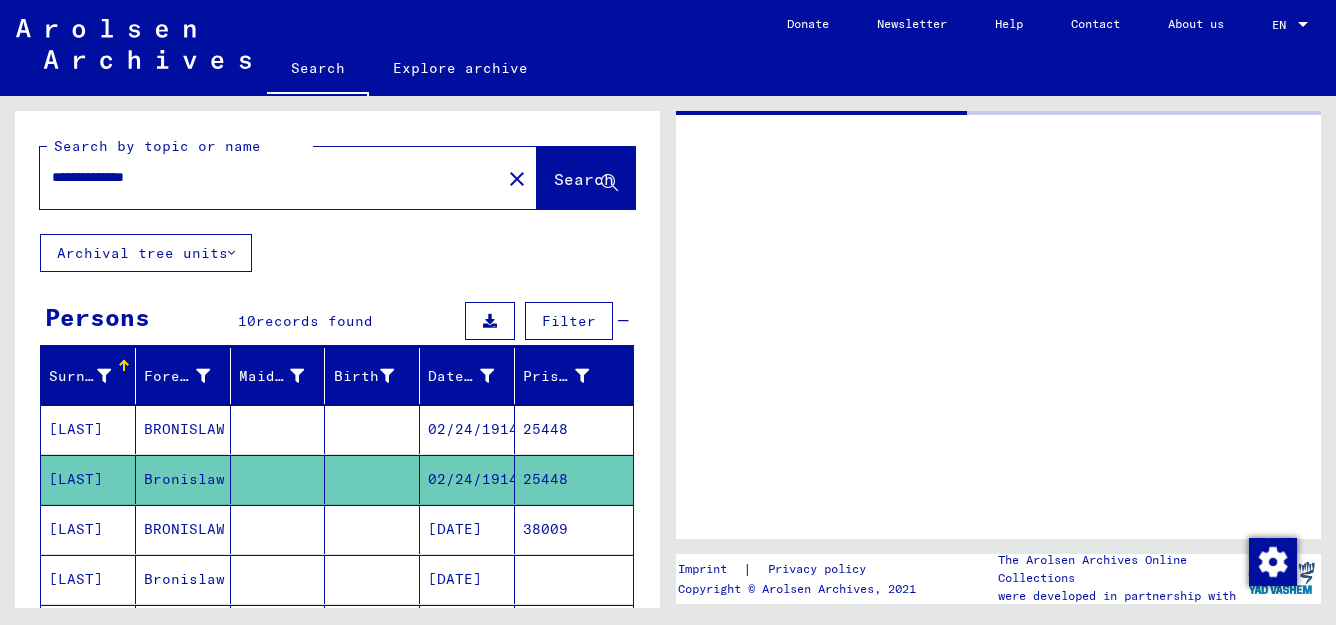 scroll, scrollTop: 0, scrollLeft: 0, axis: both 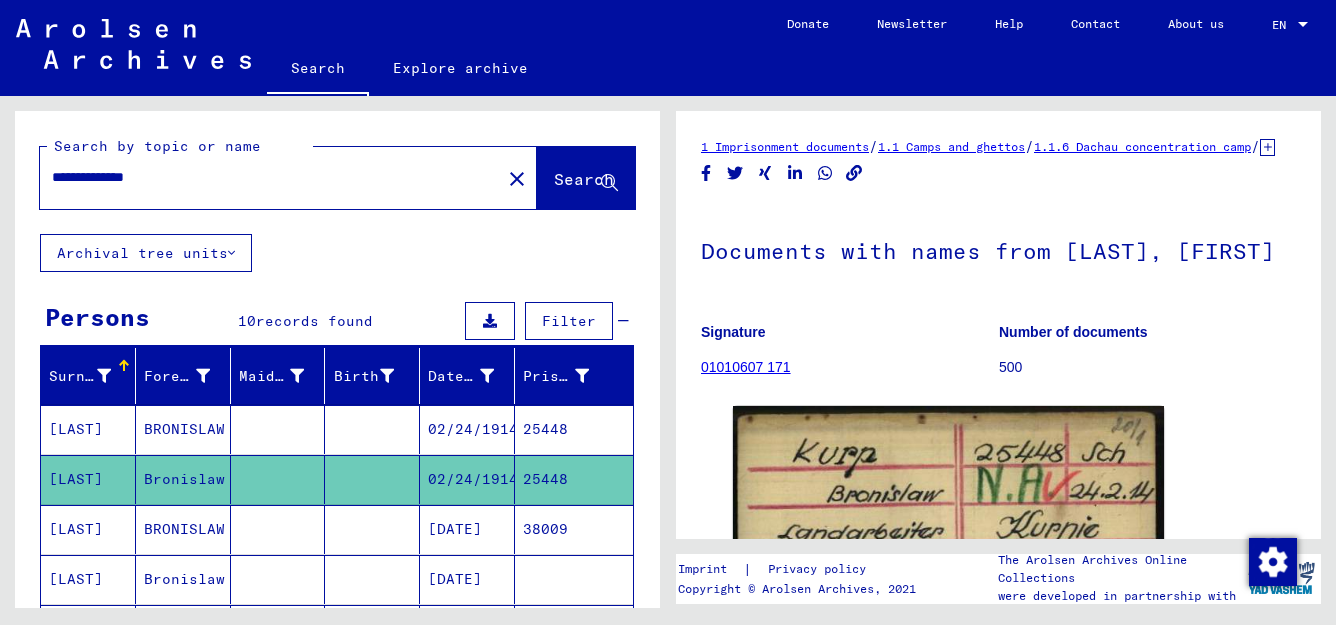 click on "[DATE]" at bounding box center [467, 629] 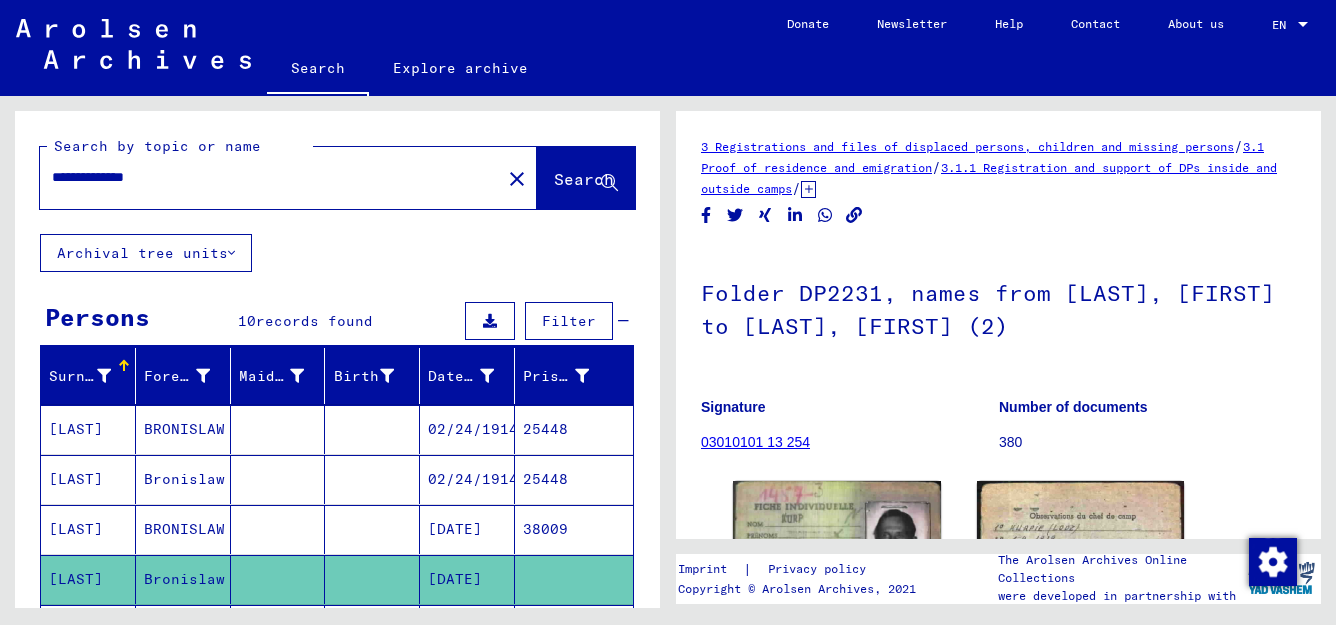 scroll, scrollTop: 0, scrollLeft: 0, axis: both 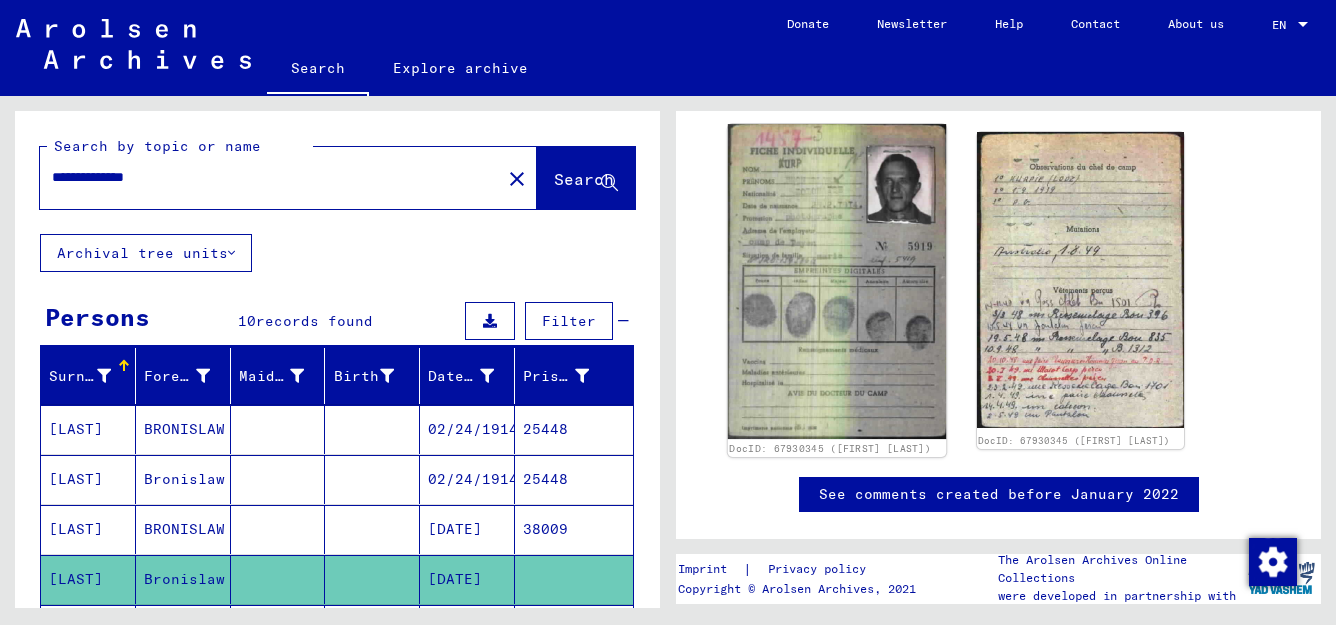 click 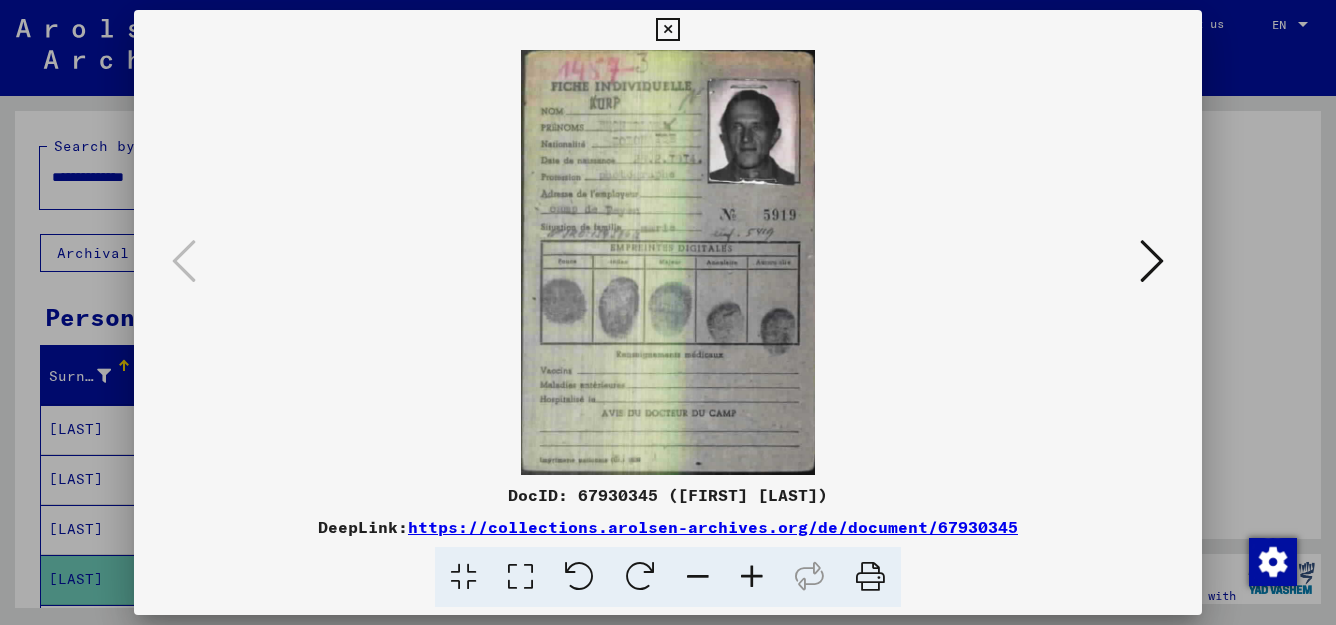 click at bounding box center (520, 577) 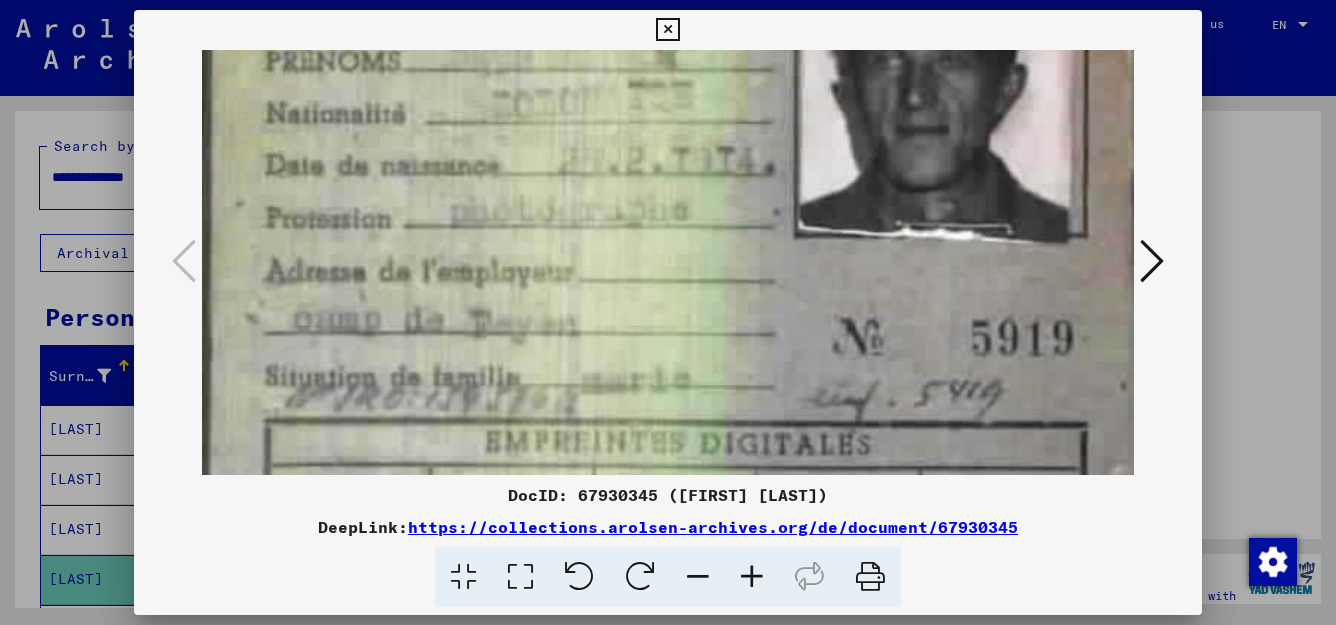 scroll, scrollTop: 237, scrollLeft: 0, axis: vertical 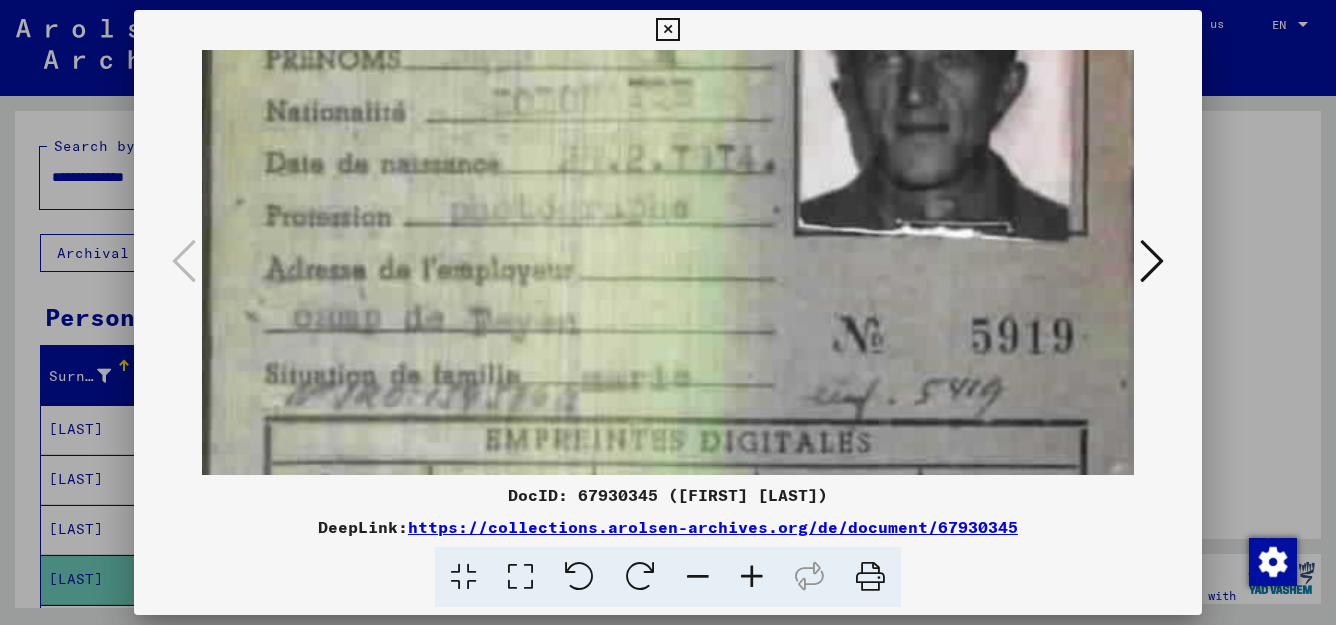 drag, startPoint x: 786, startPoint y: 248, endPoint x: 833, endPoint y: 11, distance: 241.6154 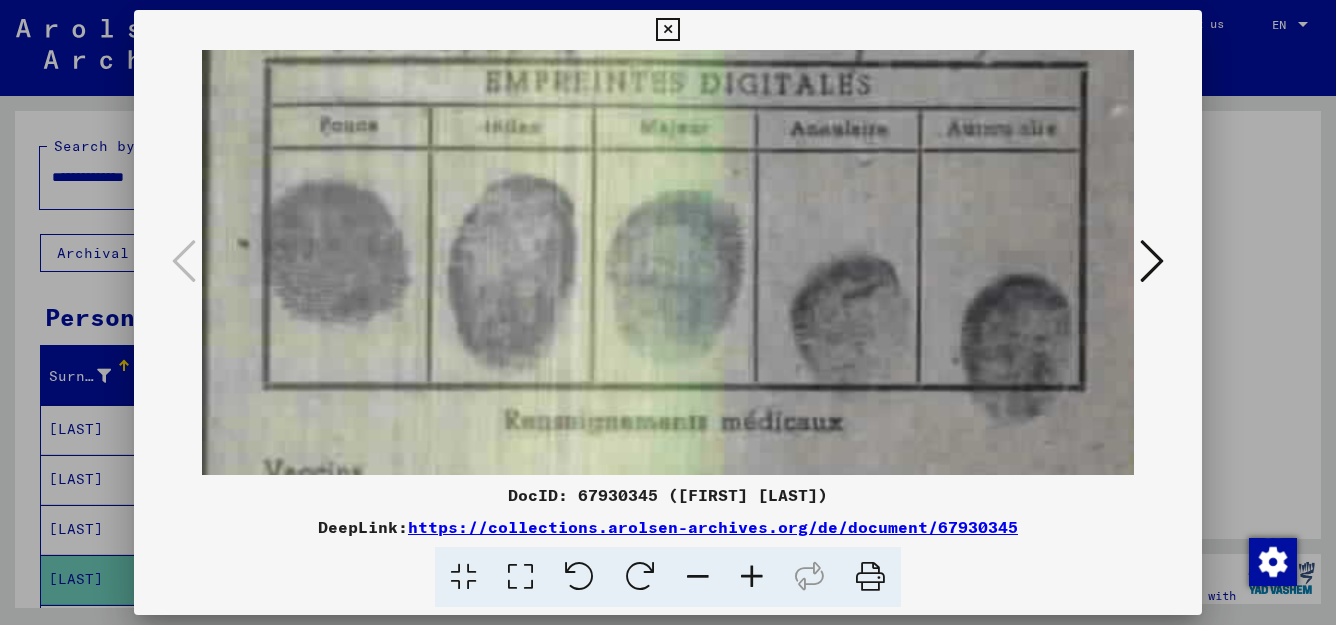 scroll, scrollTop: 604, scrollLeft: 0, axis: vertical 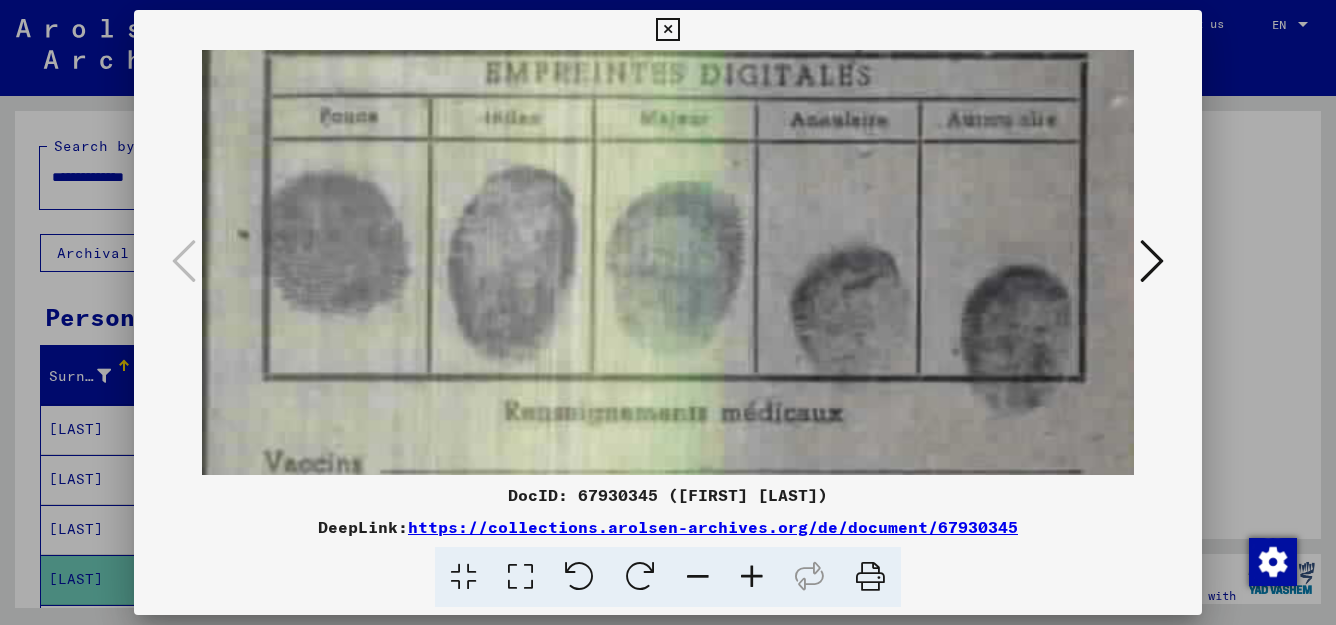 drag, startPoint x: 672, startPoint y: 285, endPoint x: 947, endPoint y: -82, distance: 458.60004 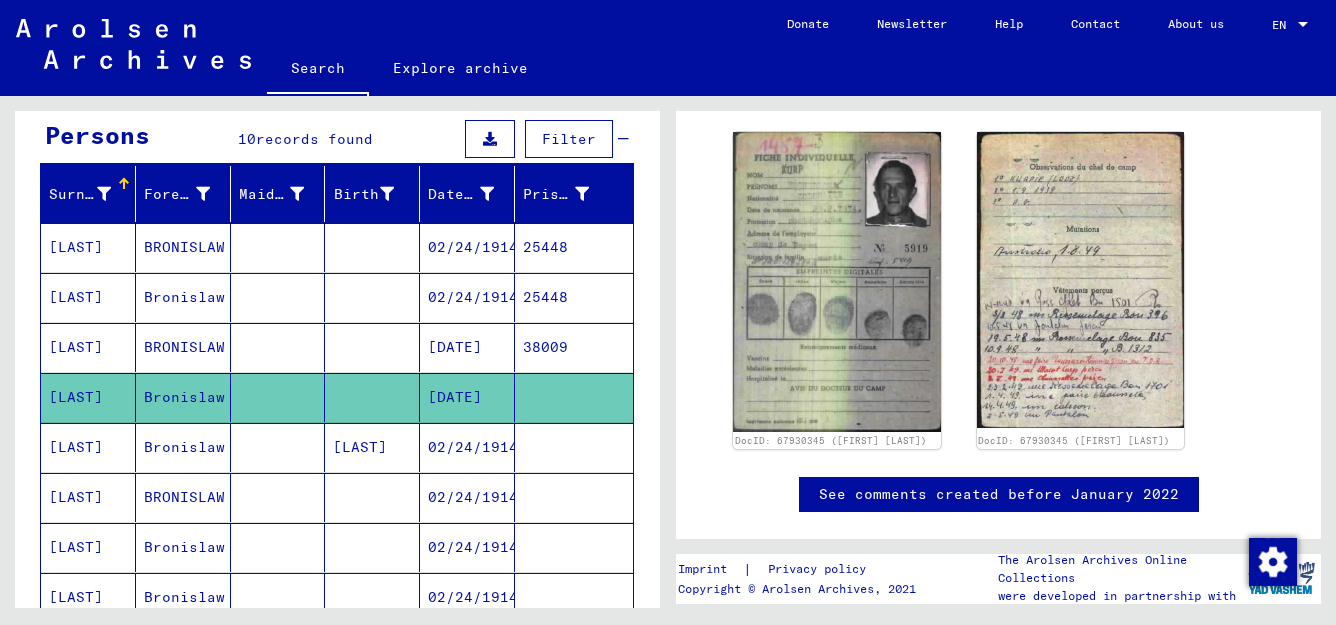 scroll, scrollTop: 185, scrollLeft: 0, axis: vertical 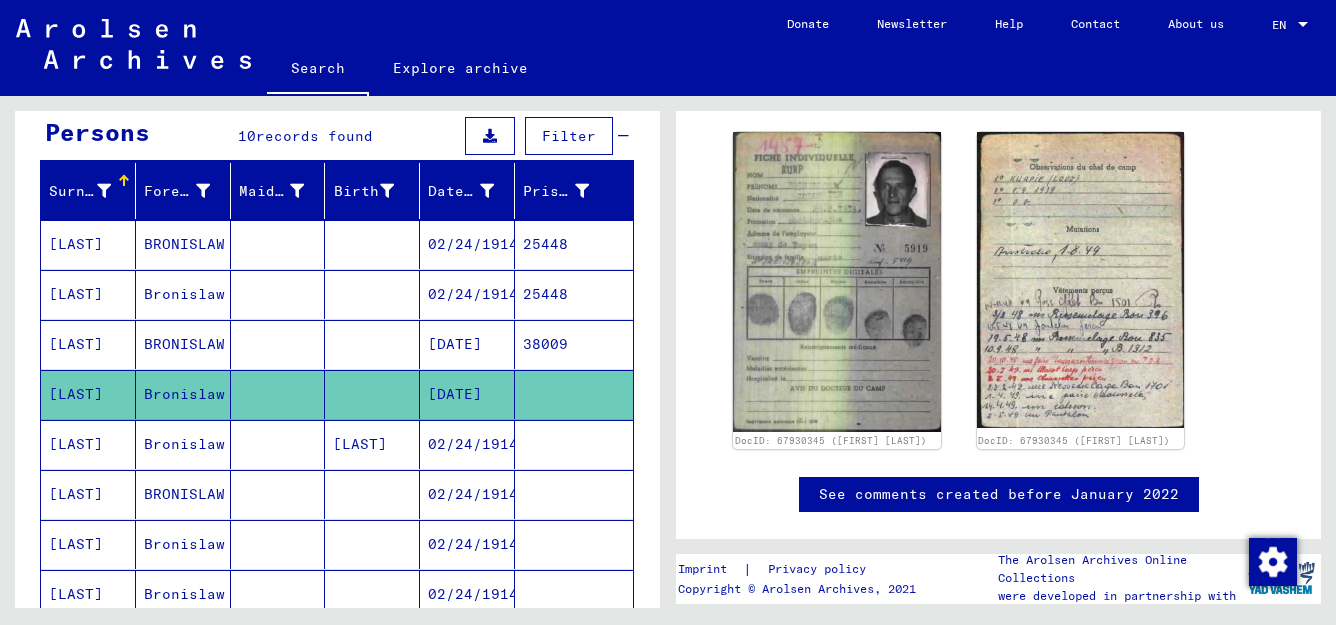 click on "02/24/1914" at bounding box center [467, 494] 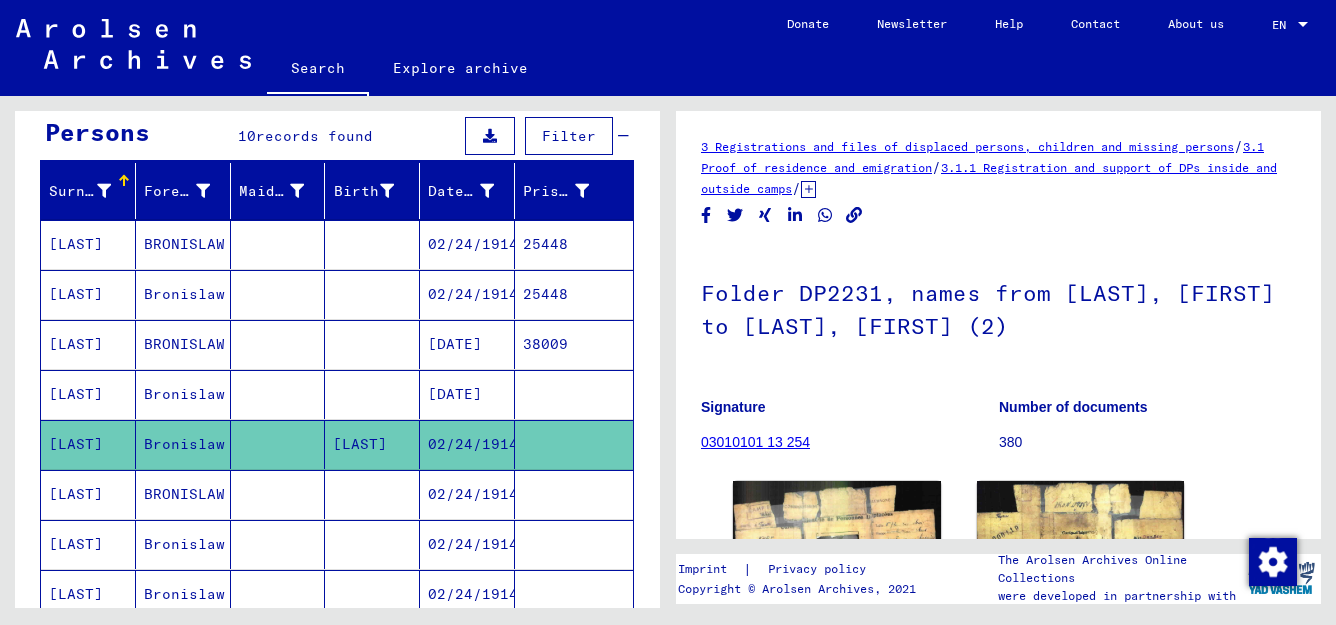 scroll, scrollTop: 0, scrollLeft: 0, axis: both 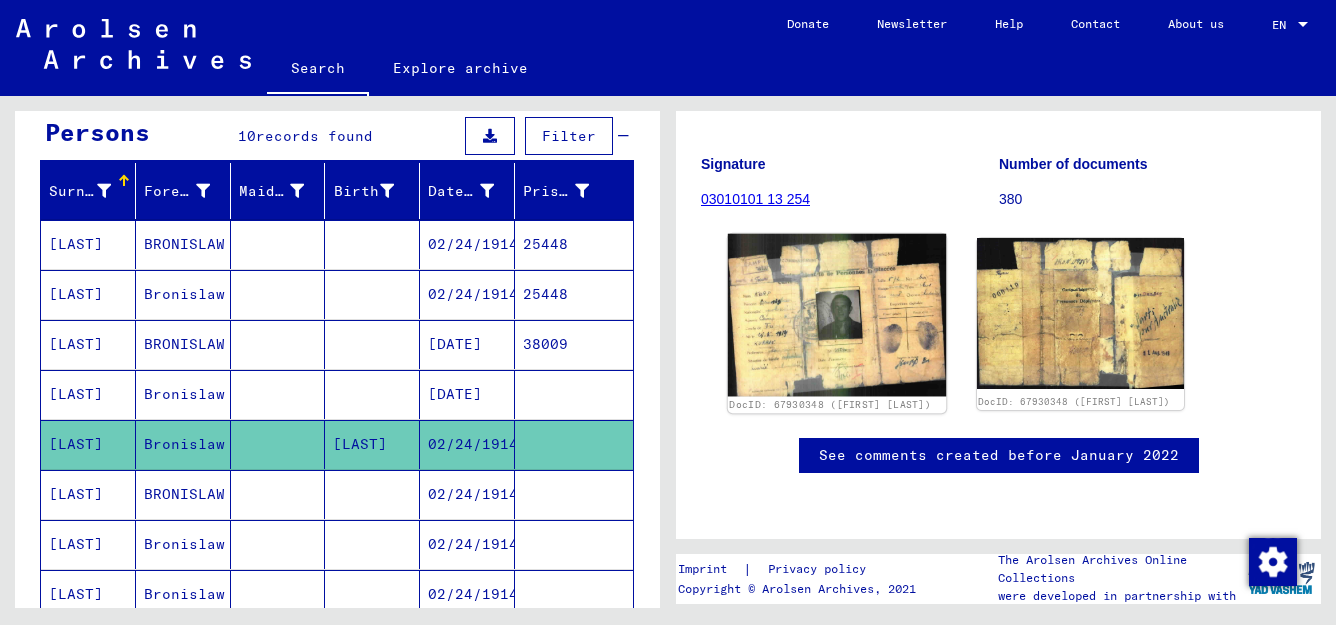 click 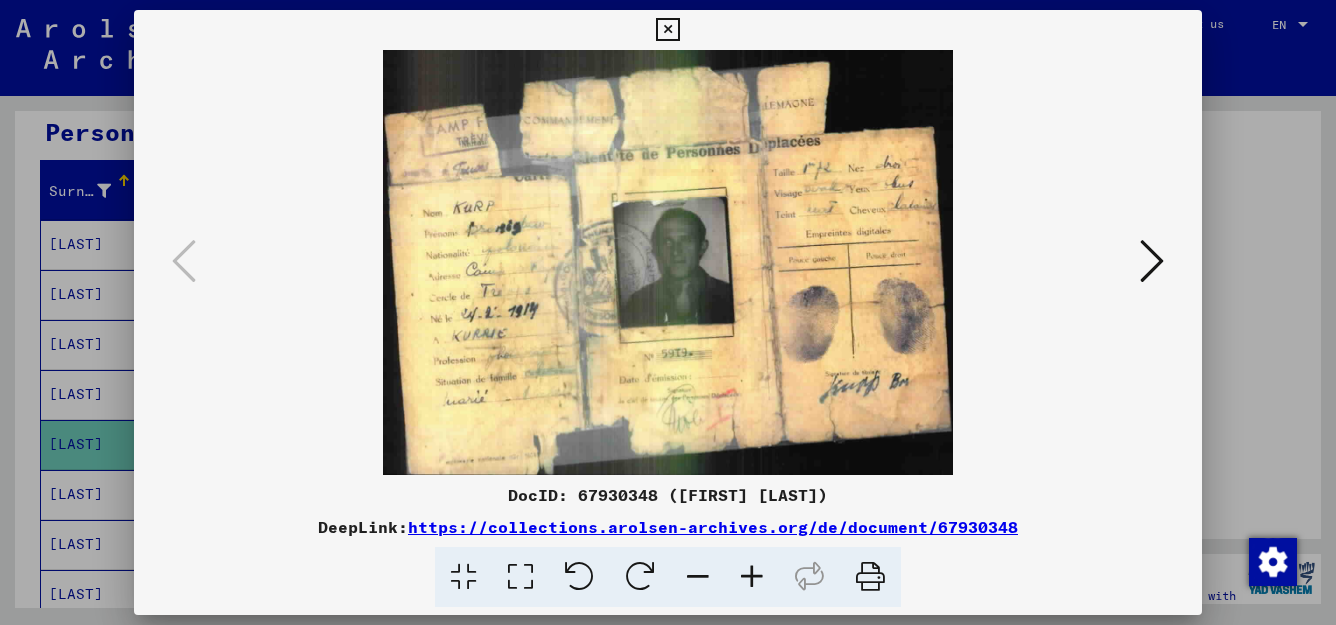 click at bounding box center [520, 577] 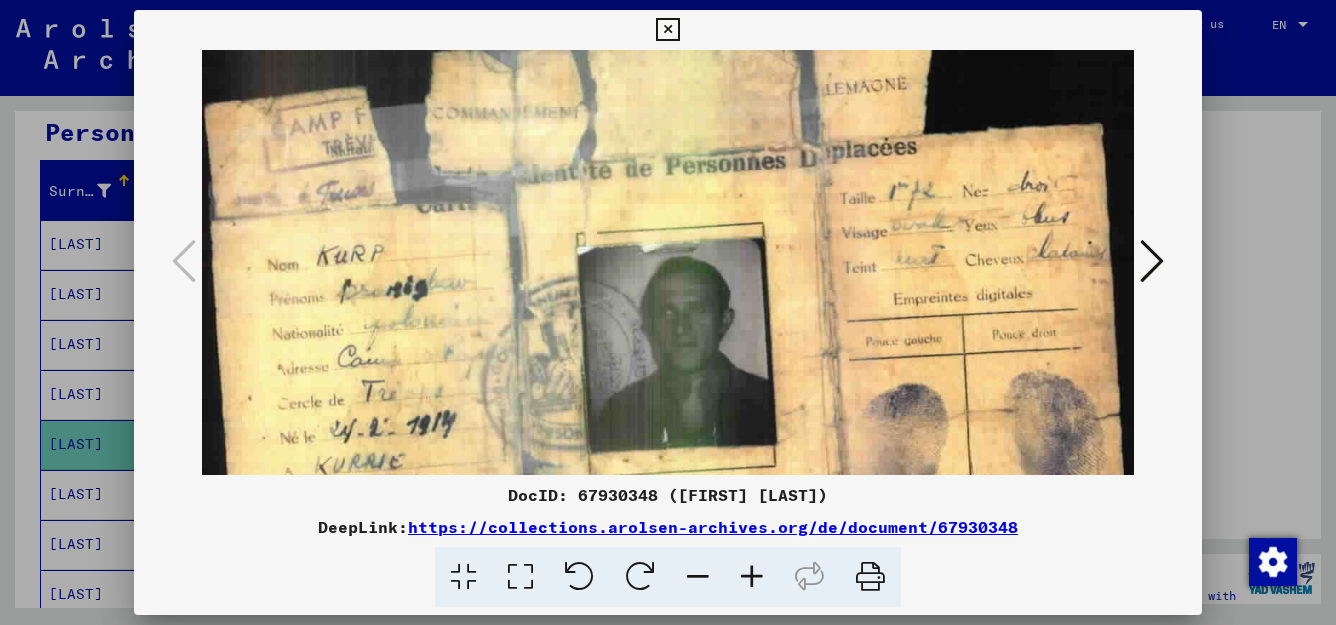 scroll, scrollTop: 51, scrollLeft: 0, axis: vertical 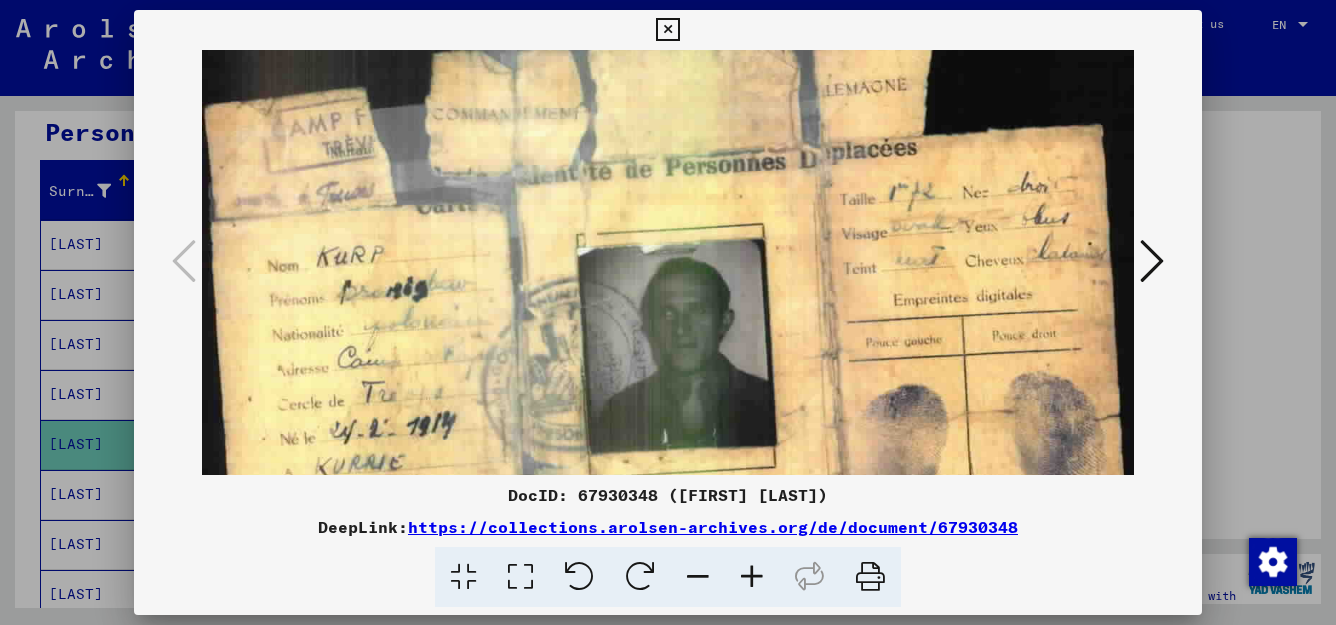 drag, startPoint x: 729, startPoint y: 456, endPoint x: 591, endPoint y: 393, distance: 151.70036 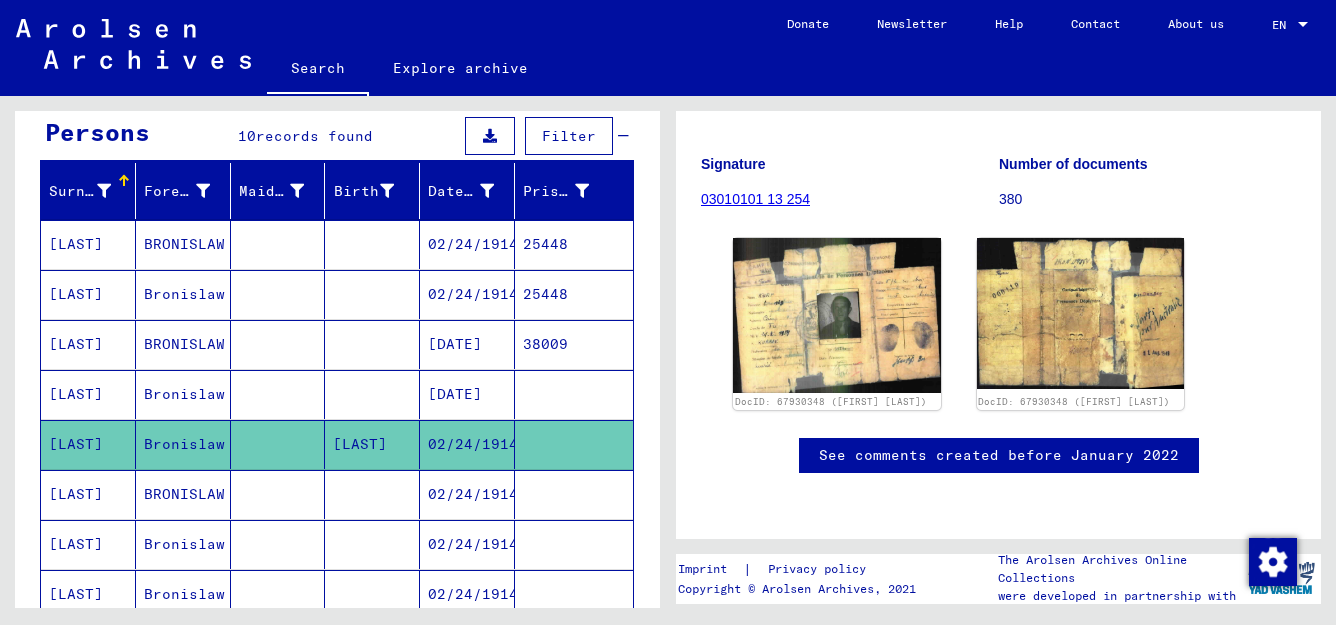 click on "Search   Explore archive   Detailfragen/-infos zu den Dokumenten? Stelle hier einen kostenlosen Antrag.  Donate Newsletter Help Contact About us EN EN" 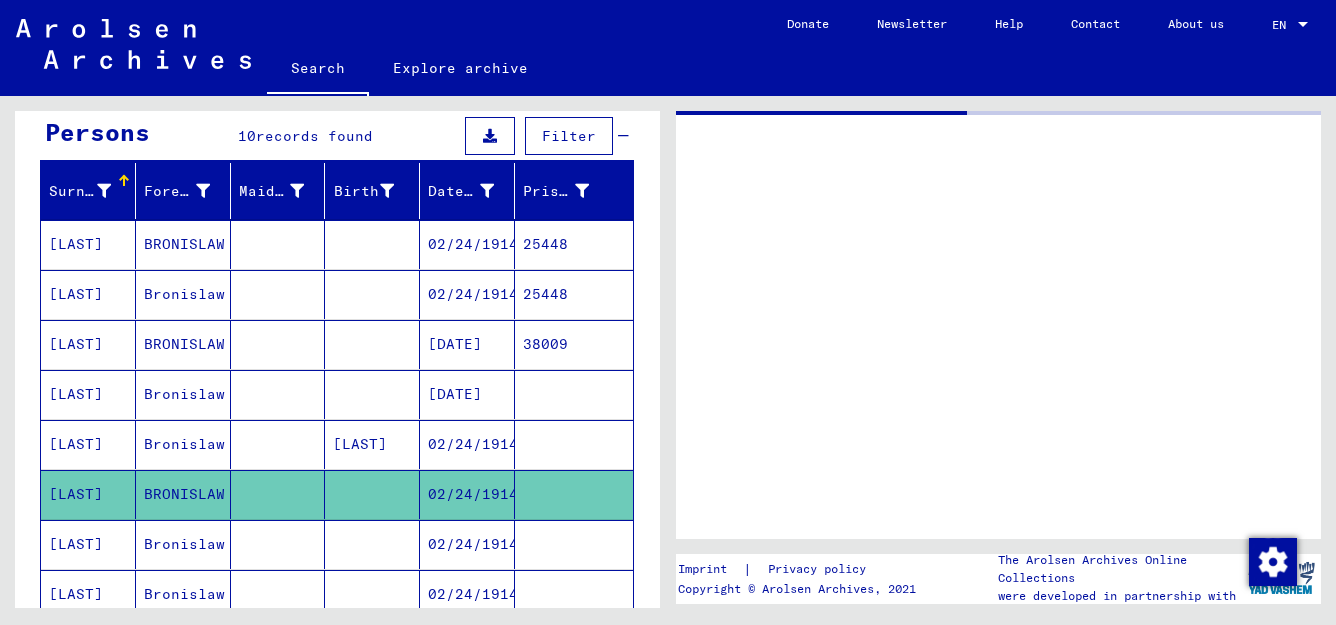 scroll, scrollTop: 0, scrollLeft: 0, axis: both 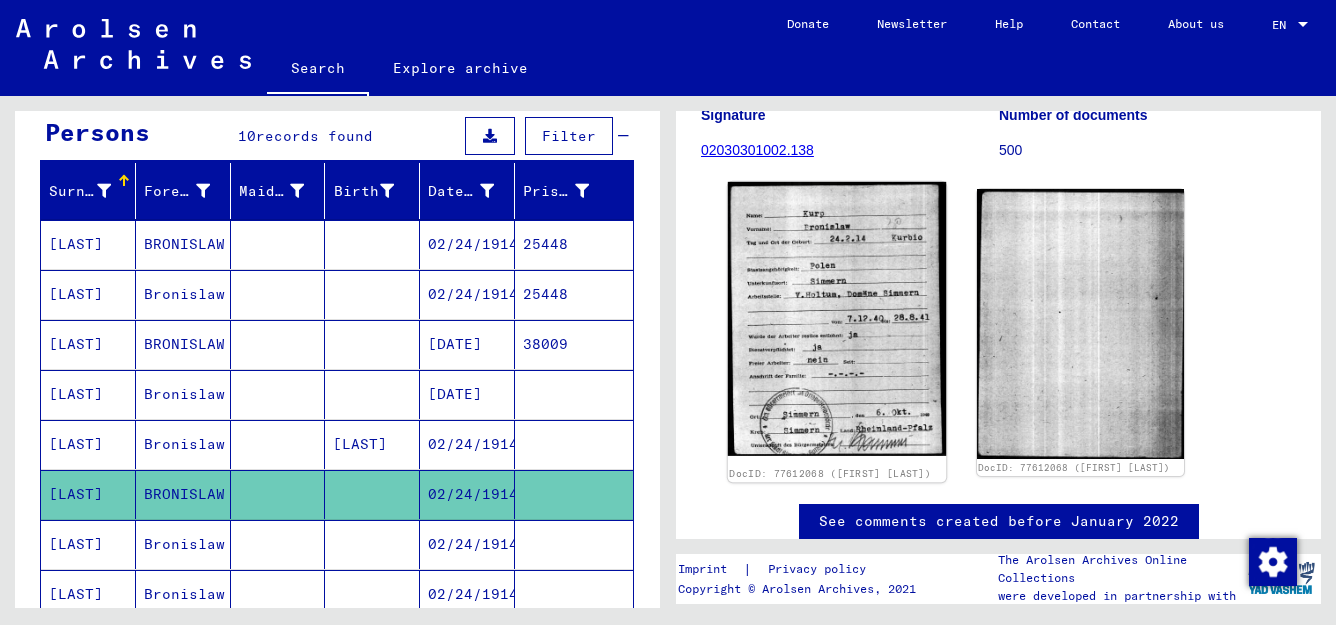 click 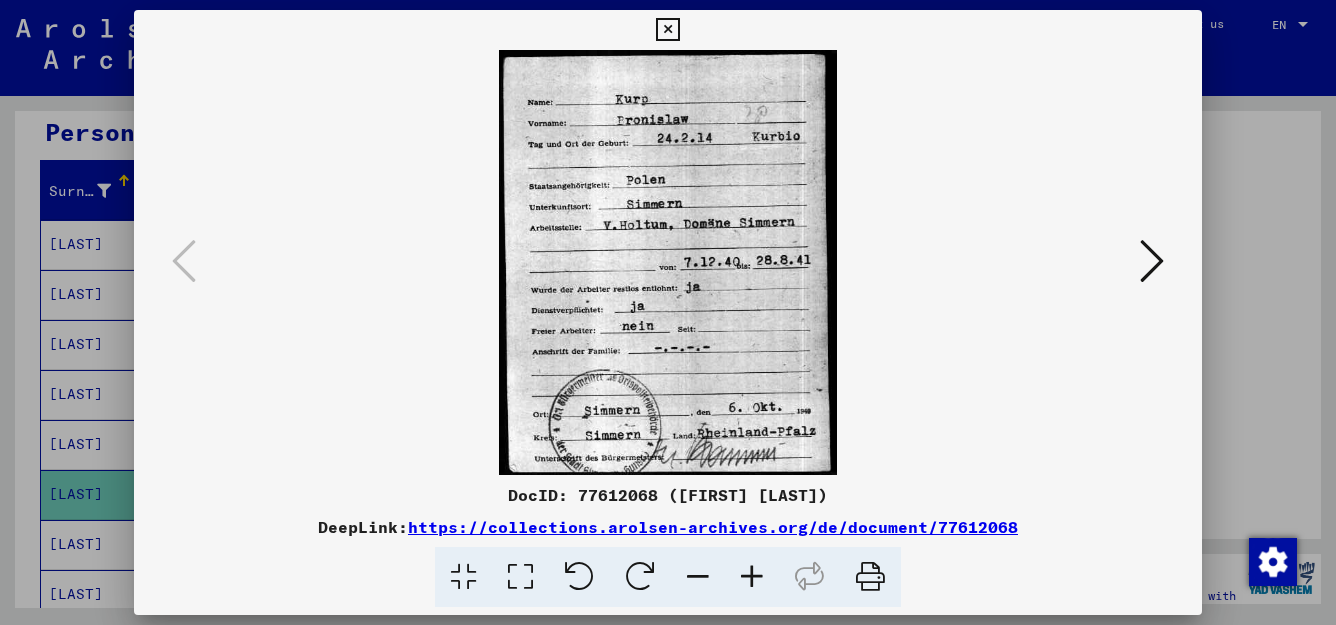 click at bounding box center (667, 30) 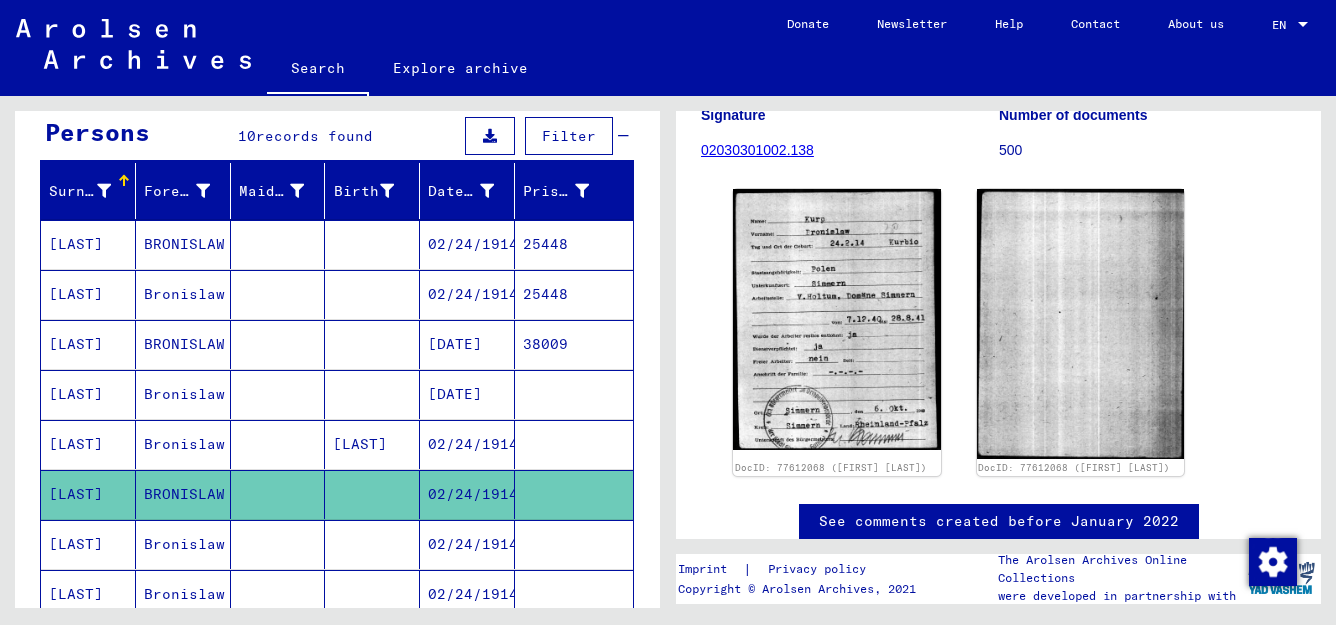 click on "02/24/1914" at bounding box center (467, 594) 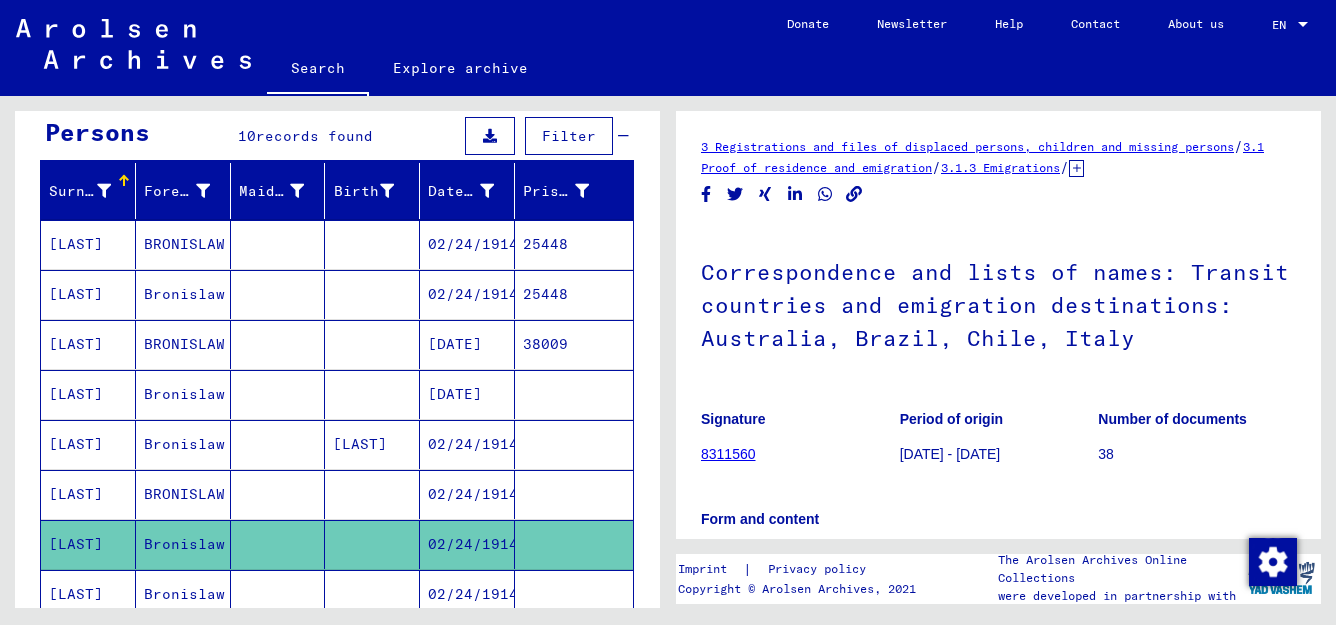 scroll, scrollTop: 0, scrollLeft: 0, axis: both 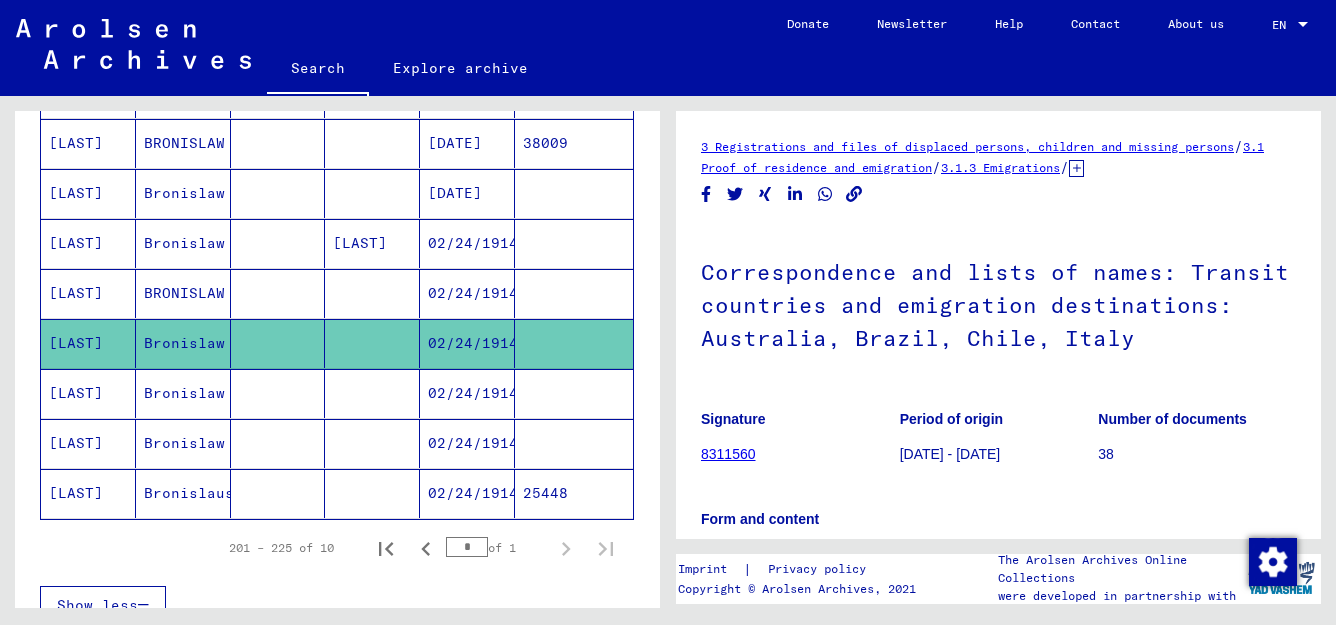 click on "02/24/1914" at bounding box center [467, 443] 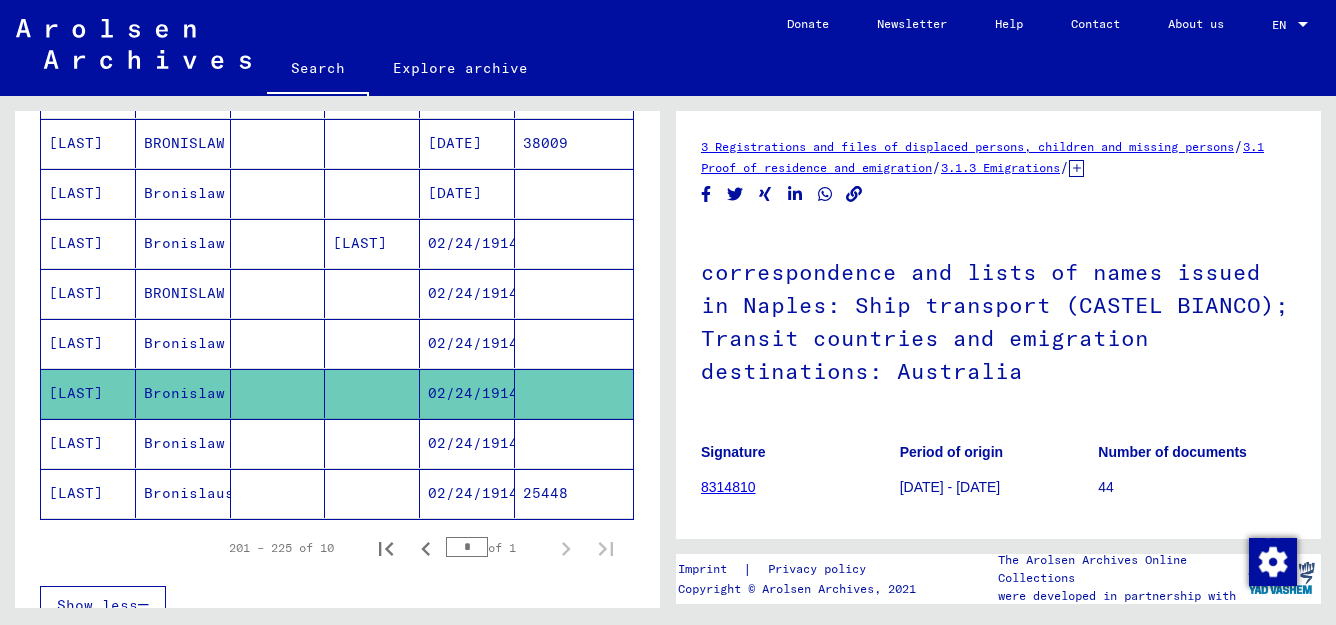 scroll, scrollTop: 0, scrollLeft: 0, axis: both 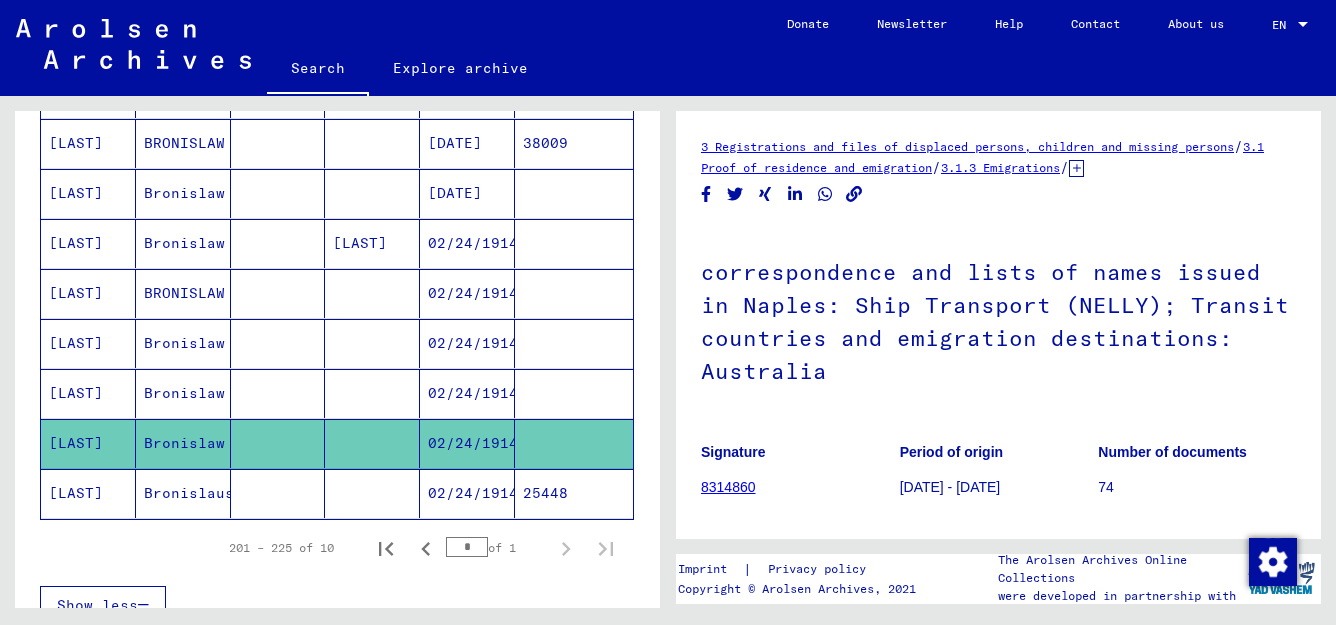 click on "02/24/1914" 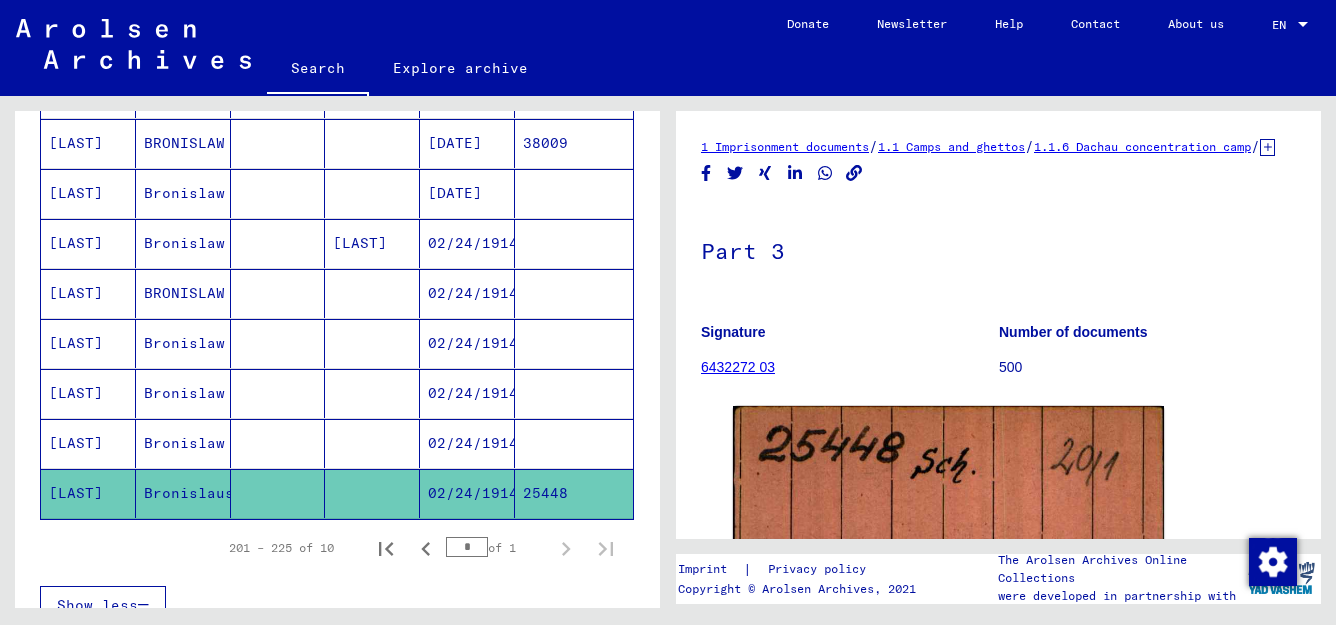 scroll, scrollTop: 0, scrollLeft: 0, axis: both 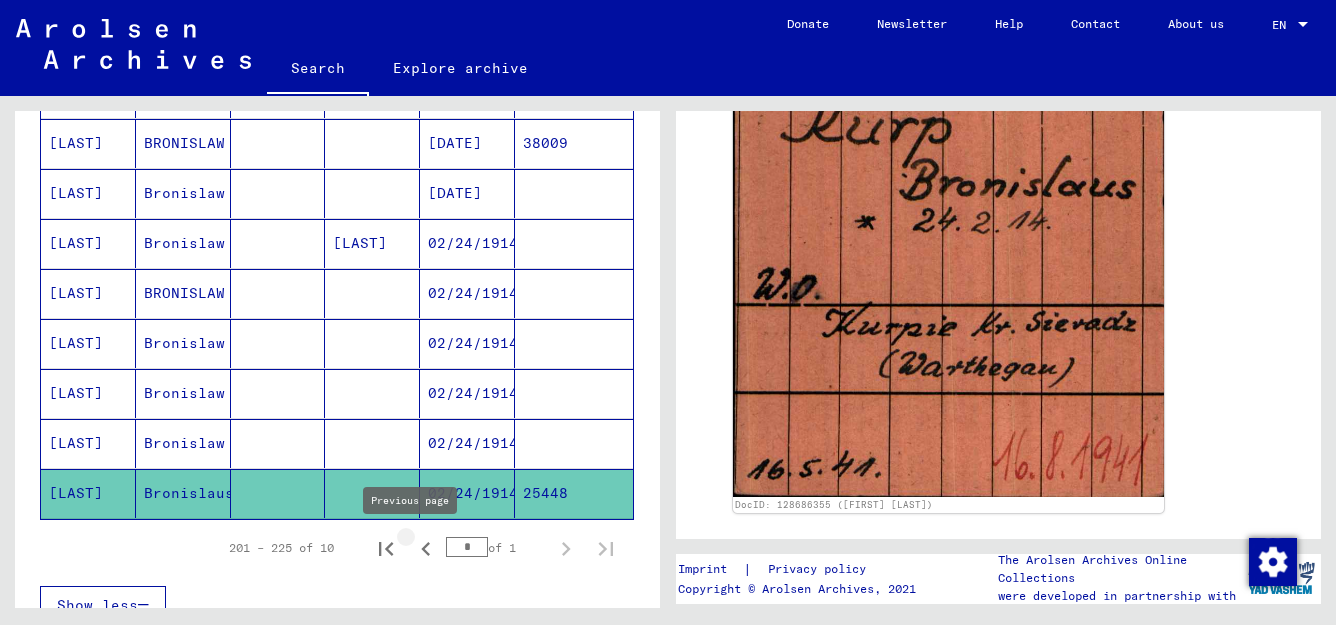 click 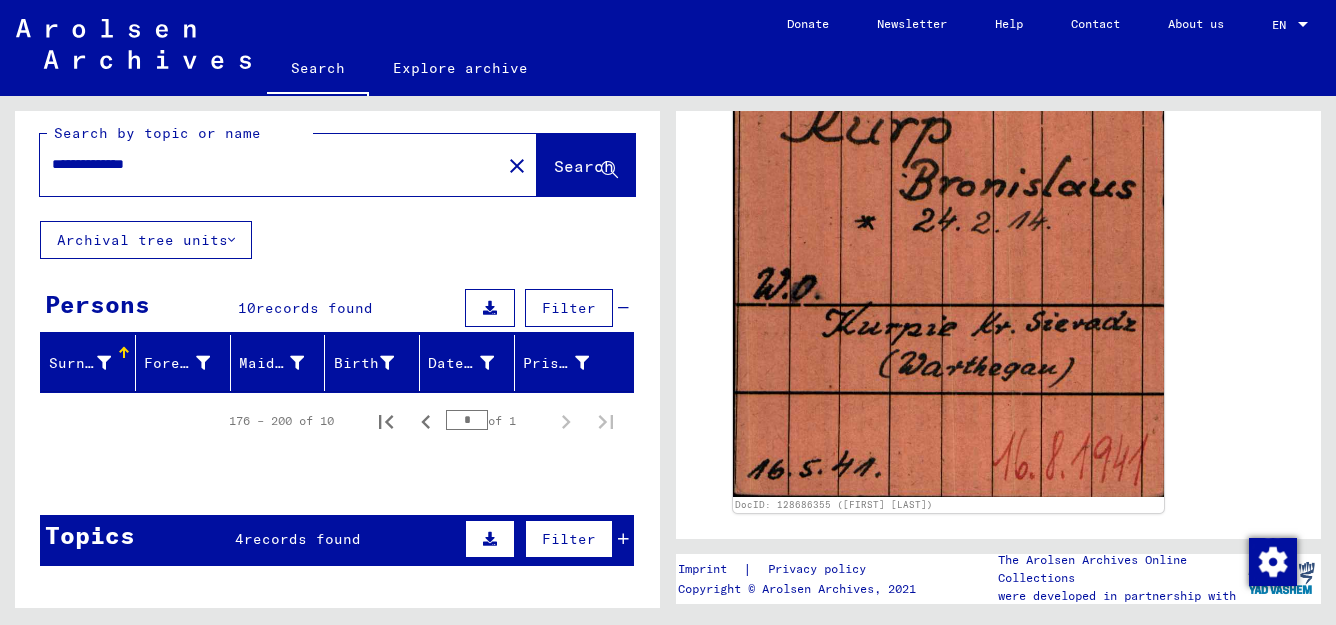 scroll, scrollTop: 17, scrollLeft: 0, axis: vertical 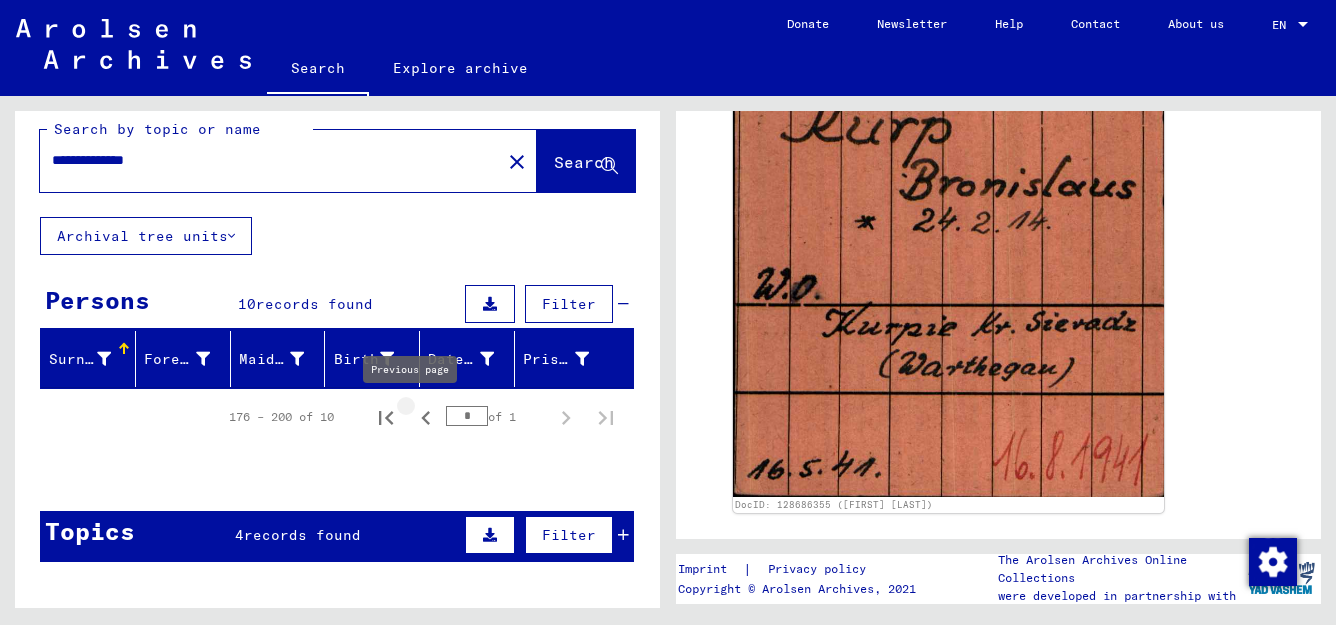 click 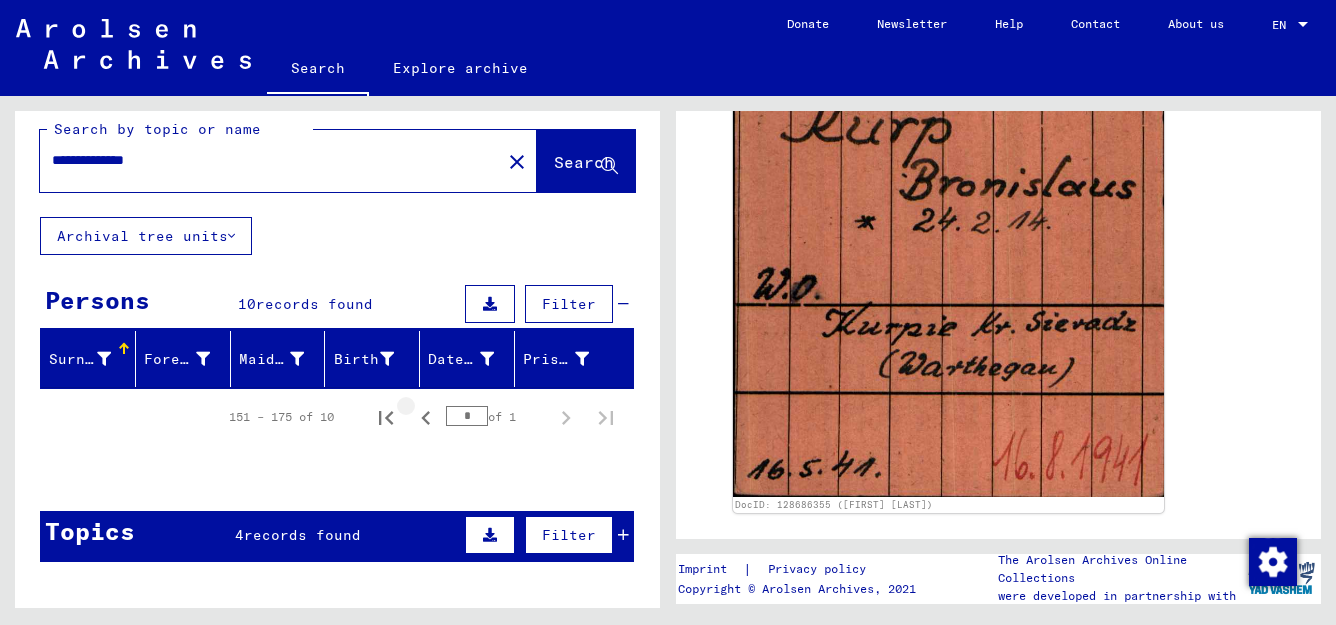 click 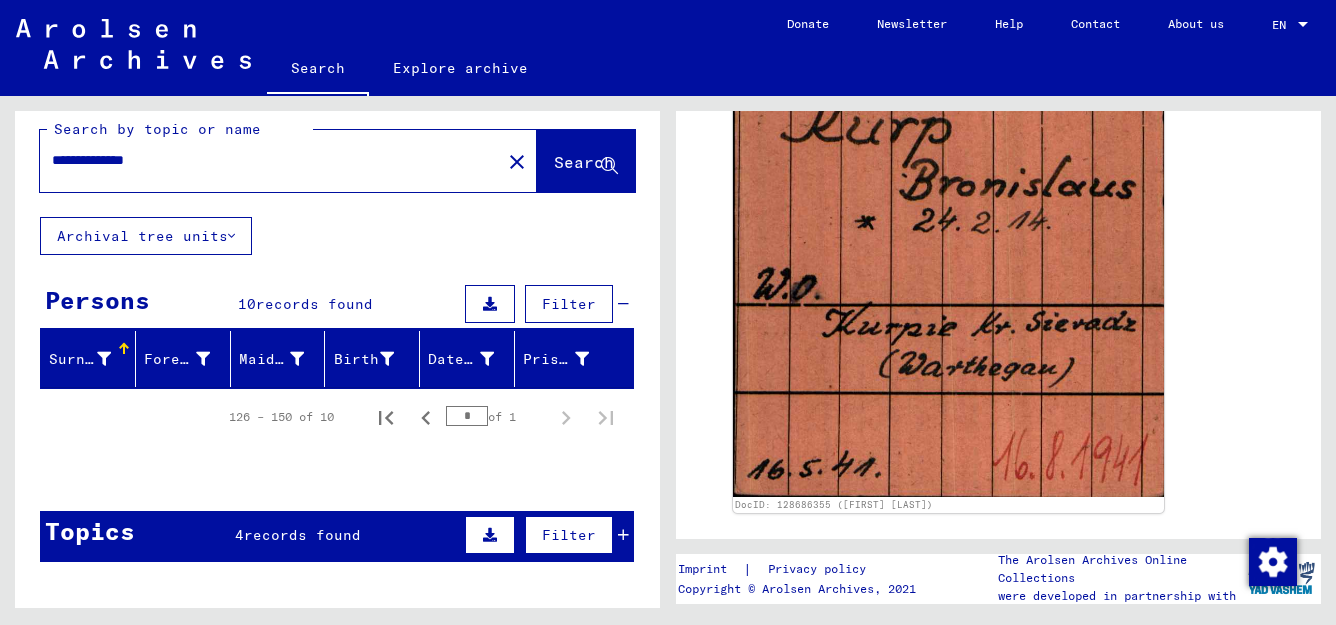 click 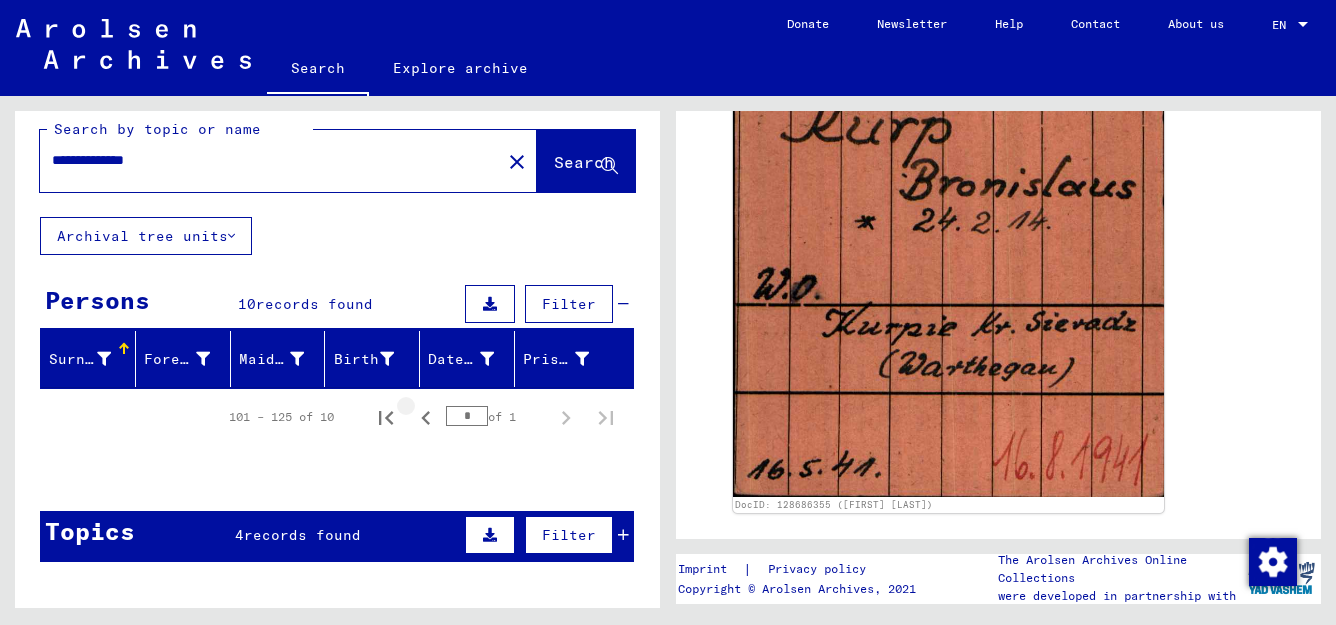 click 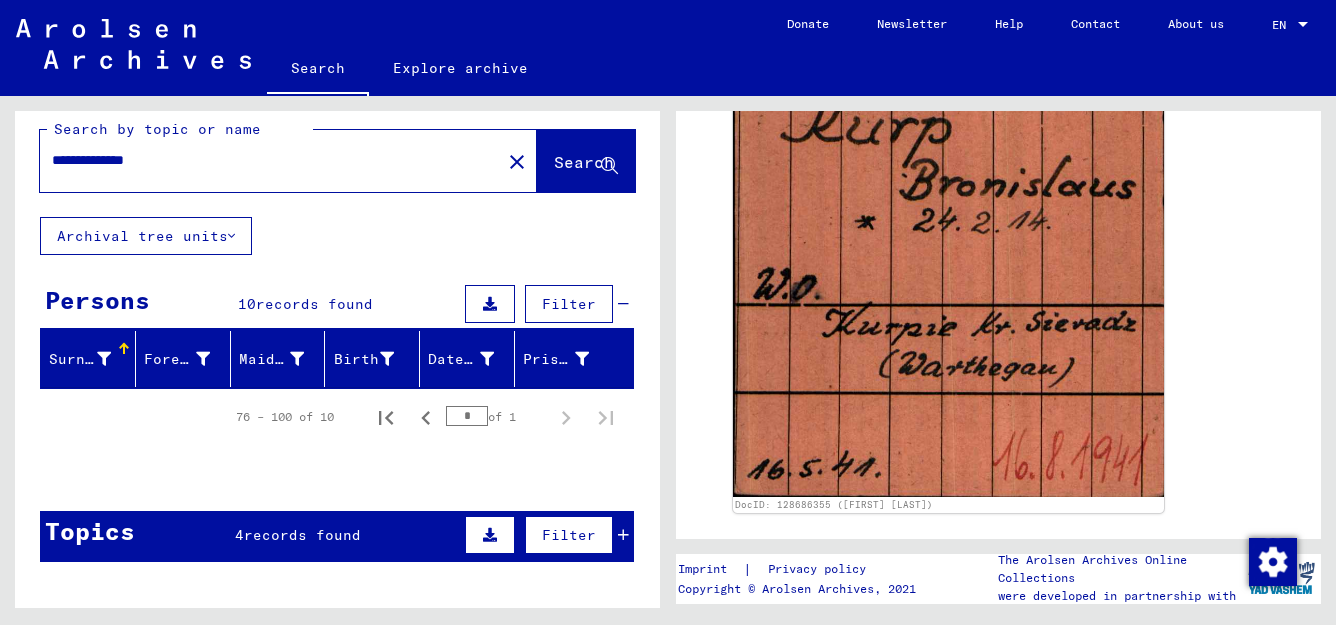 click 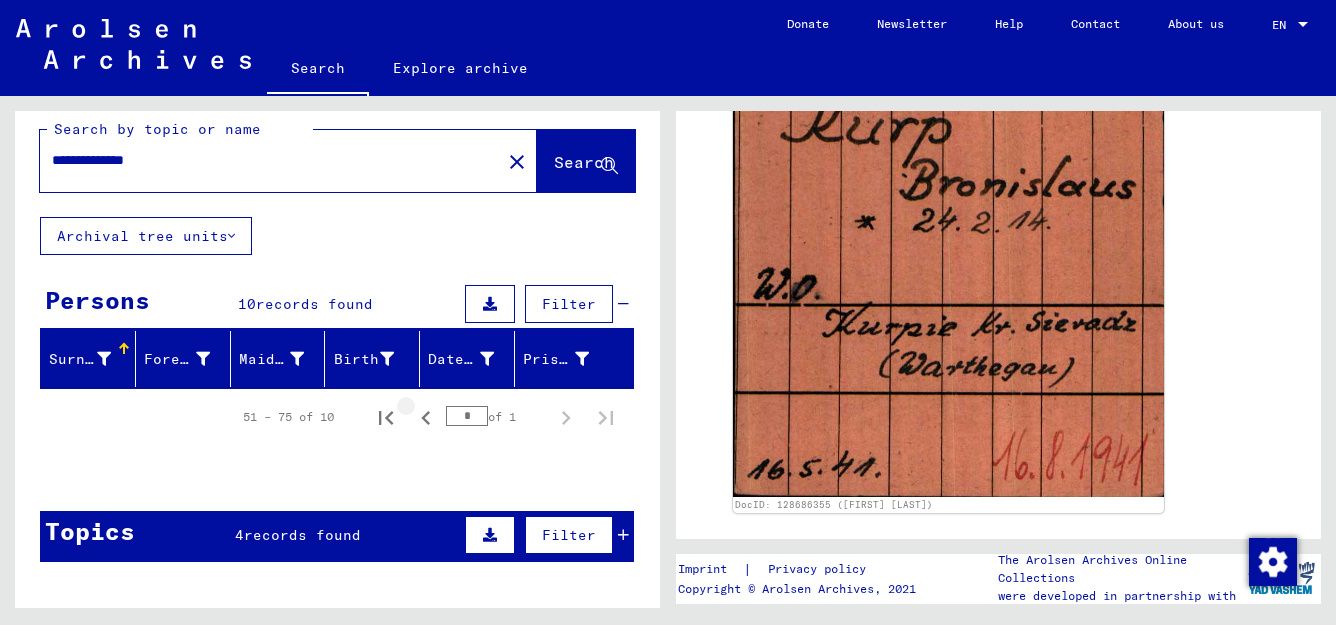 click 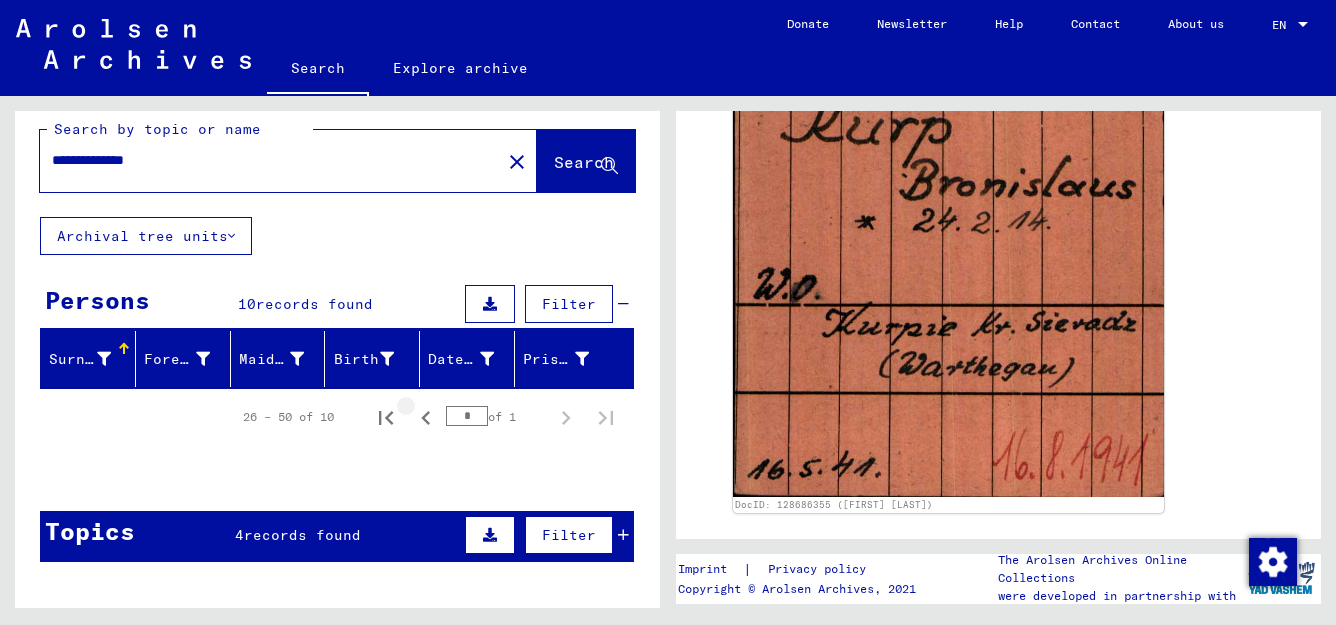 click 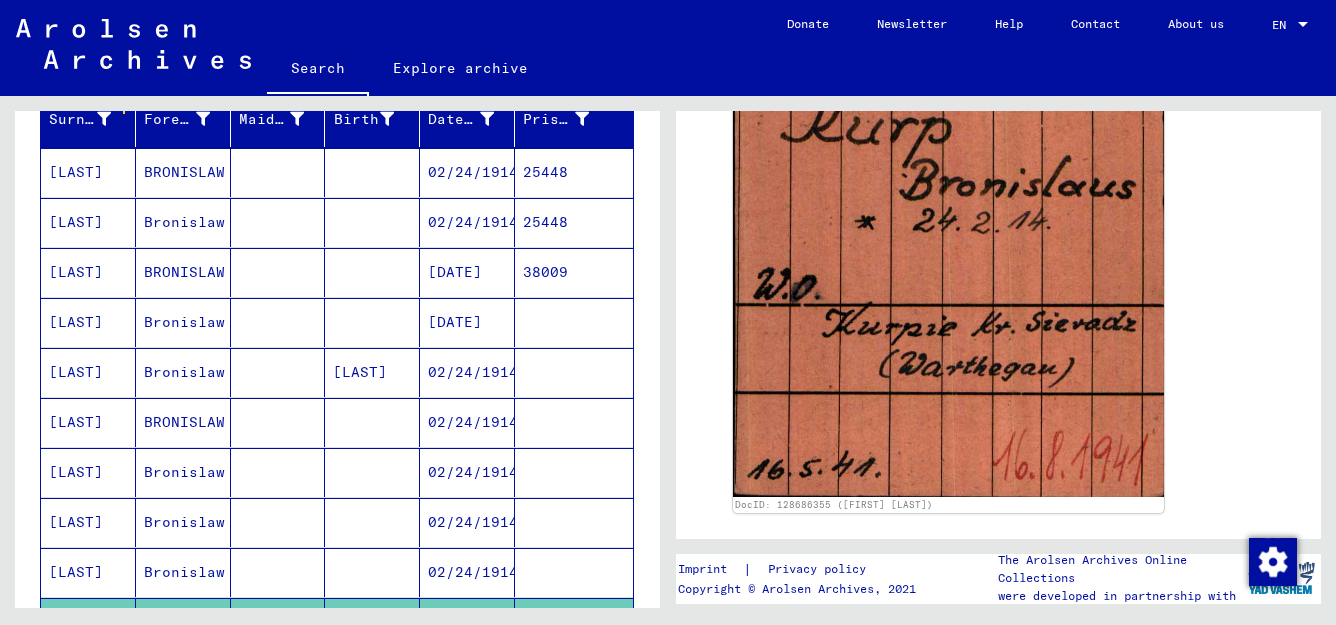scroll, scrollTop: 0, scrollLeft: 0, axis: both 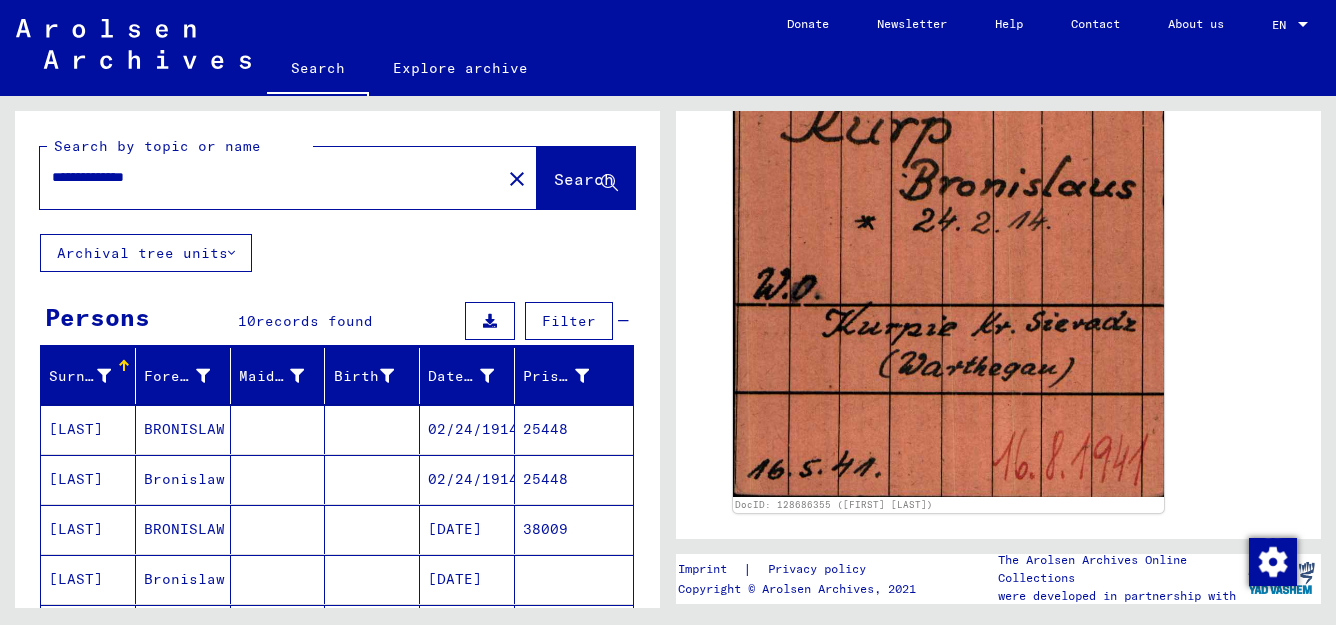 drag, startPoint x: 128, startPoint y: 179, endPoint x: 9, endPoint y: 186, distance: 119.2057 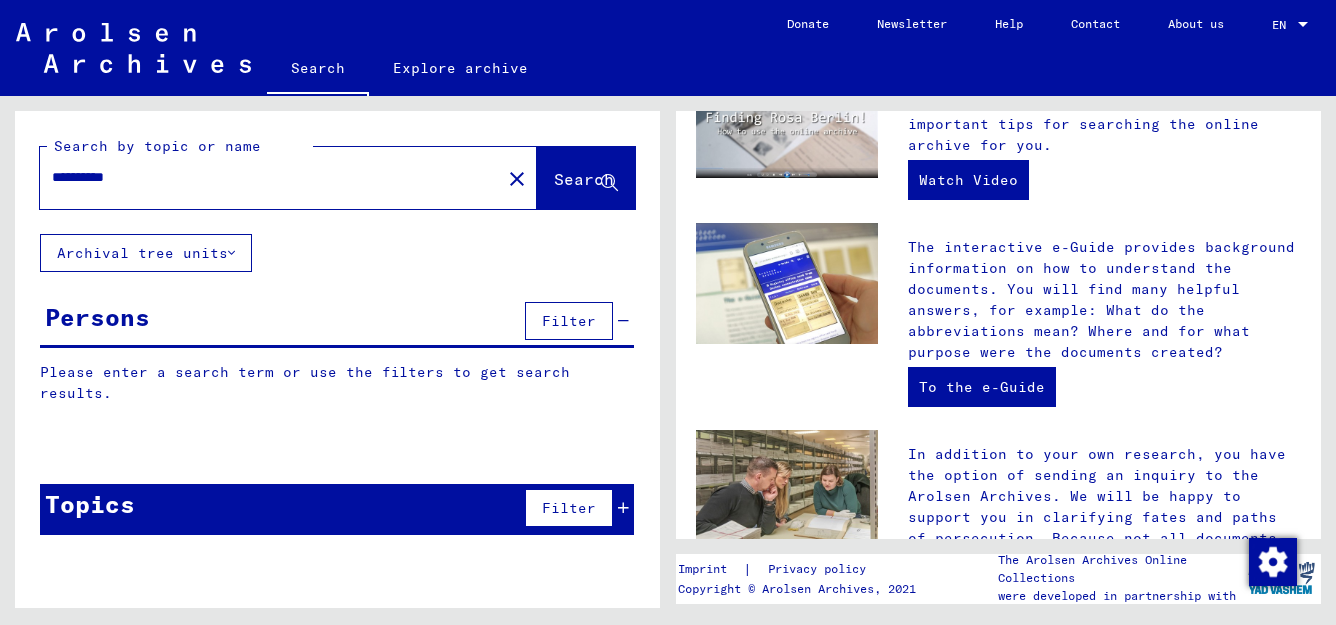 scroll, scrollTop: 0, scrollLeft: 0, axis: both 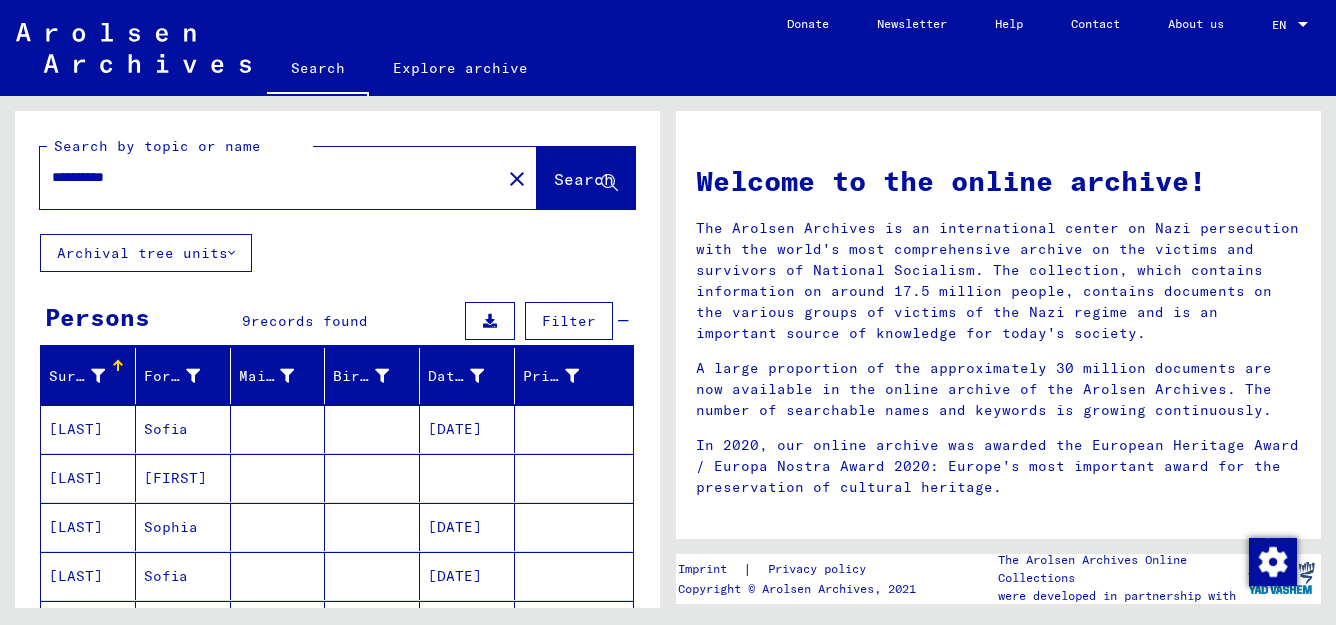 click on "[FIRST]" at bounding box center (183, 527) 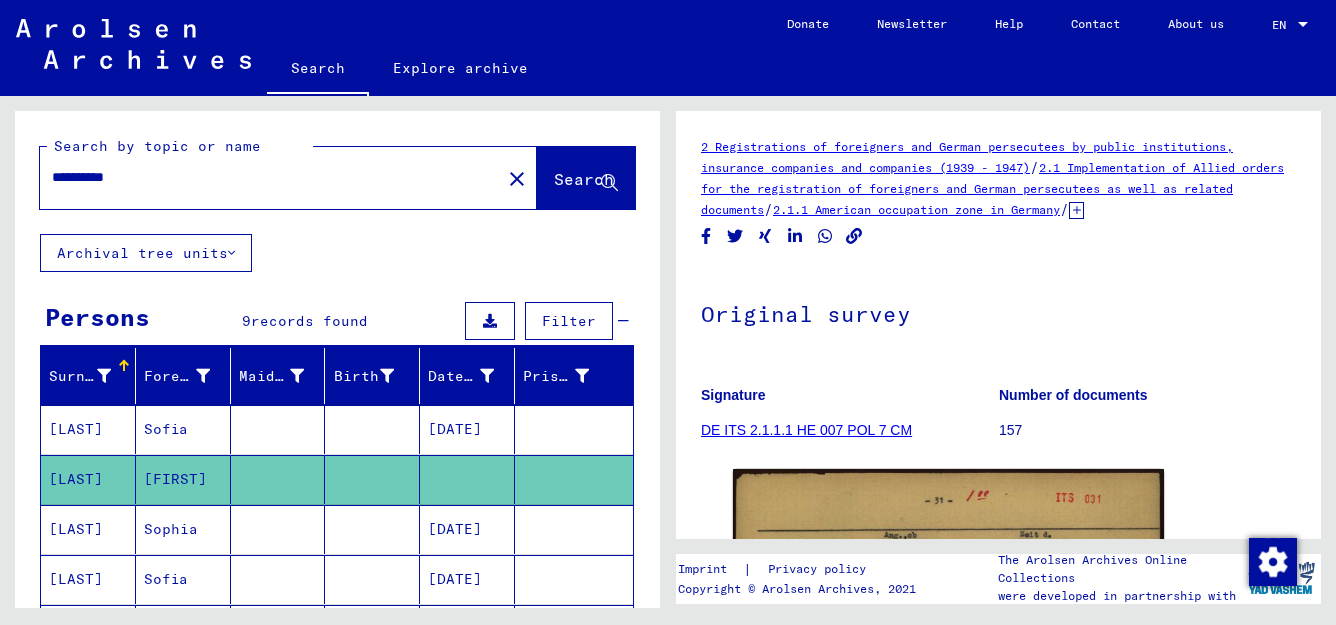 scroll, scrollTop: 0, scrollLeft: 0, axis: both 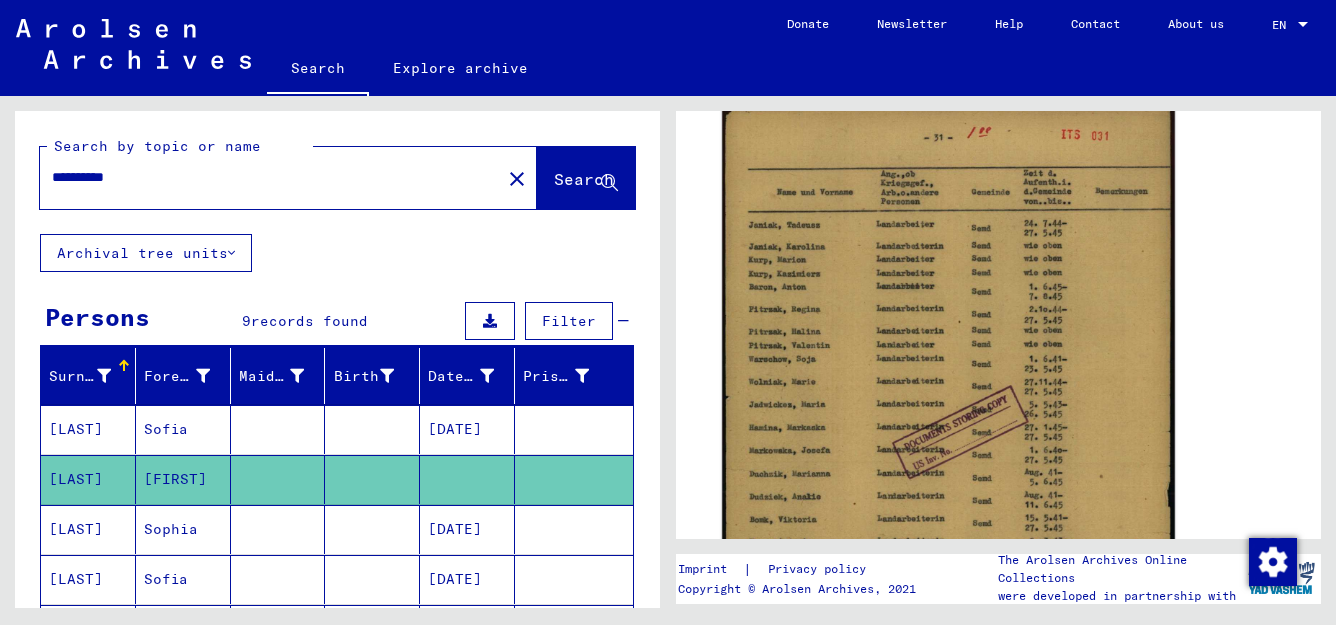 click 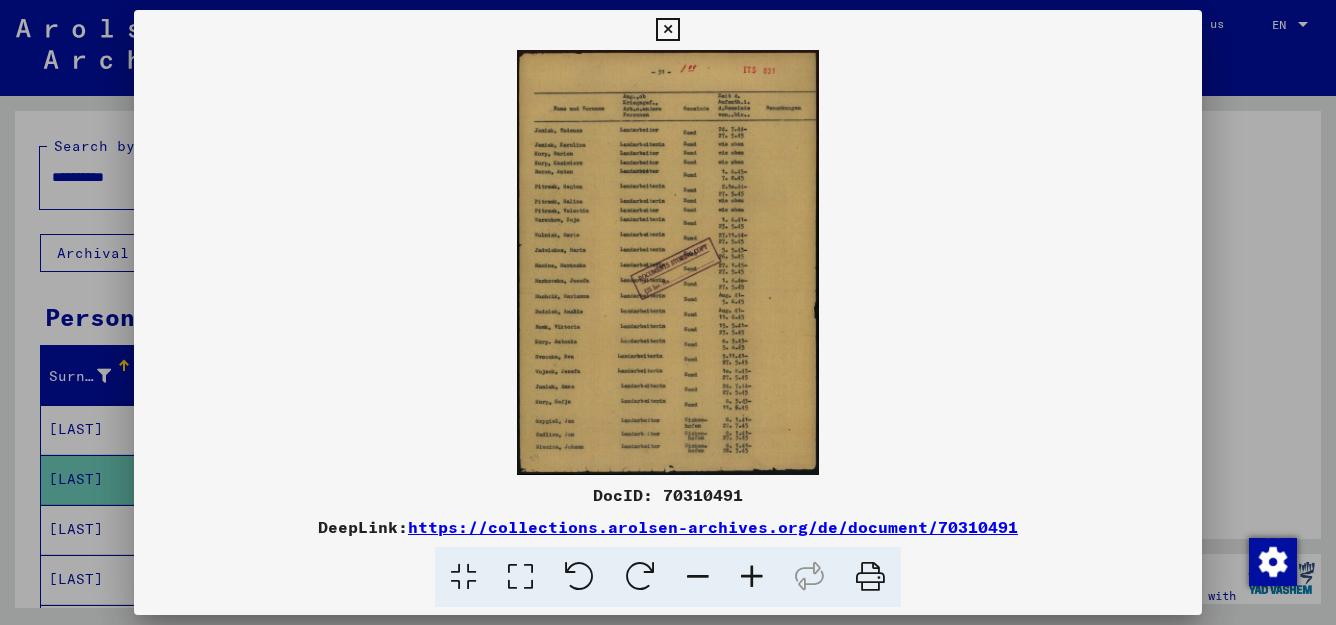 click at bounding box center [520, 577] 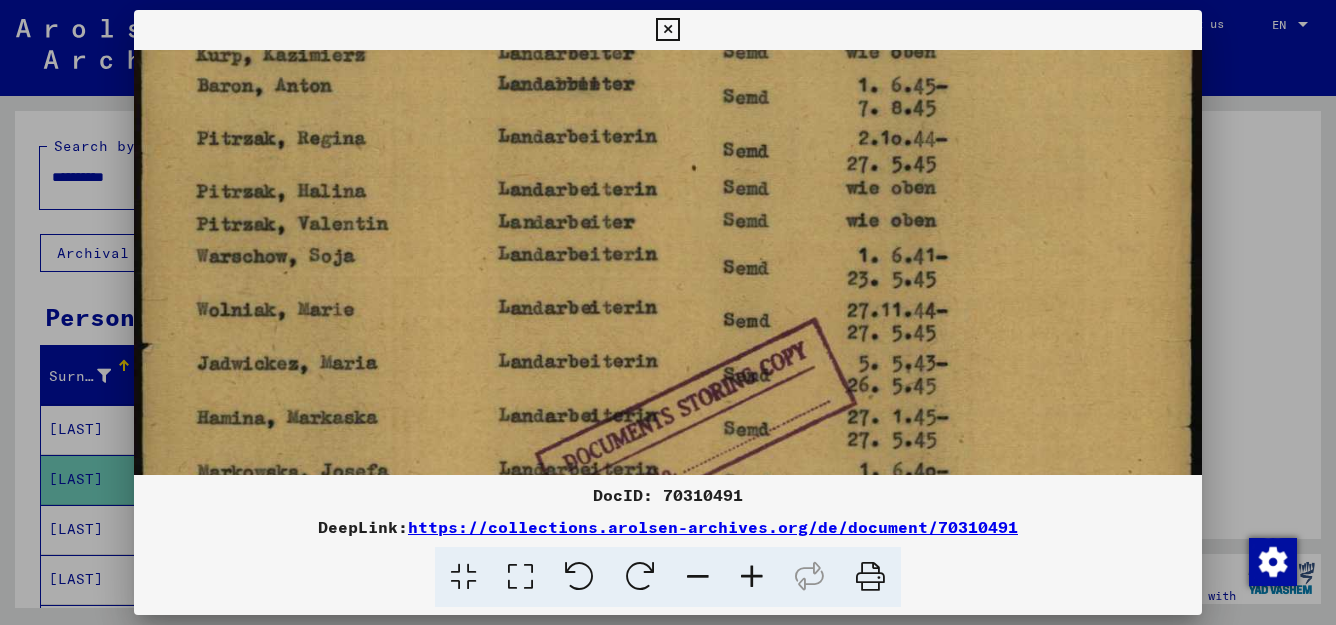 scroll, scrollTop: 394, scrollLeft: 0, axis: vertical 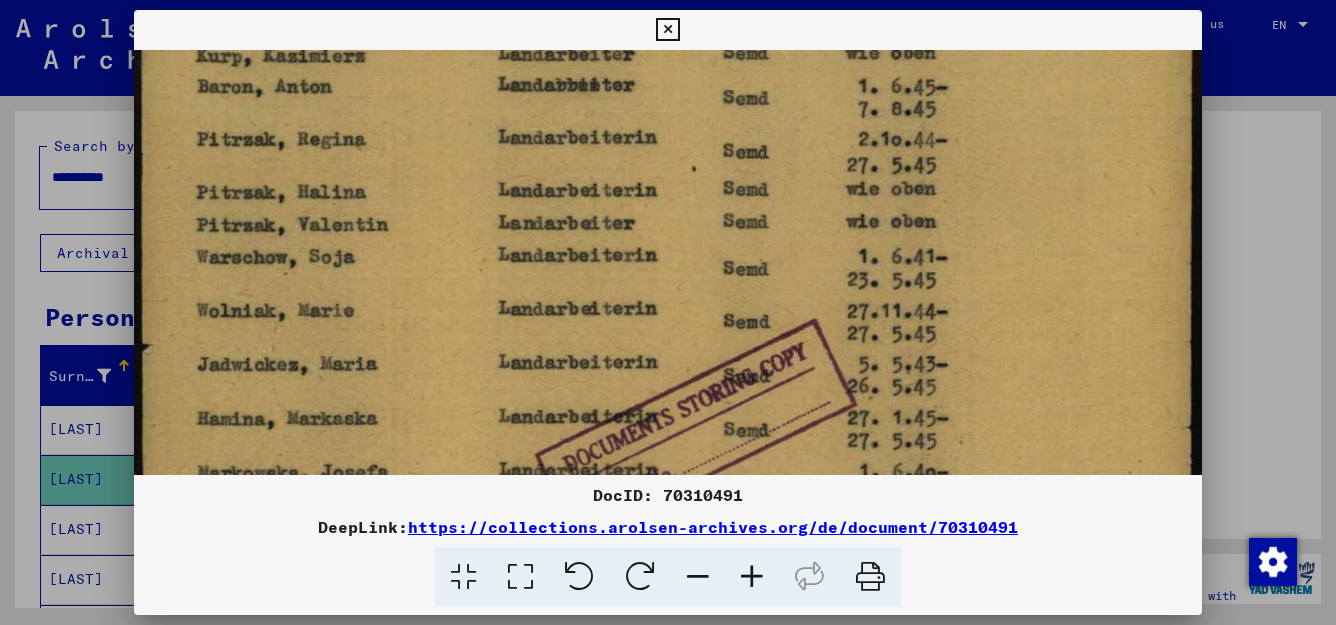 drag, startPoint x: 856, startPoint y: 446, endPoint x: 1000, endPoint y: 52, distance: 419.49017 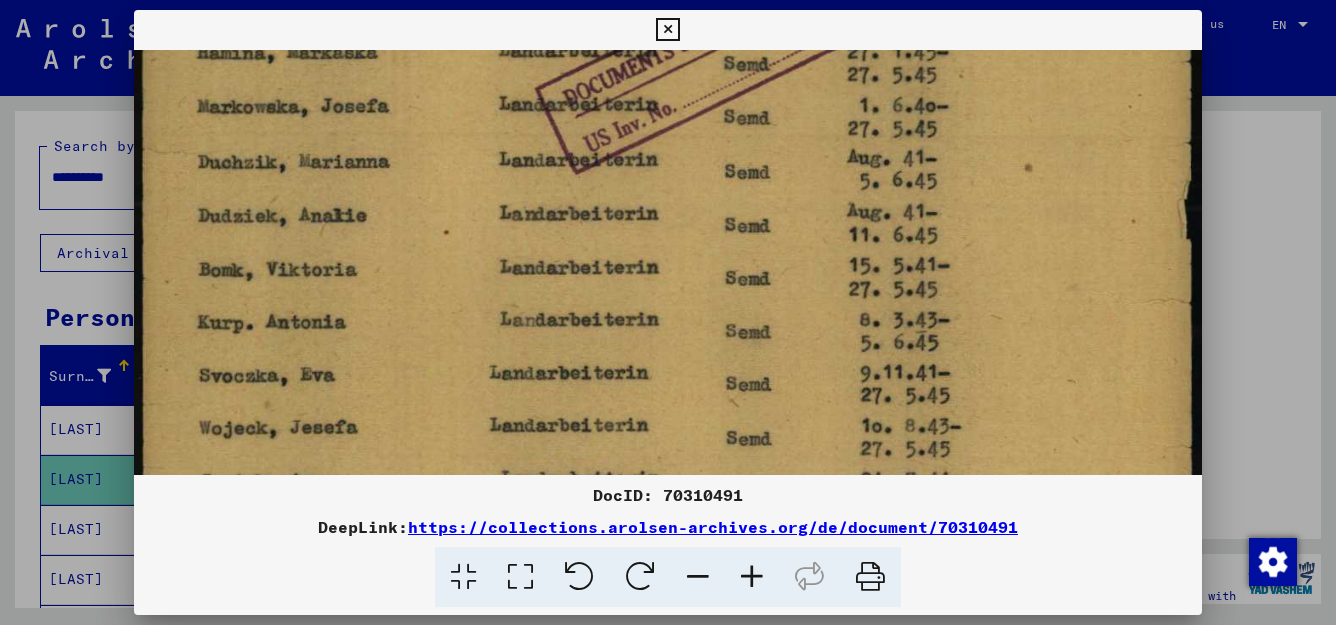 scroll, scrollTop: 763, scrollLeft: 0, axis: vertical 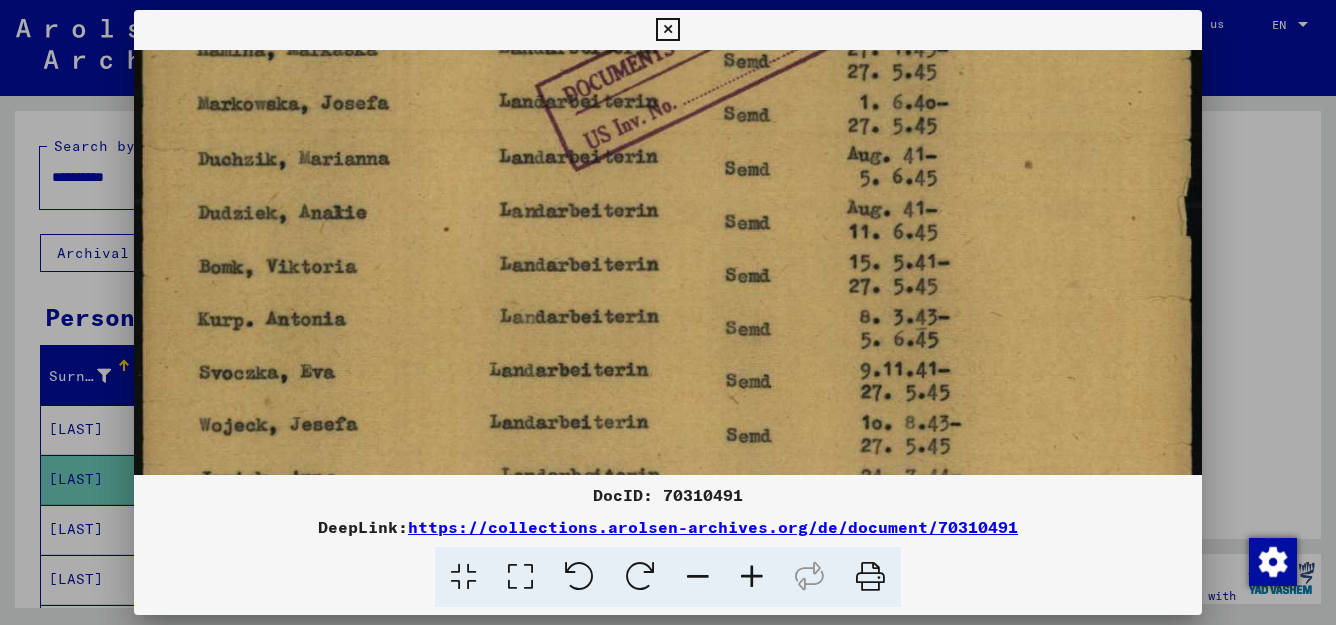 drag, startPoint x: 818, startPoint y: 376, endPoint x: 953, endPoint y: 7, distance: 392.91983 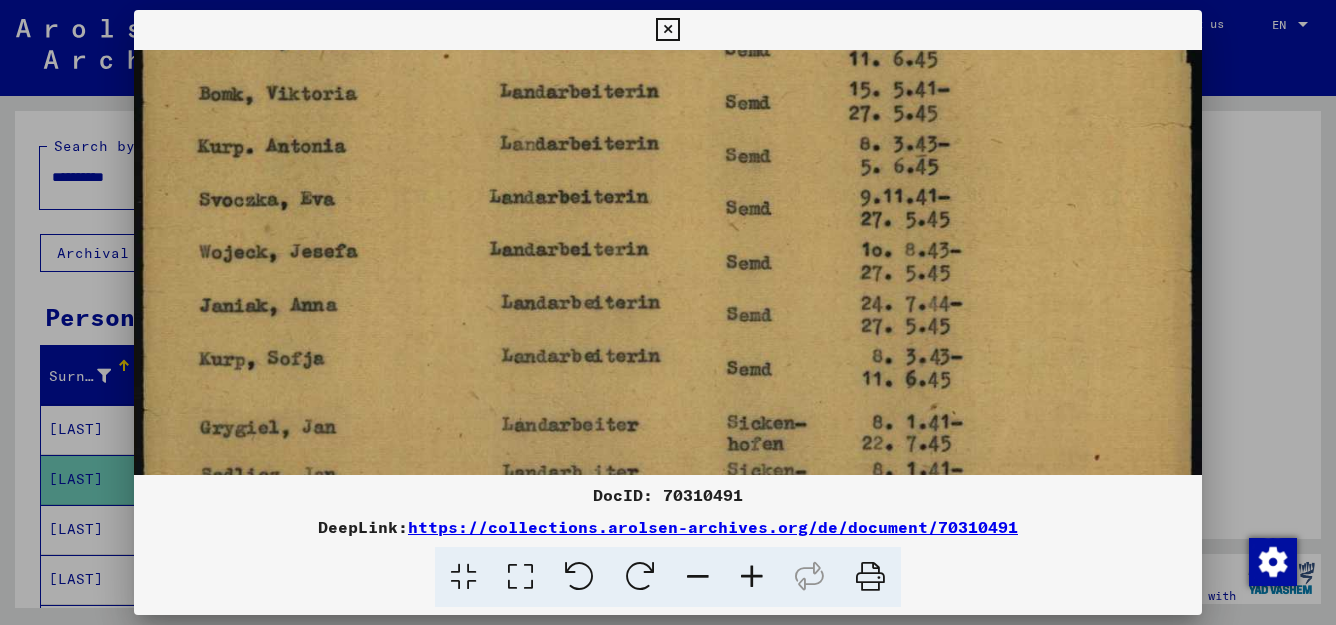 scroll, scrollTop: 940, scrollLeft: 0, axis: vertical 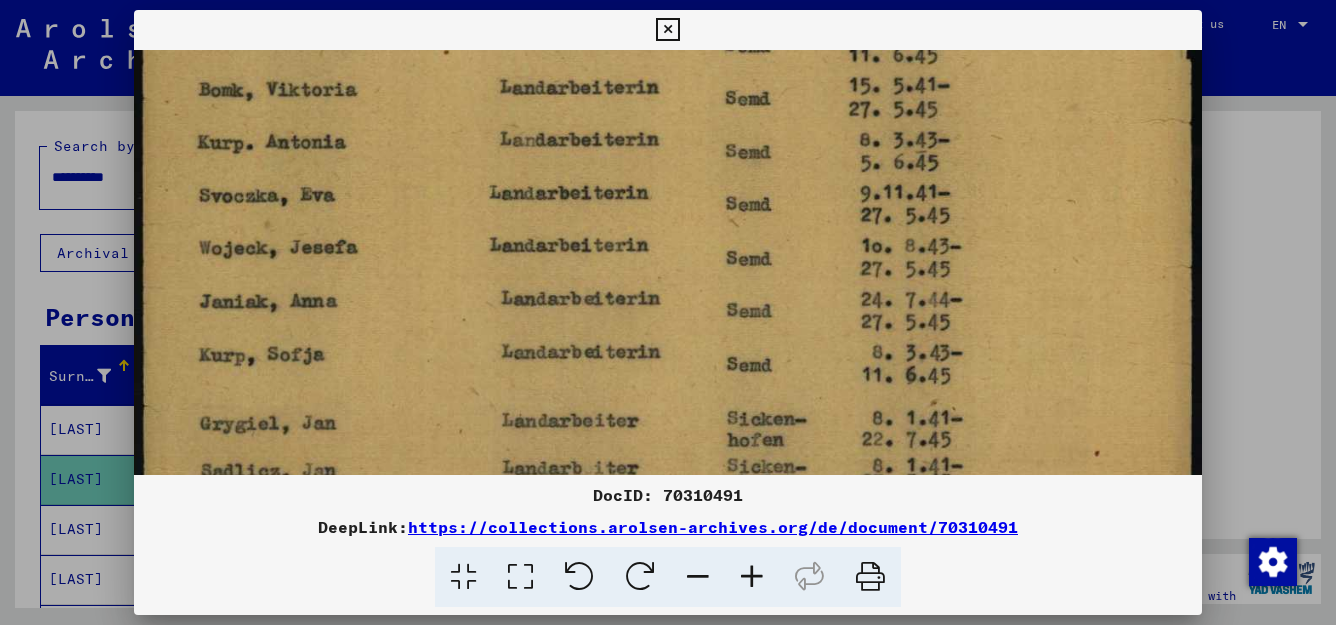 drag, startPoint x: 781, startPoint y: 271, endPoint x: 835, endPoint y: 94, distance: 185.05405 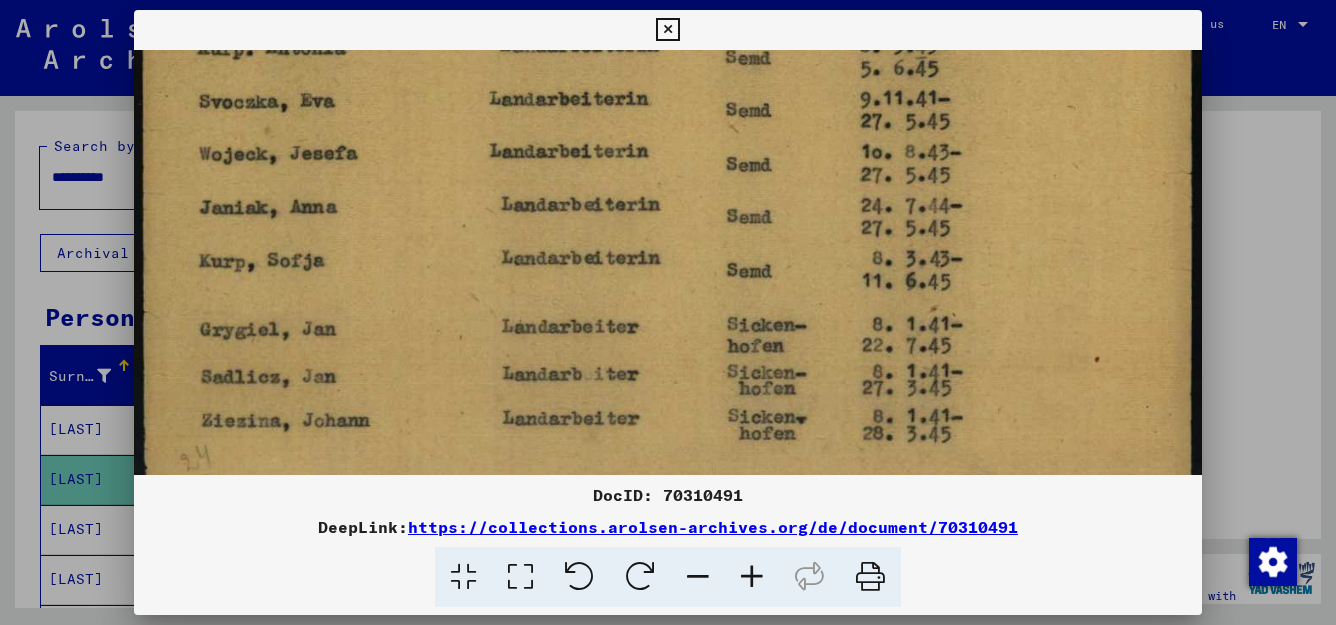 scroll, scrollTop: 1079, scrollLeft: 0, axis: vertical 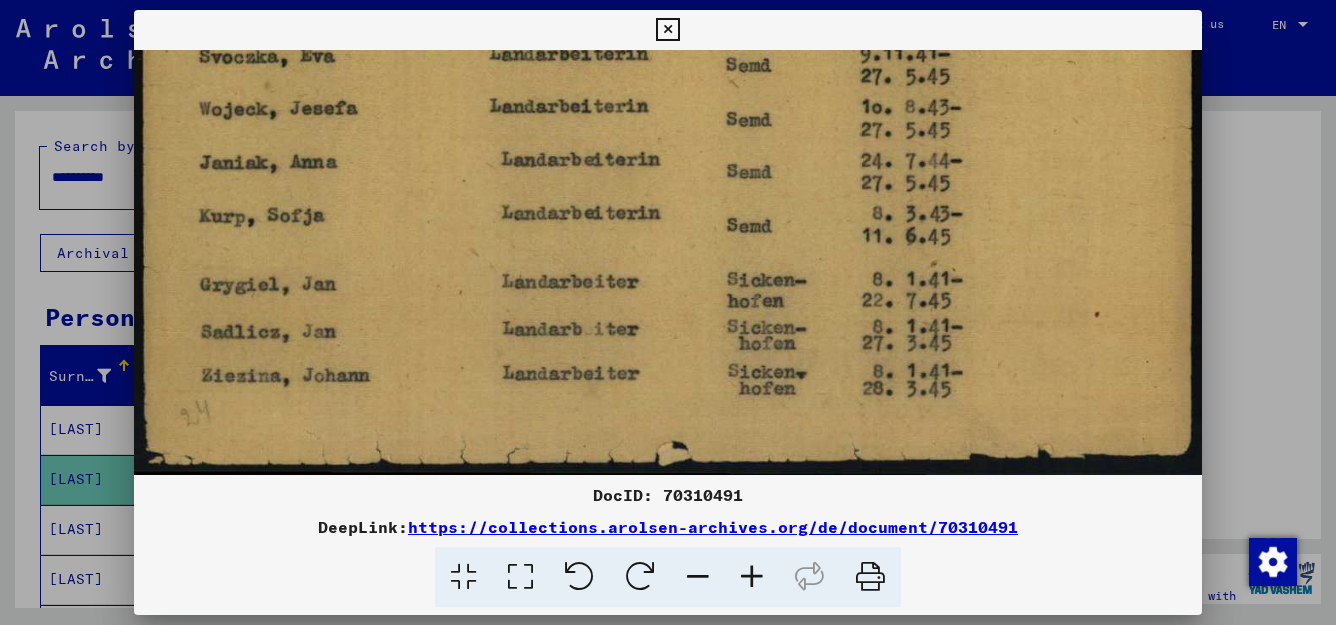 drag, startPoint x: 717, startPoint y: 403, endPoint x: 758, endPoint y: 252, distance: 156.46725 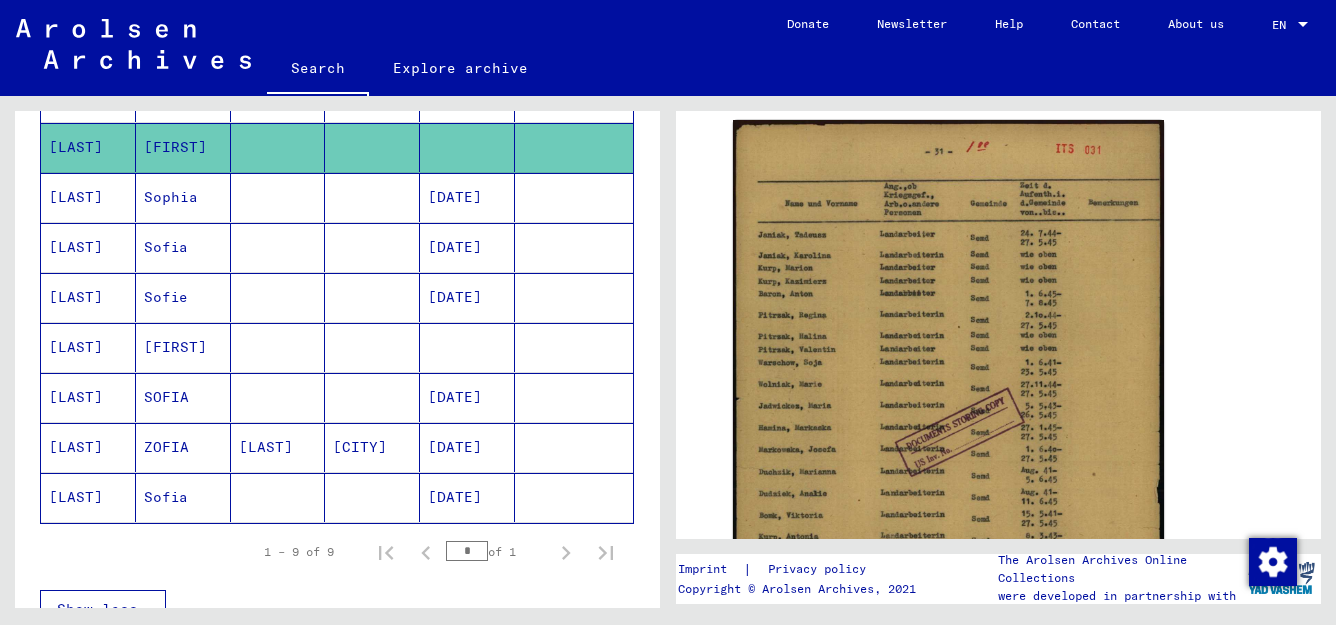 scroll, scrollTop: 0, scrollLeft: 0, axis: both 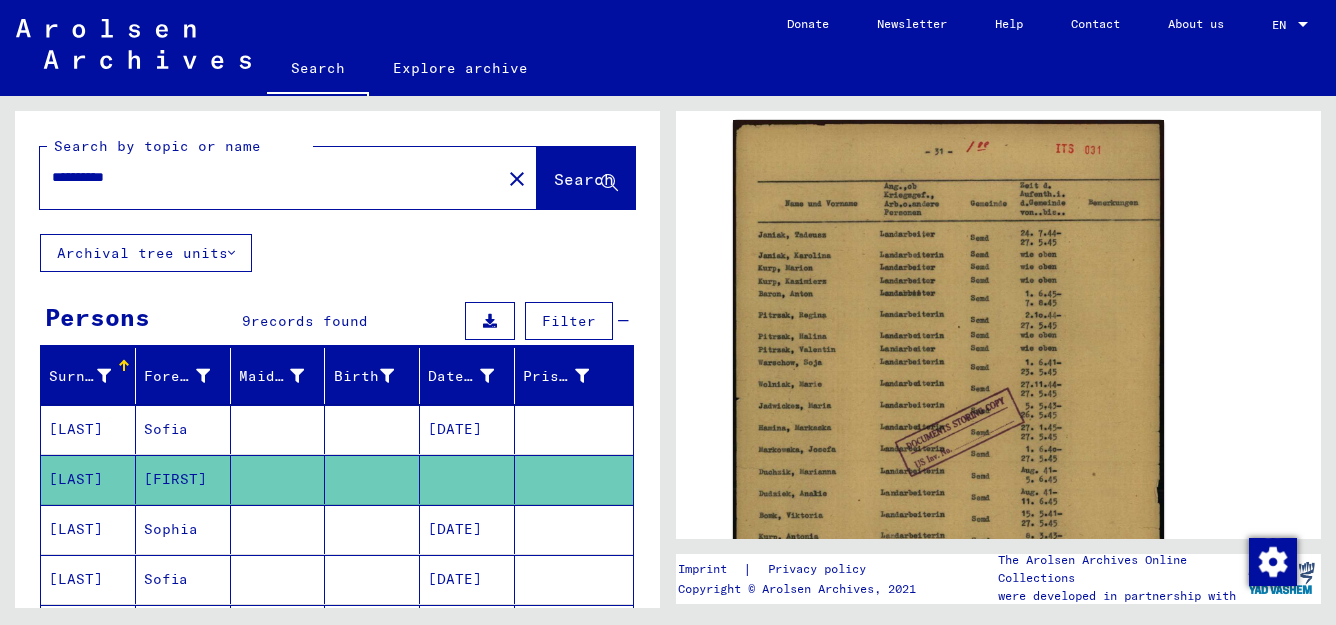 drag, startPoint x: 100, startPoint y: 180, endPoint x: 45, endPoint y: 192, distance: 56.293873 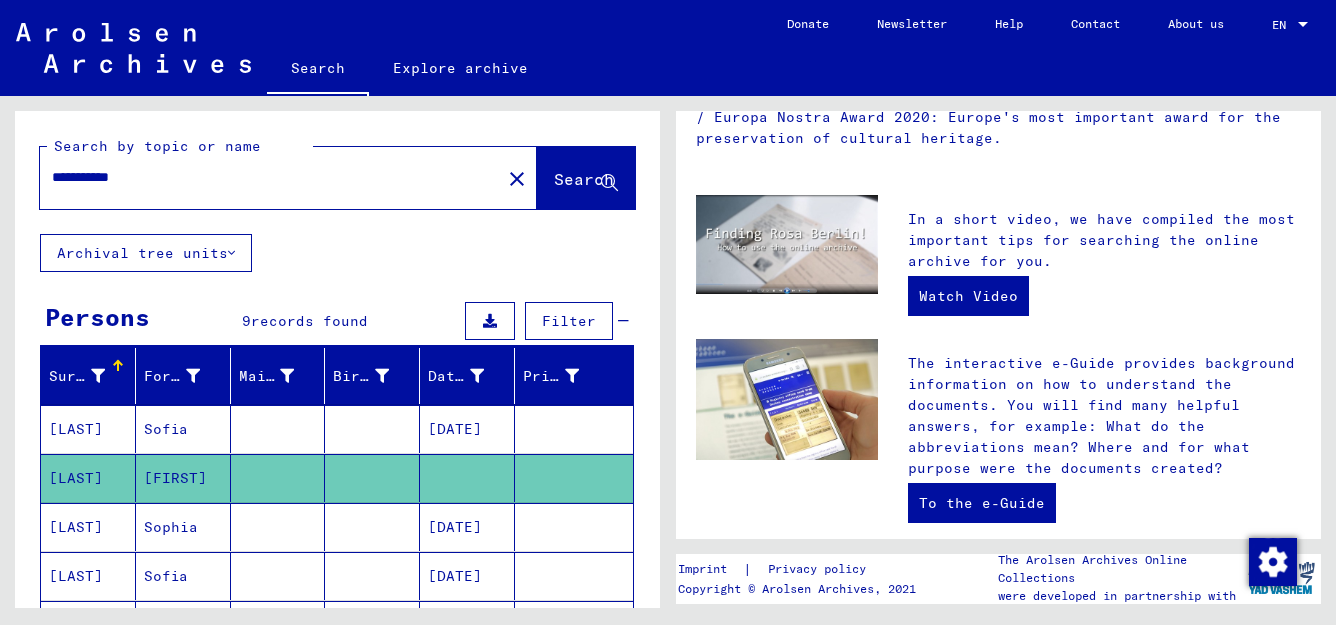 scroll, scrollTop: 0, scrollLeft: 0, axis: both 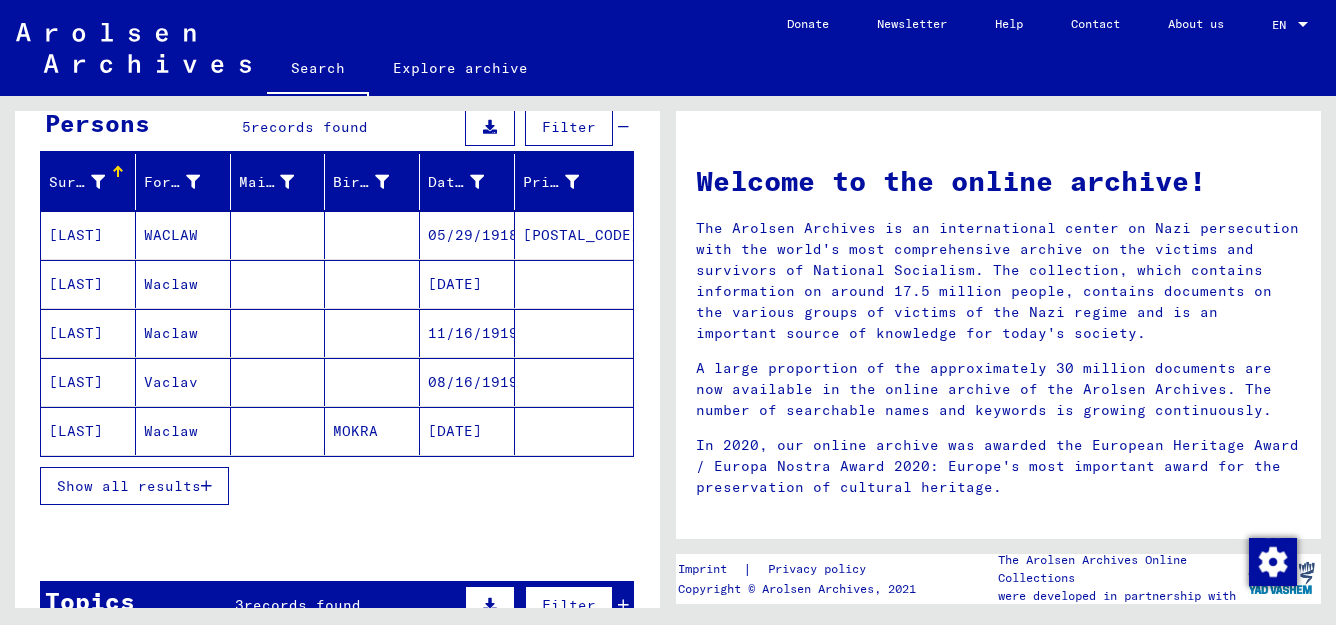click at bounding box center [206, 486] 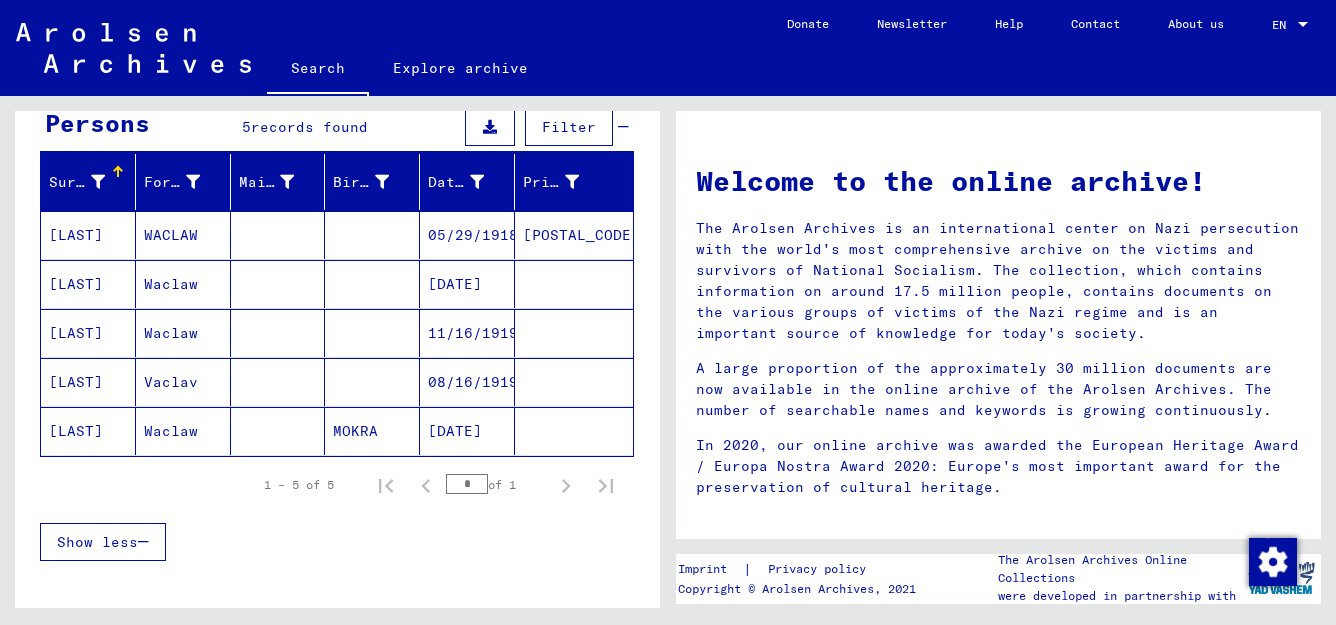 scroll, scrollTop: 0, scrollLeft: 0, axis: both 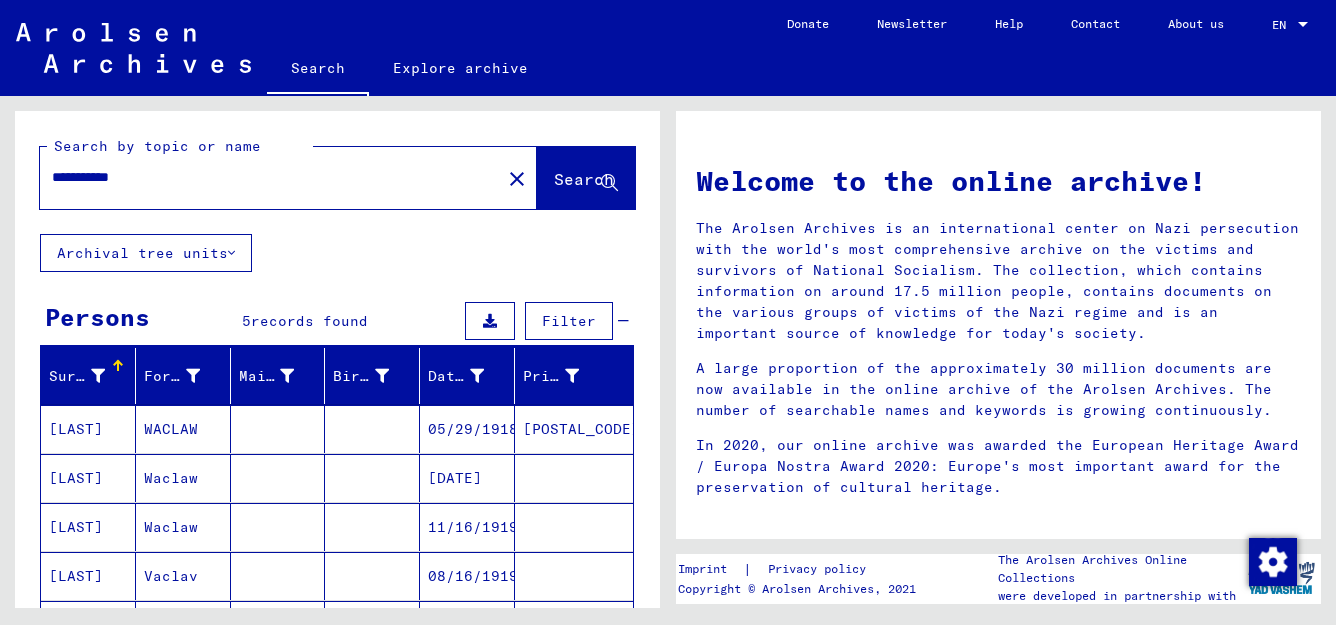 drag, startPoint x: 103, startPoint y: 175, endPoint x: 18, endPoint y: 192, distance: 86.683334 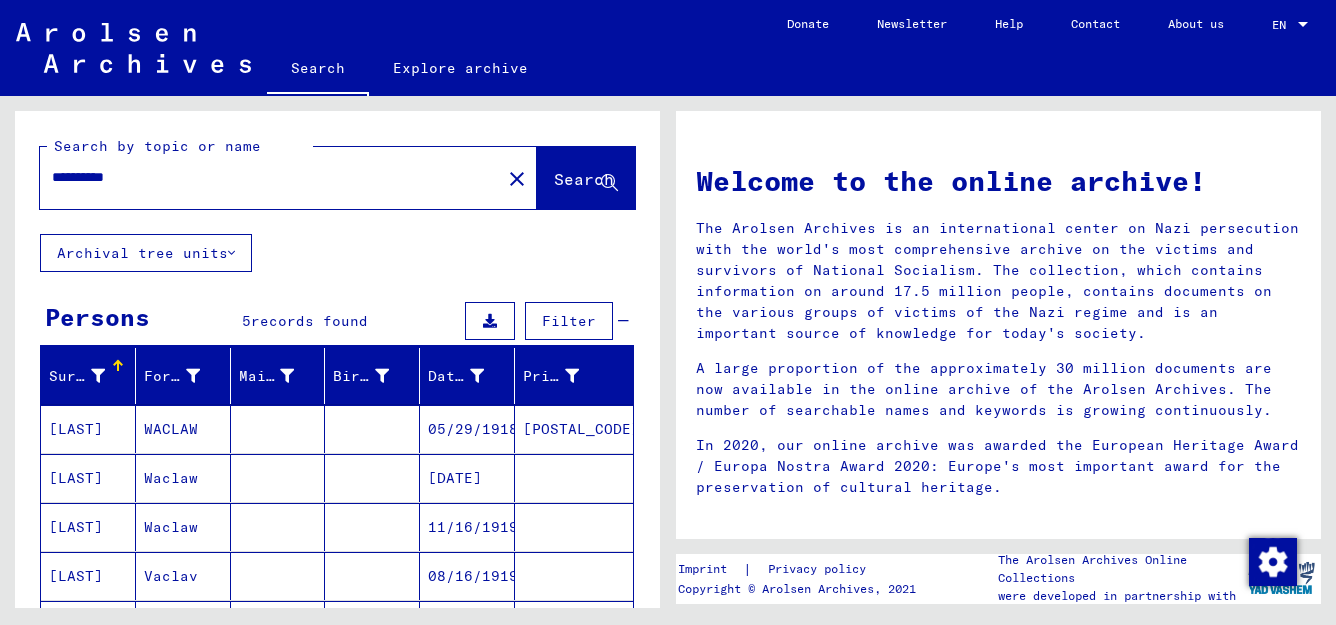 type on "**********" 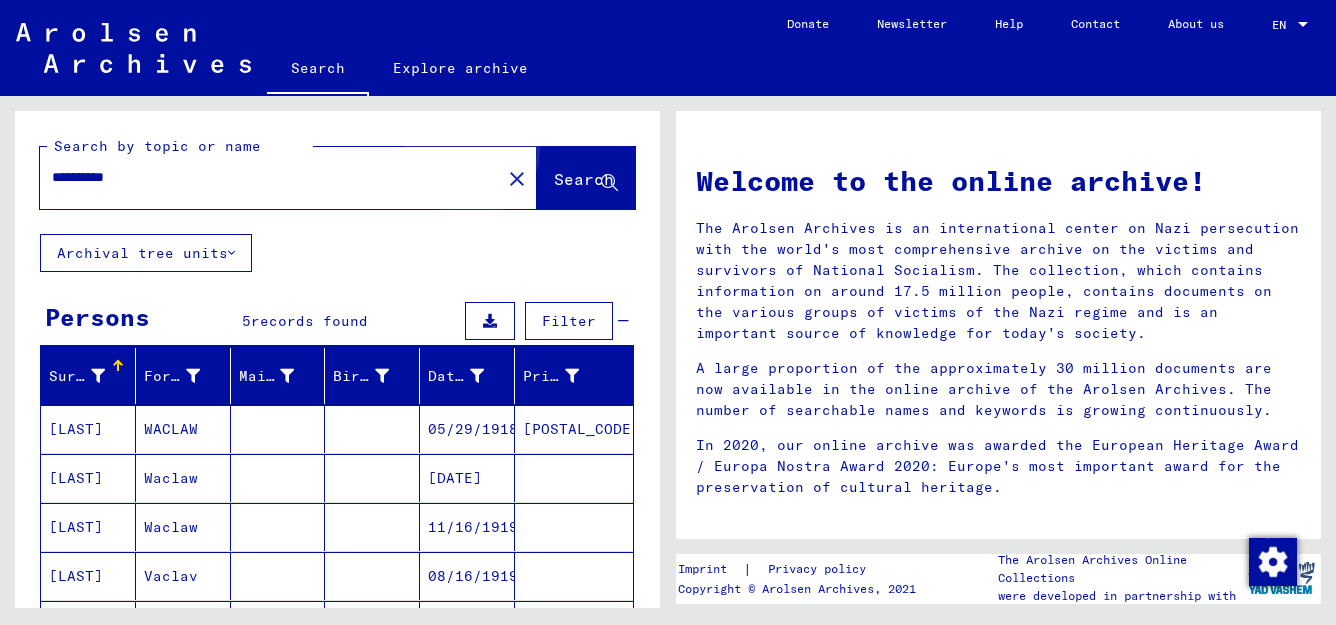 click on "Search" 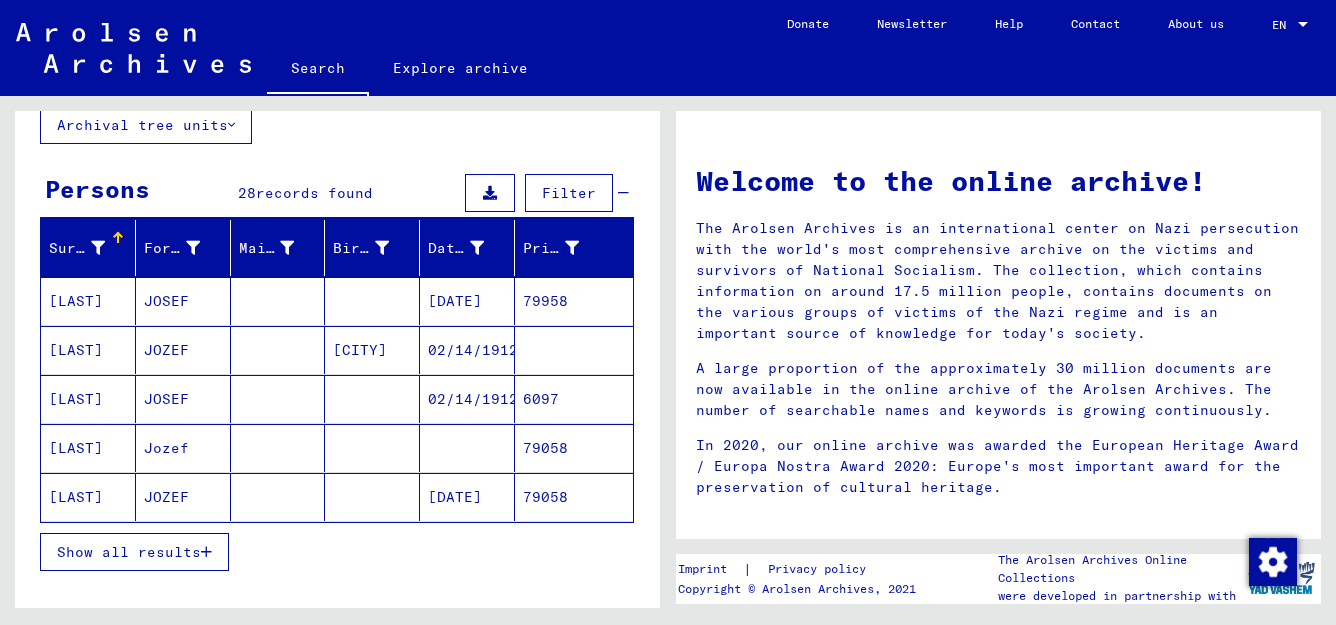 scroll, scrollTop: 150, scrollLeft: 0, axis: vertical 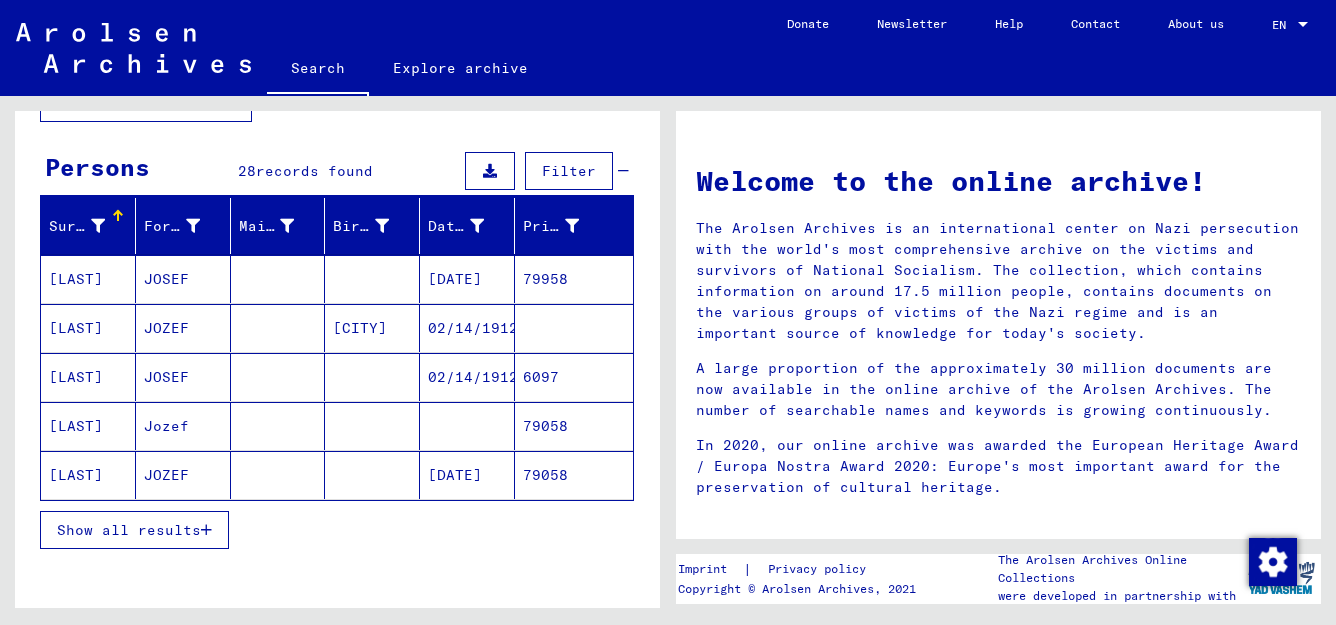 click at bounding box center [206, 530] 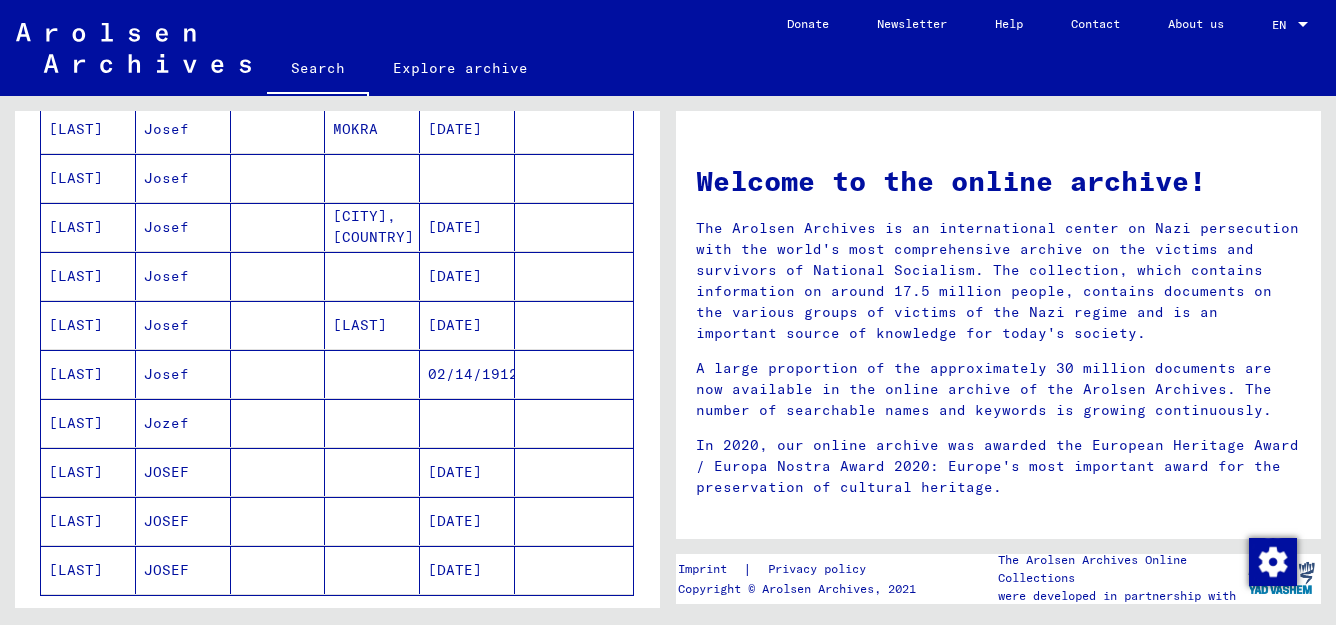 scroll, scrollTop: 1064, scrollLeft: 0, axis: vertical 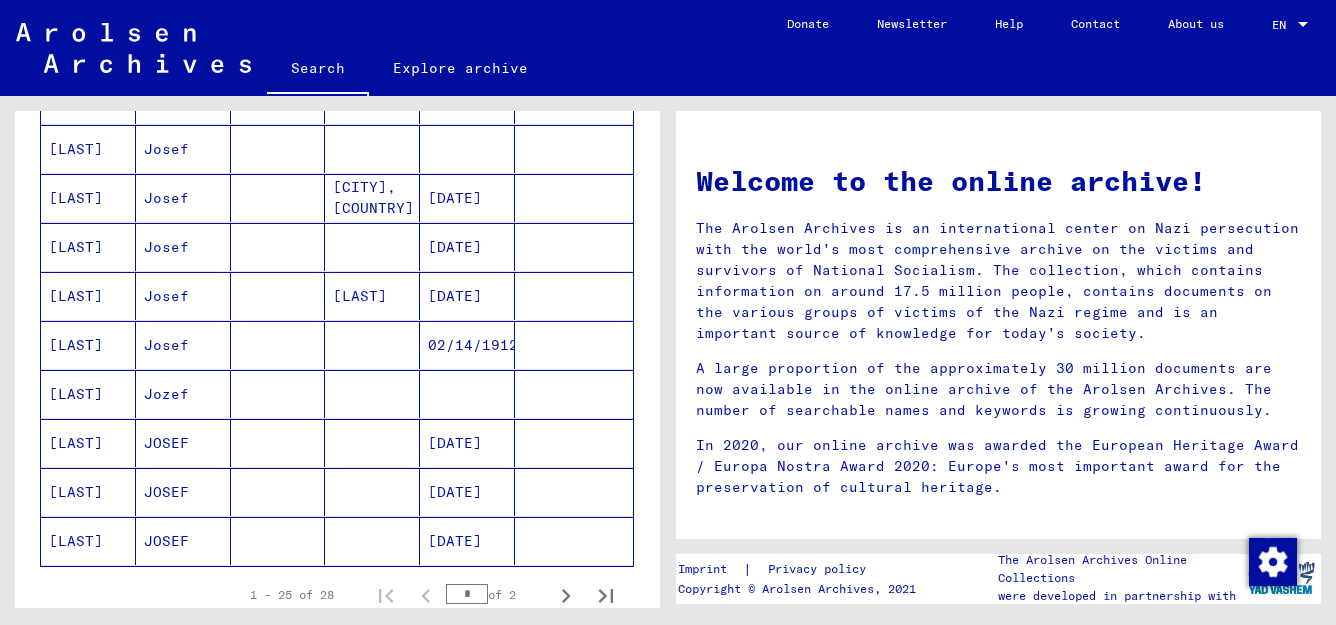 click on "[DATE]" at bounding box center [467, 345] 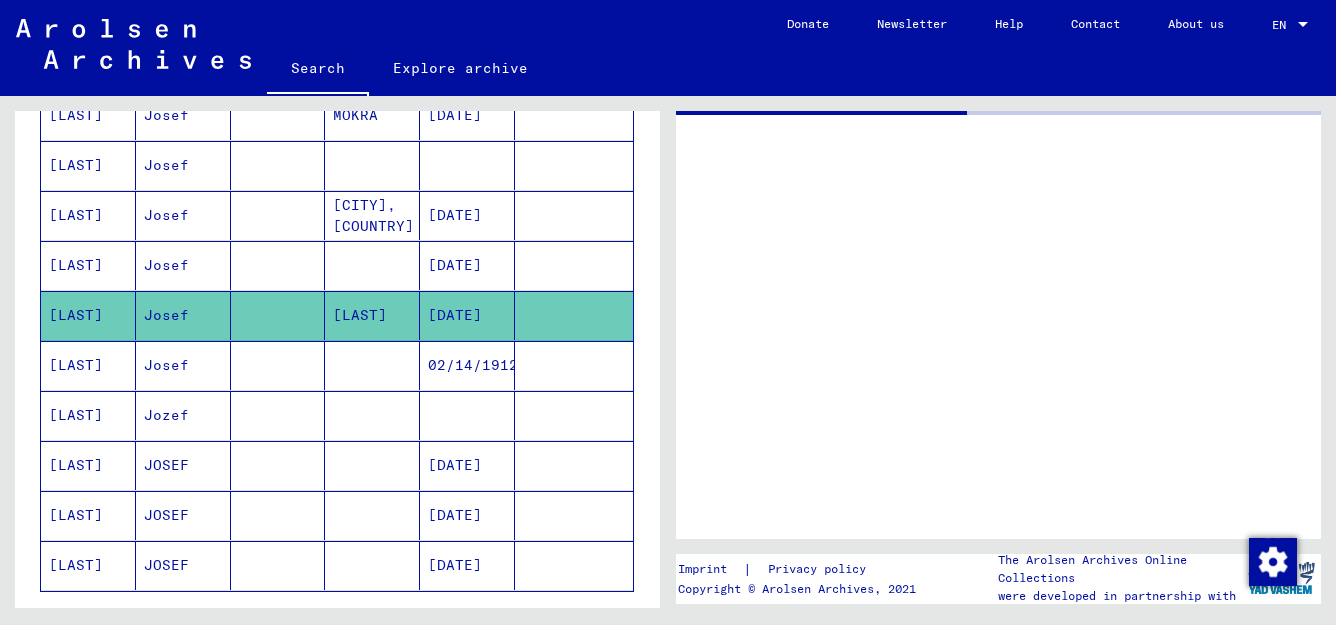 scroll, scrollTop: 1079, scrollLeft: 0, axis: vertical 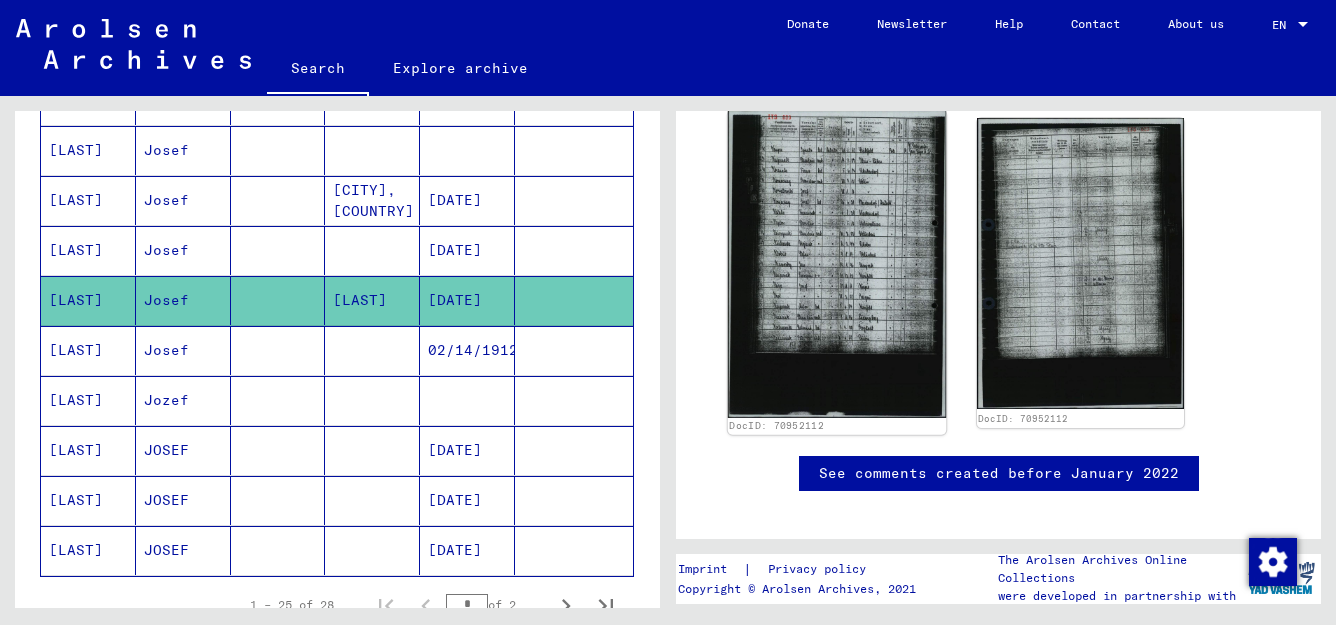 click 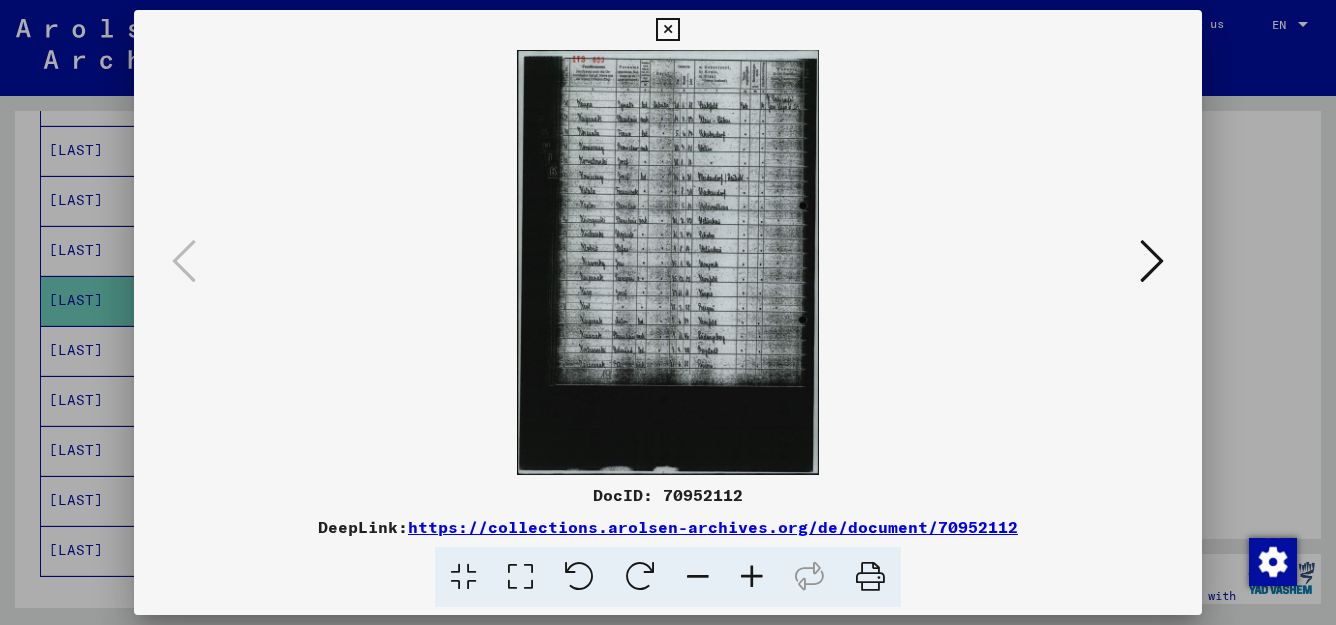 click at bounding box center [520, 577] 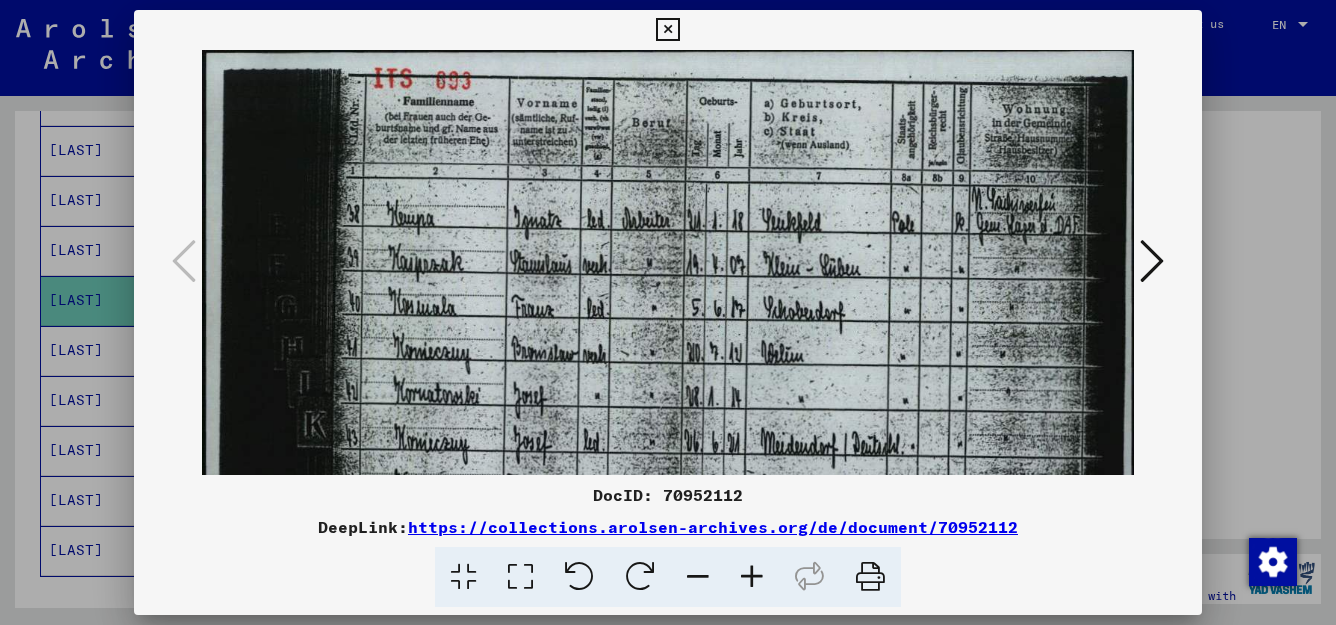 click at bounding box center [668, 707] 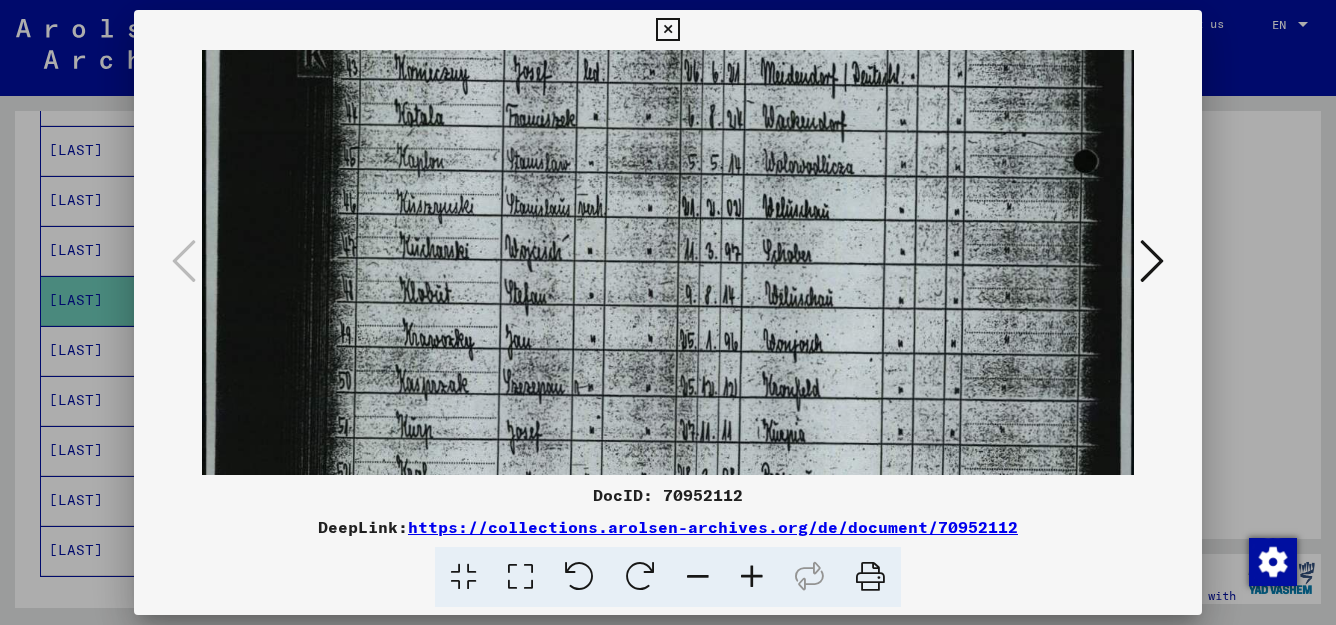 scroll, scrollTop: 371, scrollLeft: 0, axis: vertical 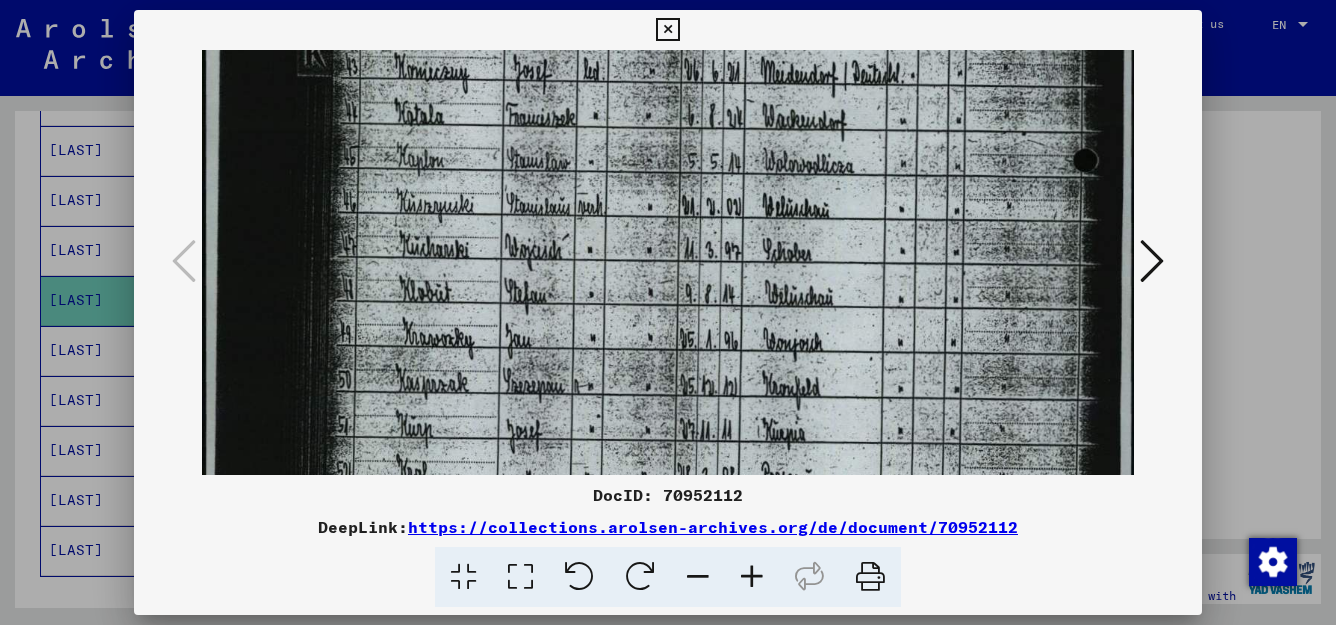 drag, startPoint x: 544, startPoint y: 413, endPoint x: 563, endPoint y: 42, distance: 371.4862 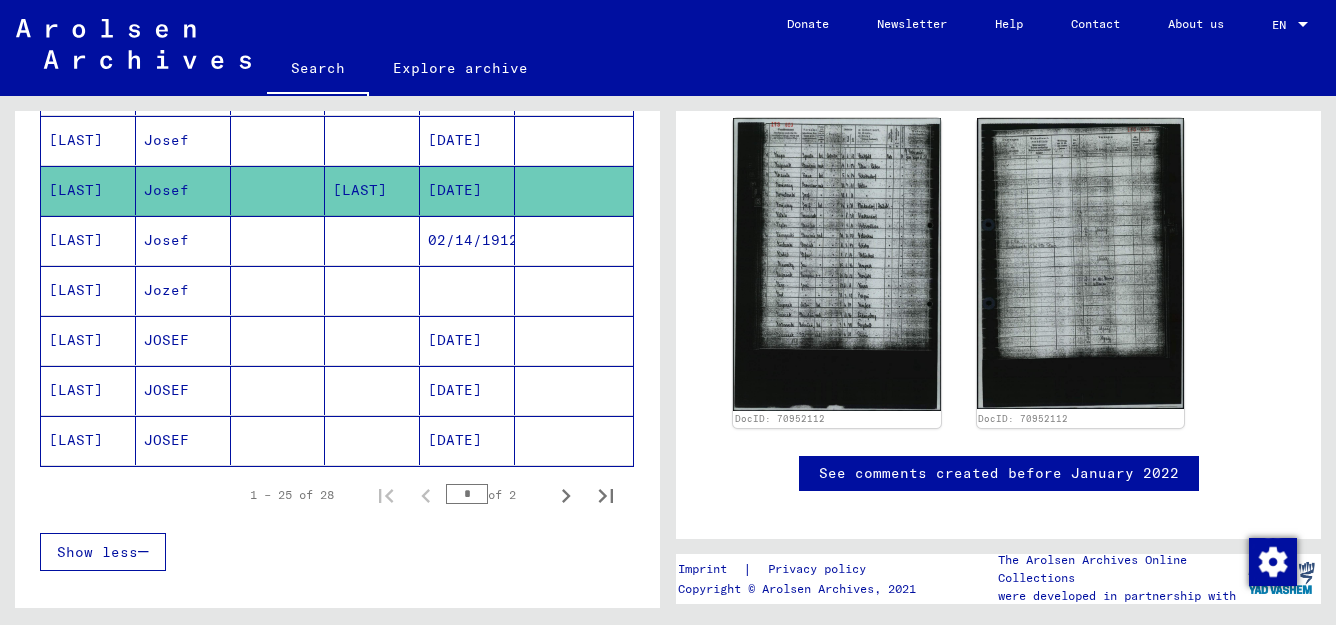 scroll, scrollTop: 1224, scrollLeft: 0, axis: vertical 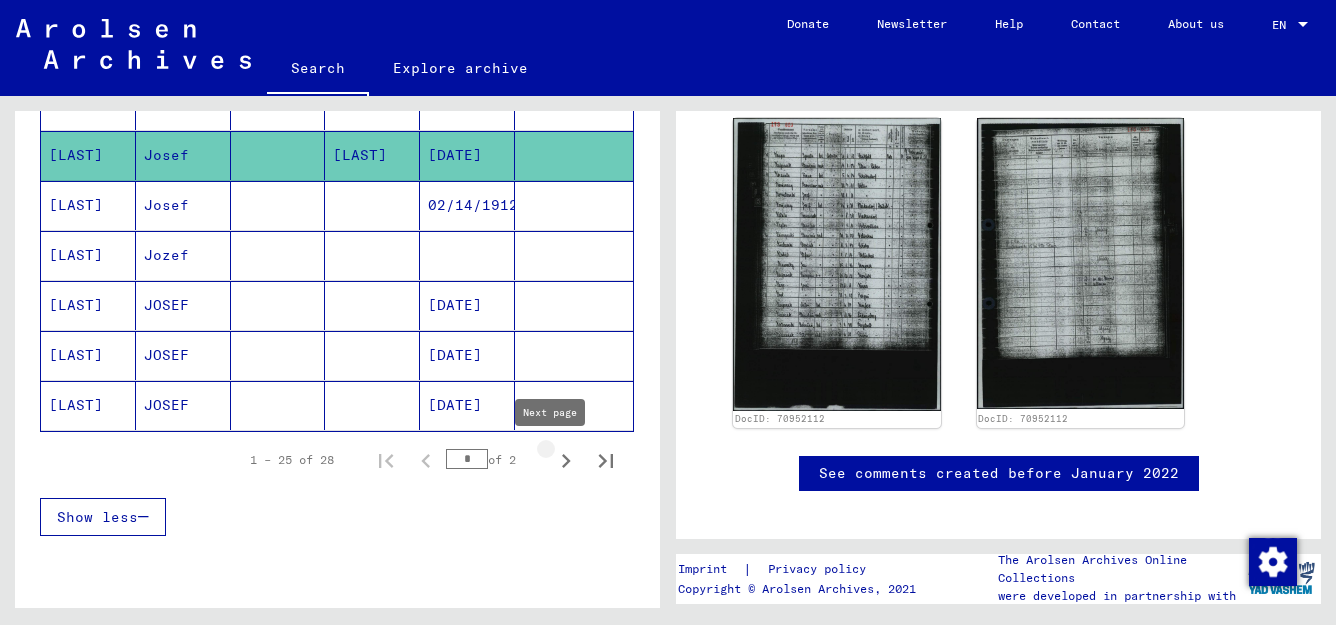 click 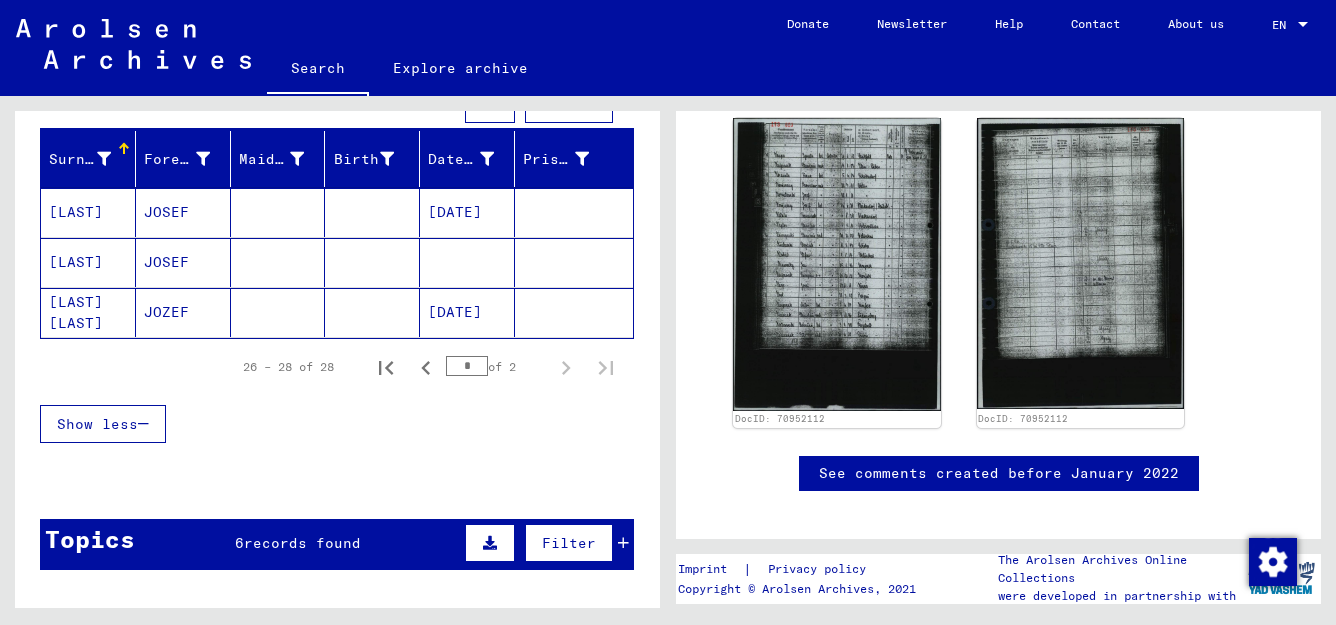 scroll, scrollTop: 214, scrollLeft: 0, axis: vertical 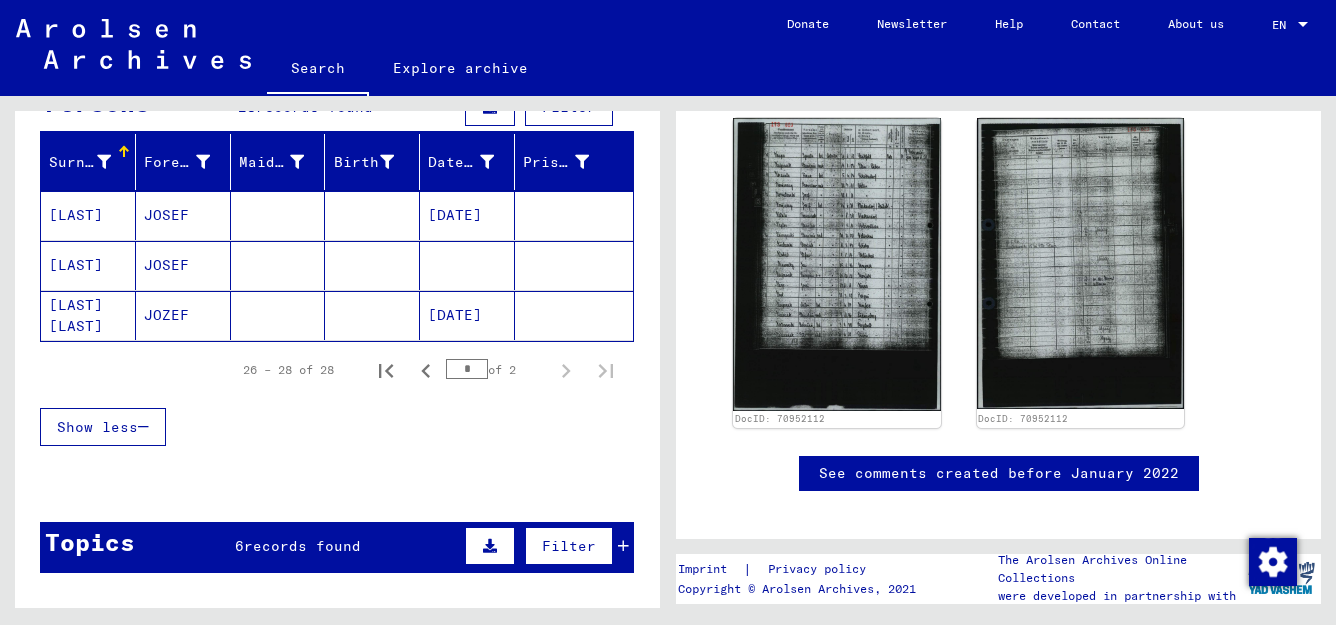 click at bounding box center [467, 315] 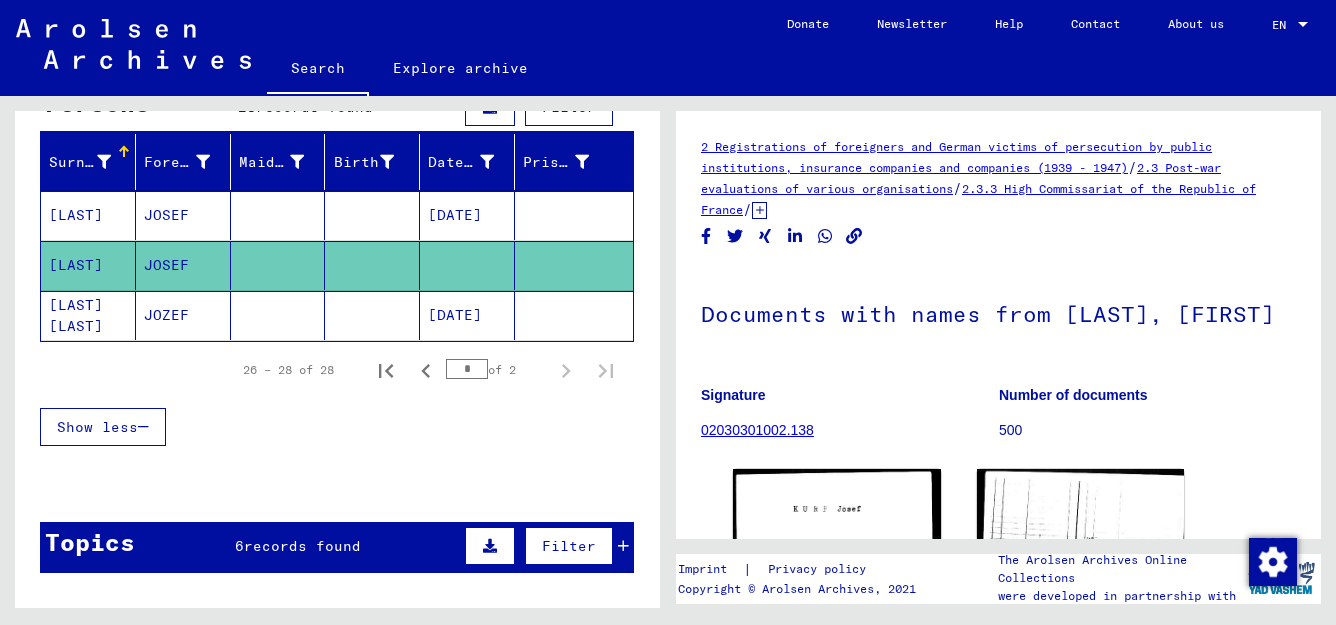 scroll, scrollTop: 0, scrollLeft: 0, axis: both 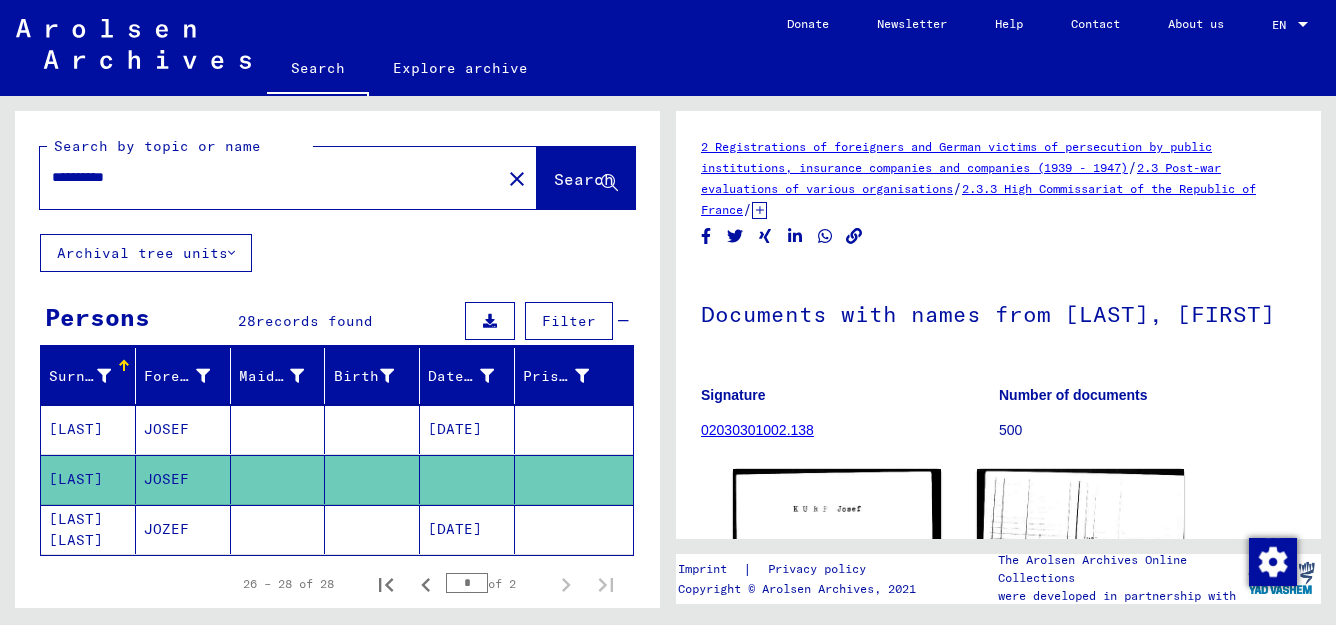 drag, startPoint x: 159, startPoint y: 172, endPoint x: 24, endPoint y: 185, distance: 135.62448 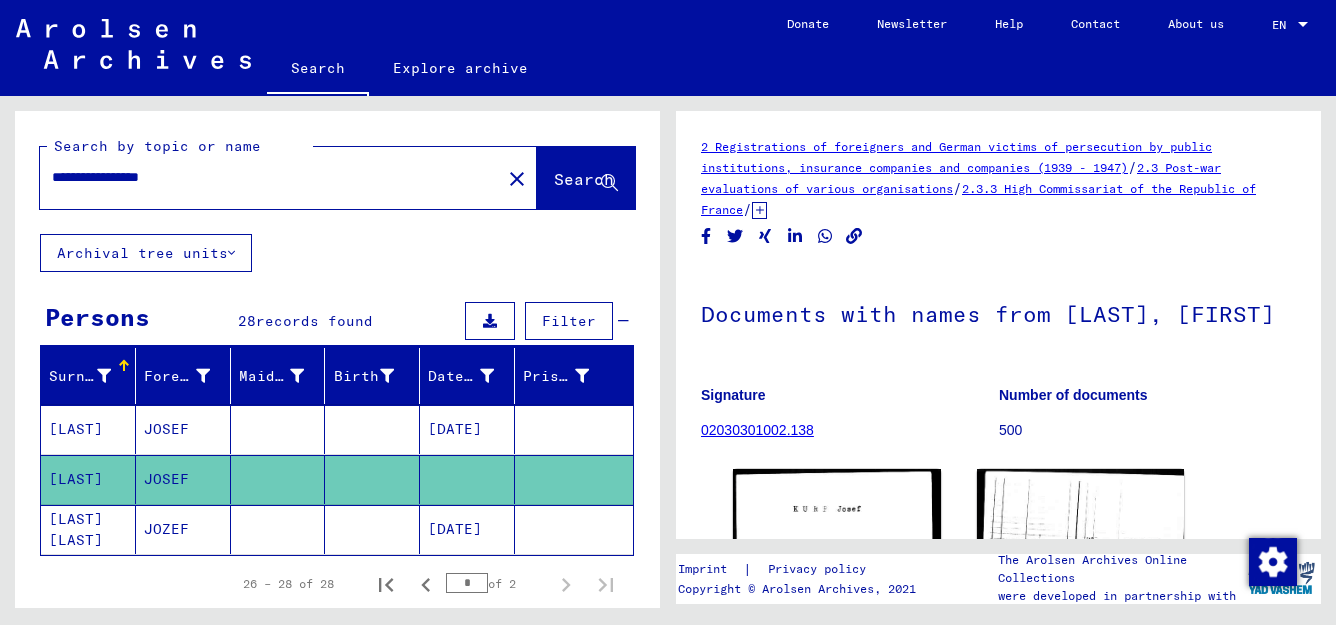 type on "**********" 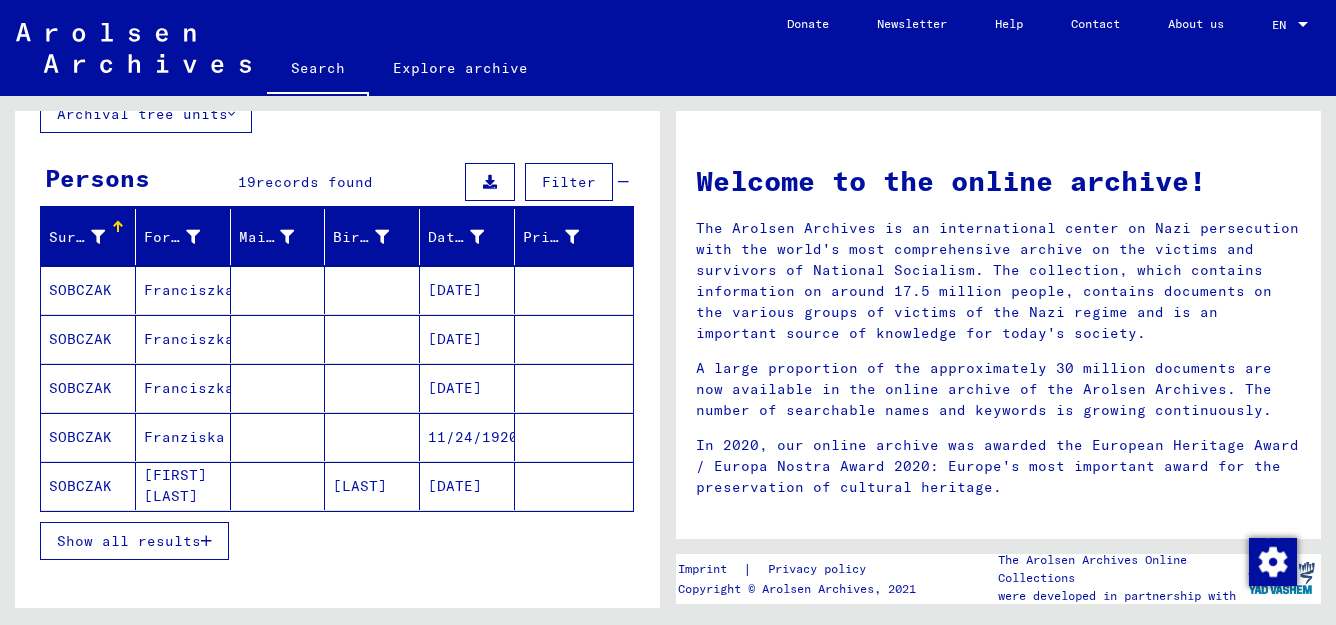 scroll, scrollTop: 143, scrollLeft: 0, axis: vertical 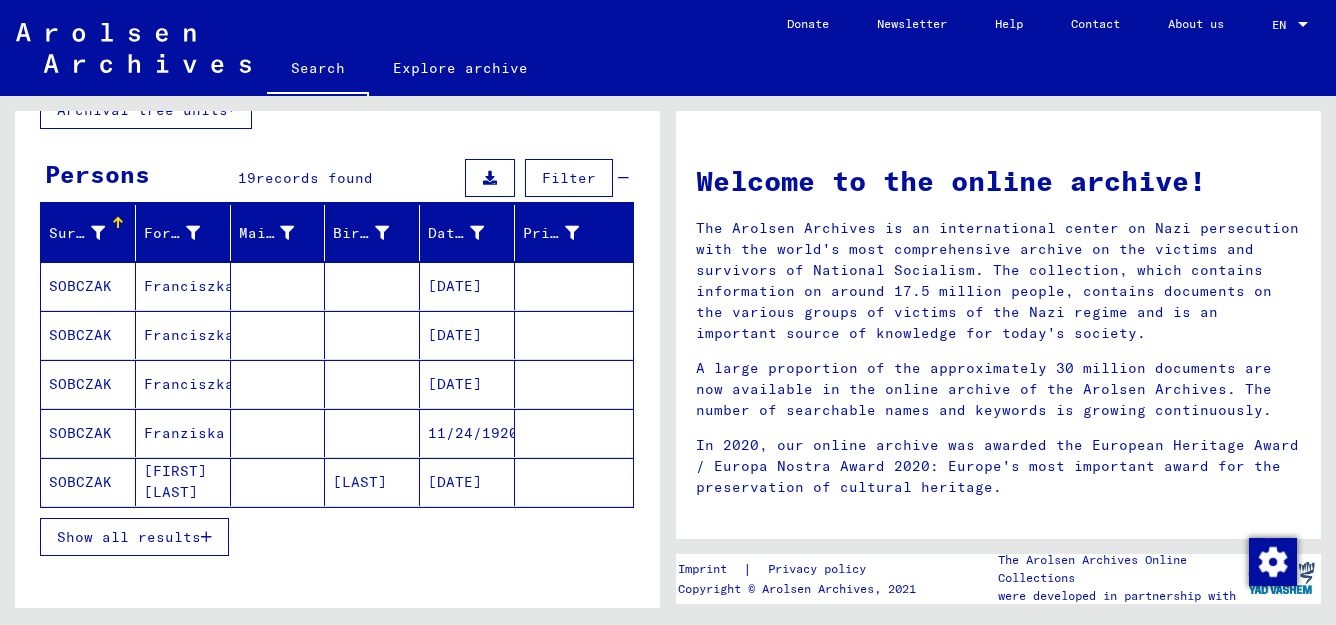 click at bounding box center [206, 537] 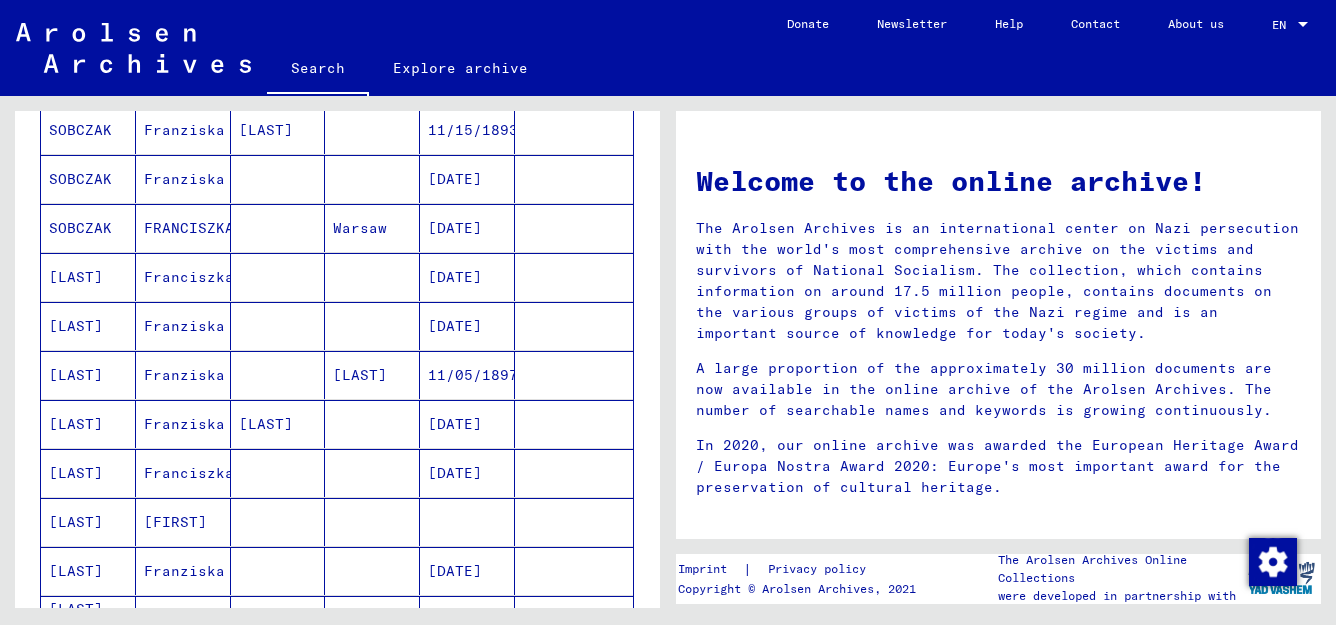 scroll, scrollTop: 596, scrollLeft: 0, axis: vertical 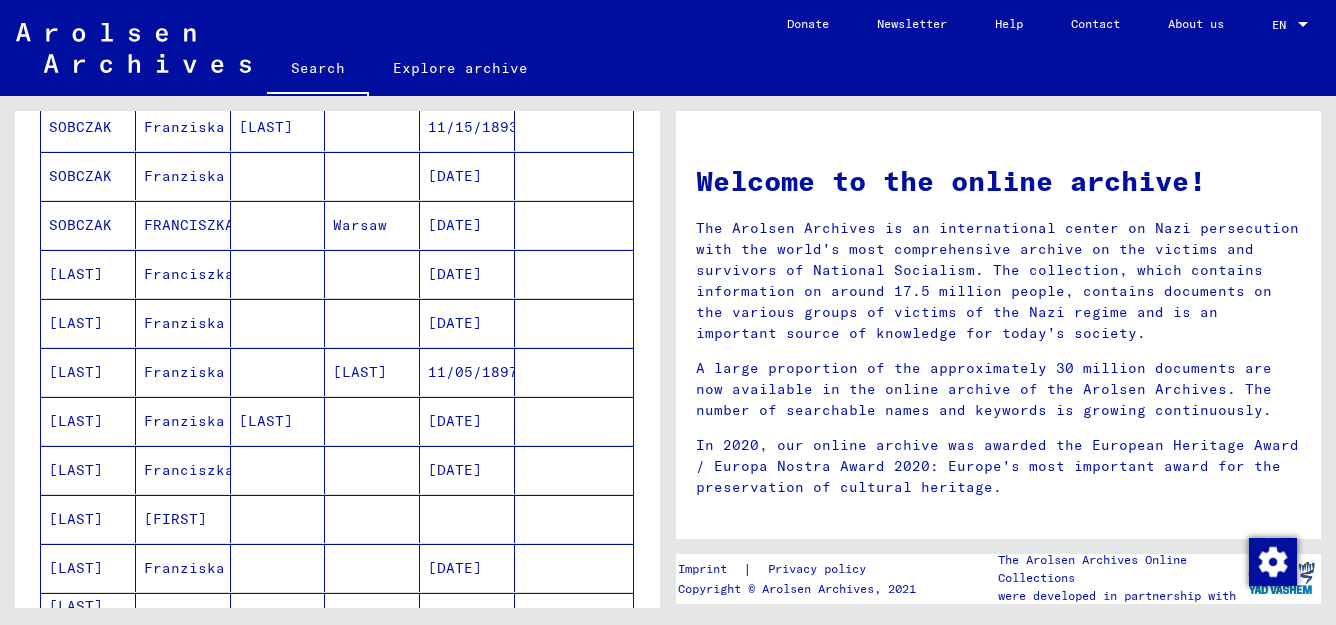 click on "[LAST]" at bounding box center [278, 470] 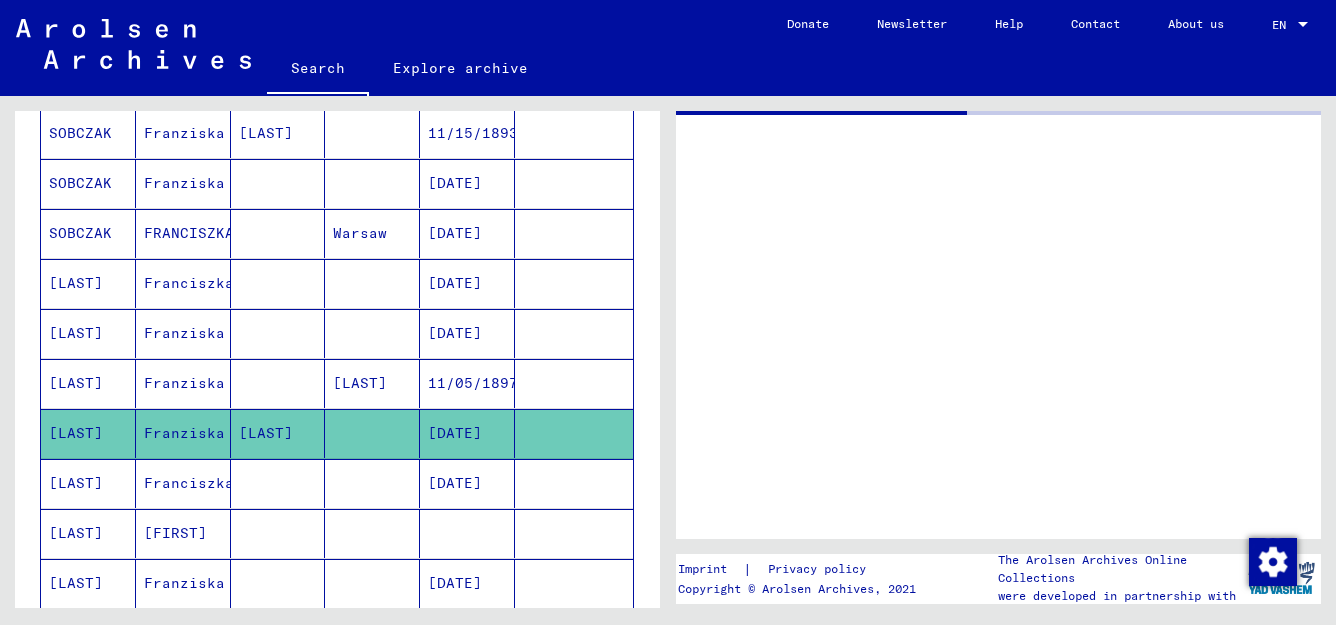 scroll, scrollTop: 602, scrollLeft: 0, axis: vertical 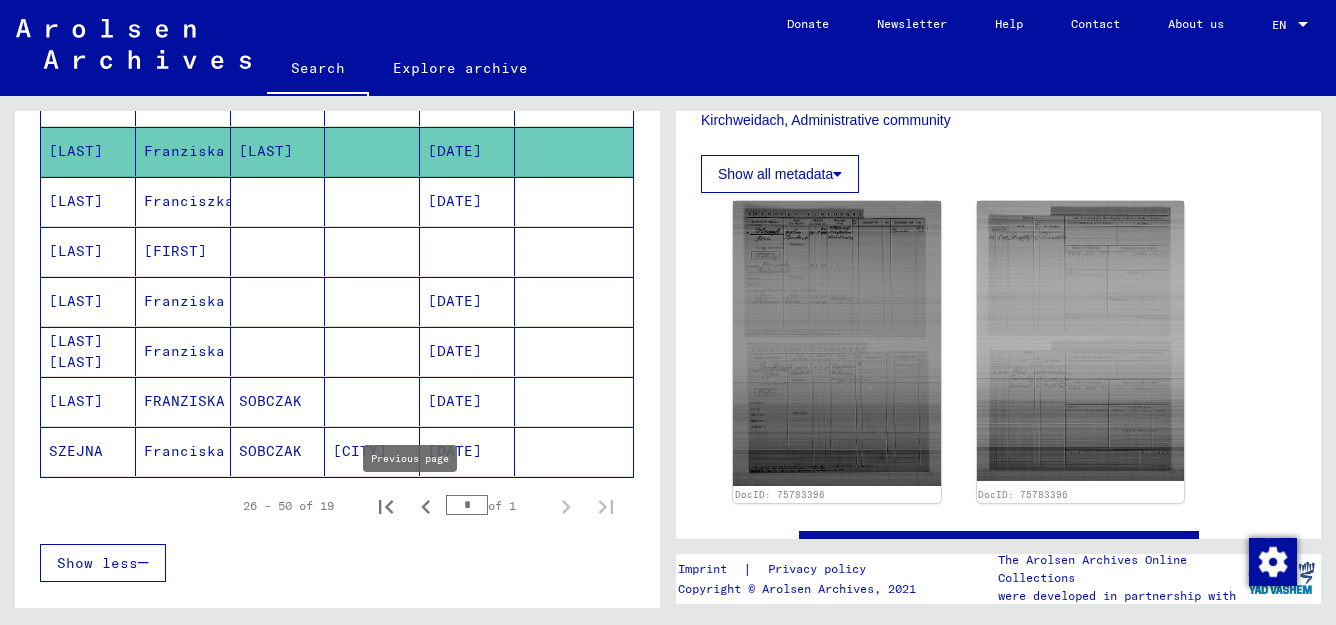 click 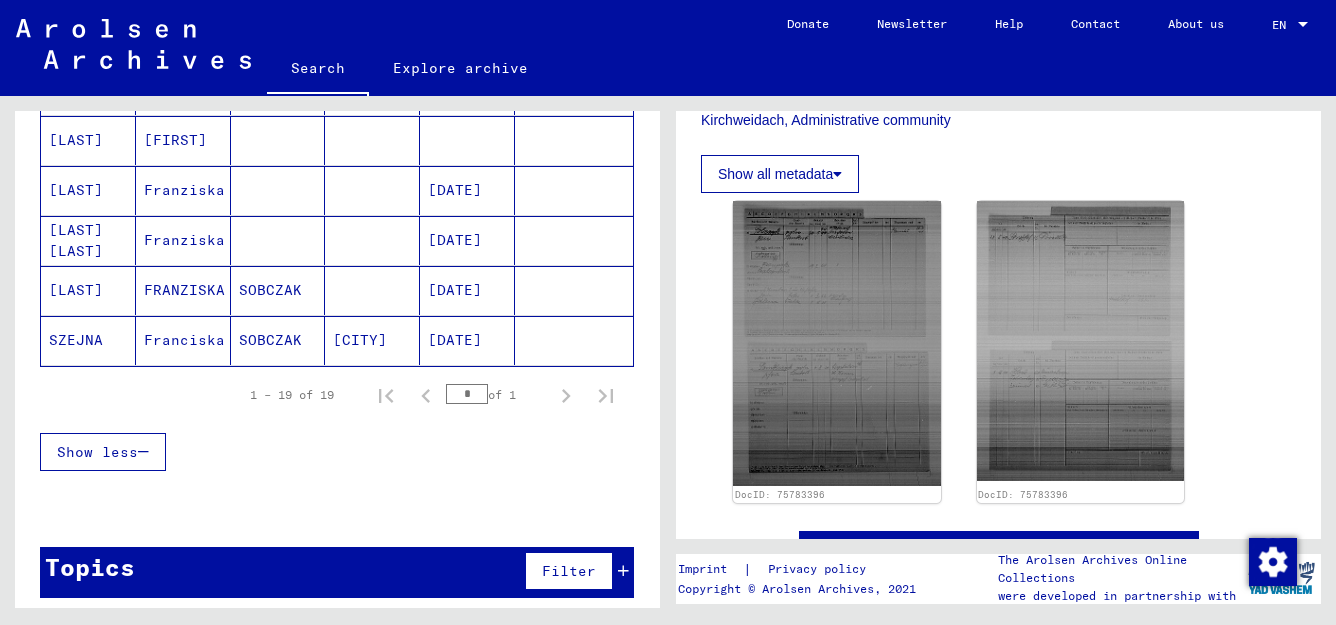 scroll, scrollTop: 878, scrollLeft: 0, axis: vertical 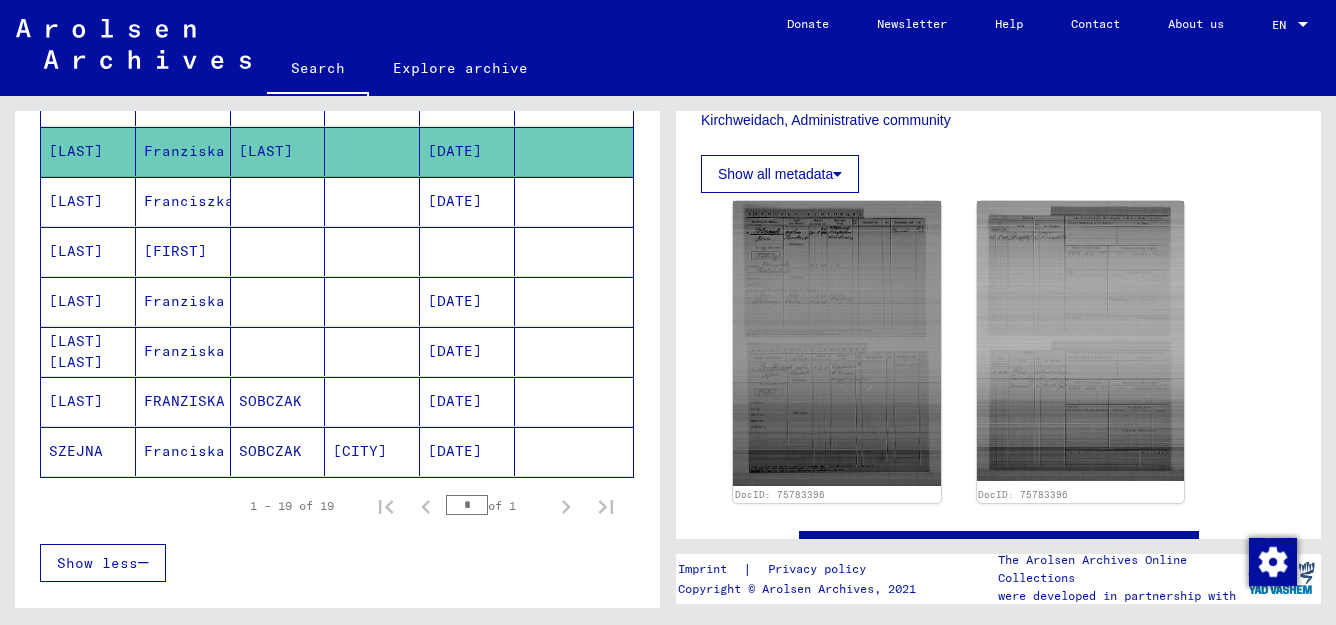 click on "[LAST] [LAST]" at bounding box center (88, 401) 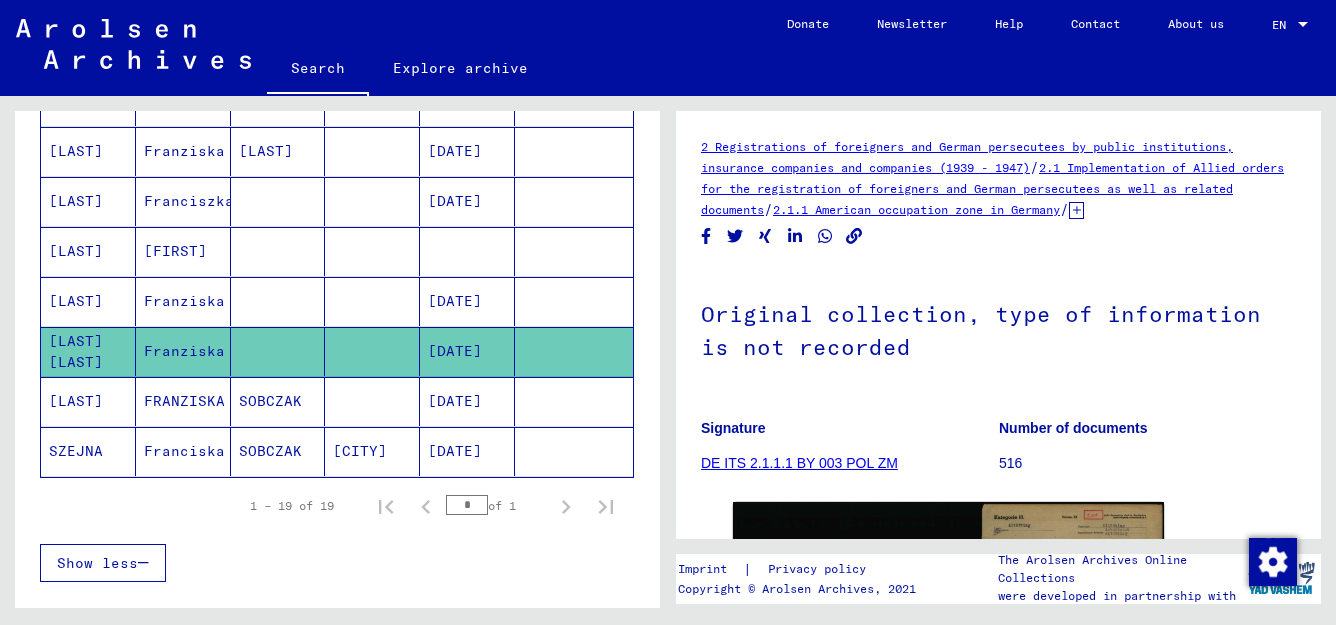 scroll, scrollTop: 0, scrollLeft: 0, axis: both 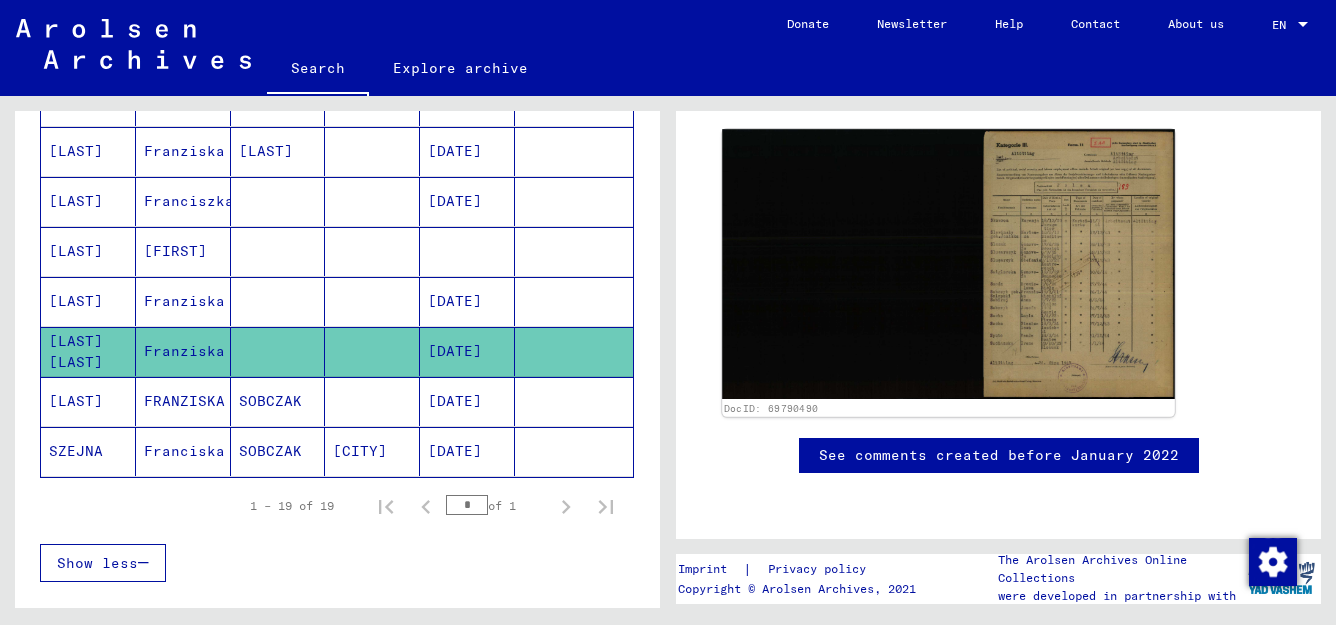 click 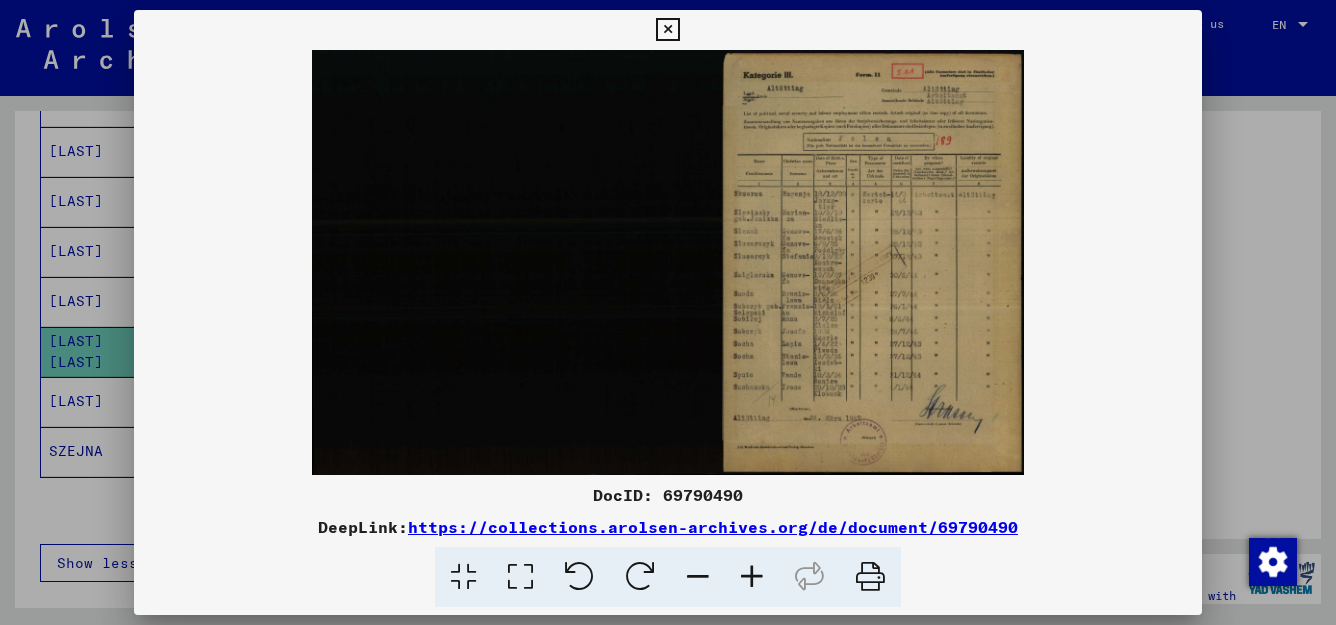 click at bounding box center [520, 577] 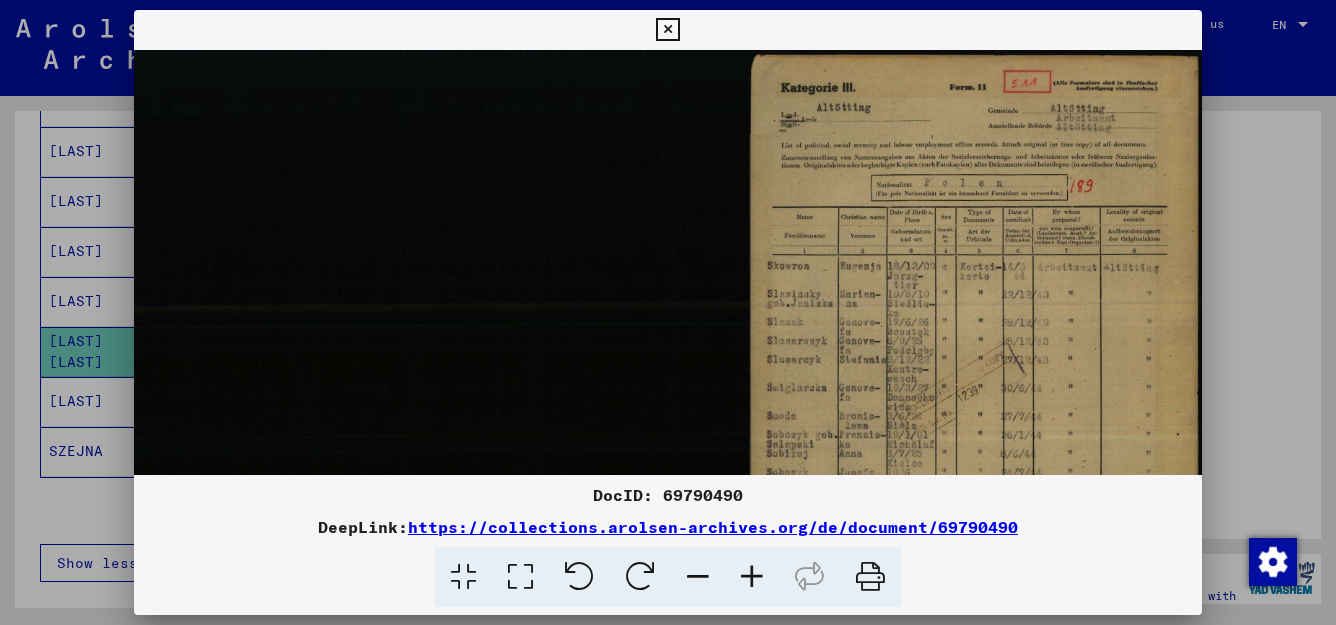 click at bounding box center (667, 30) 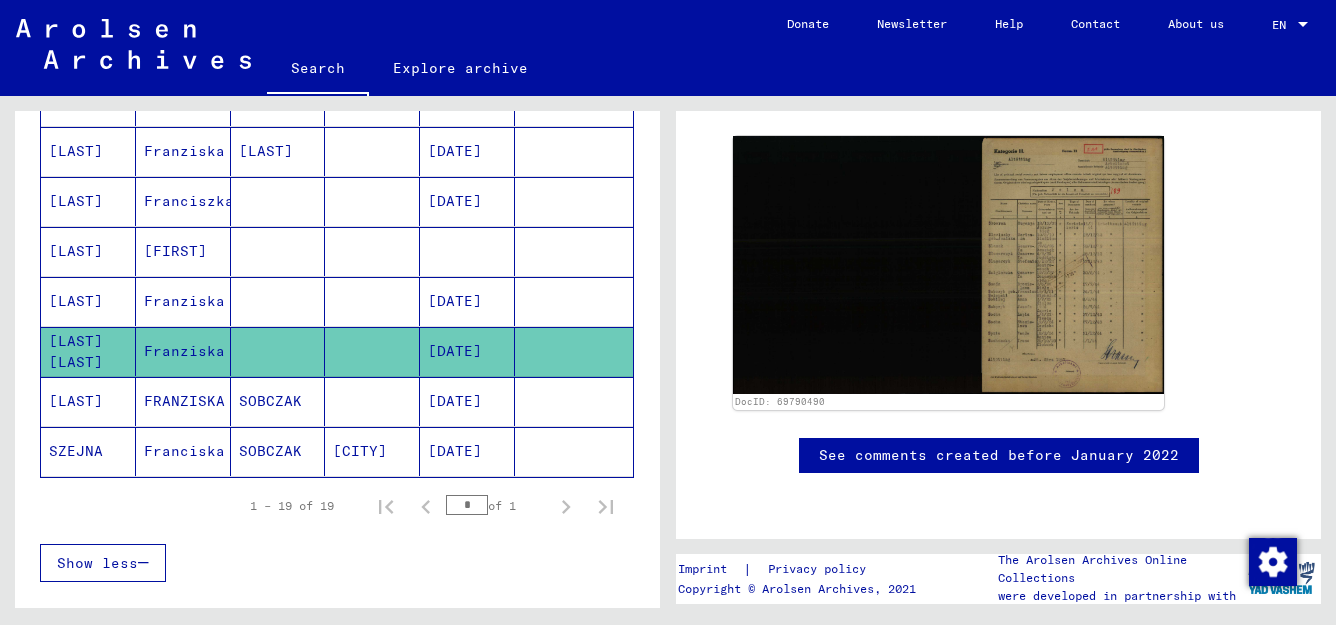 click 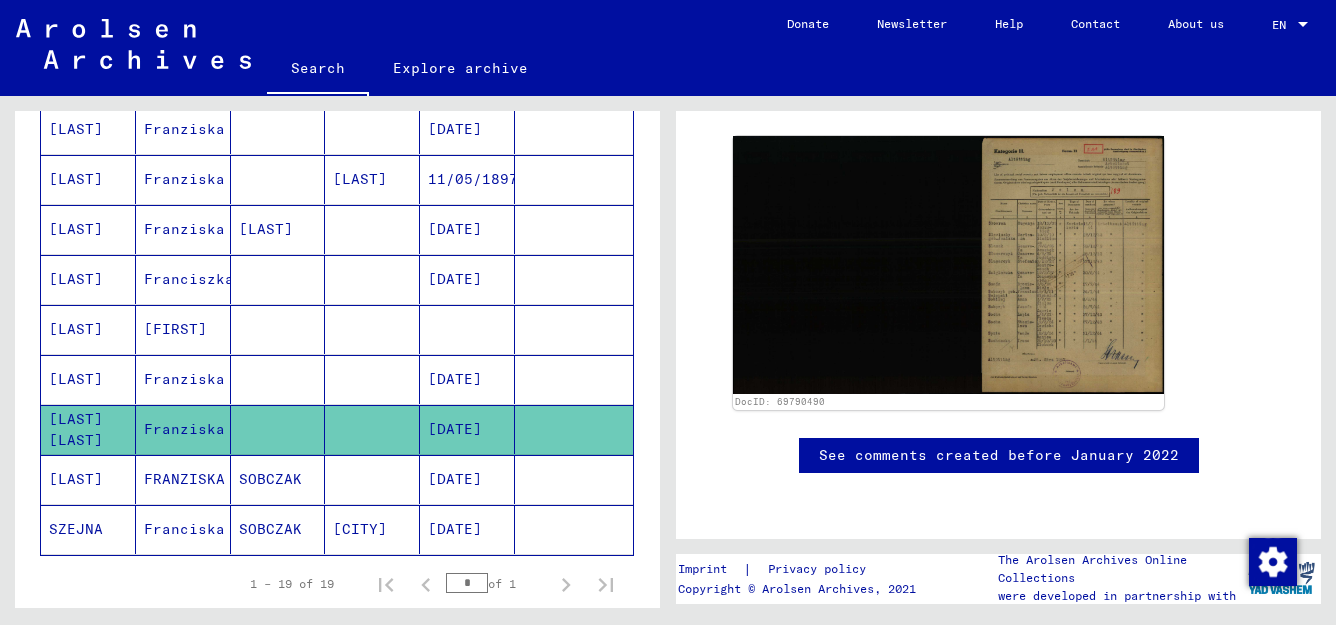 scroll, scrollTop: 794, scrollLeft: 0, axis: vertical 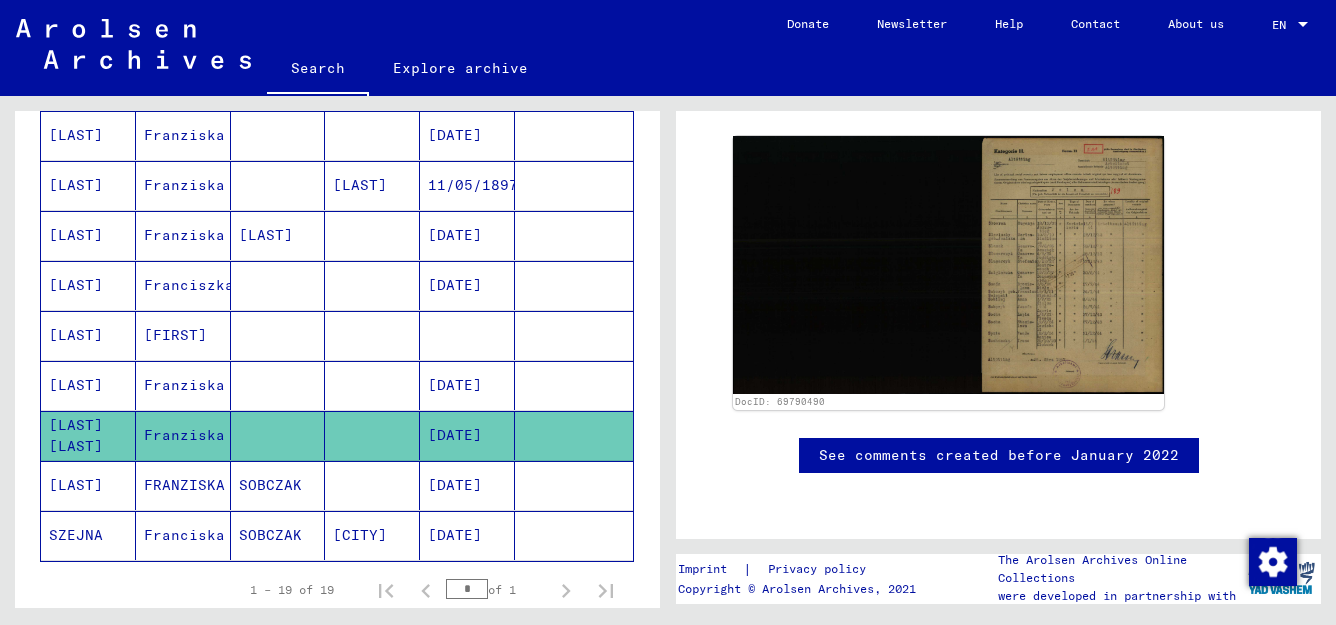 click at bounding box center [467, 385] 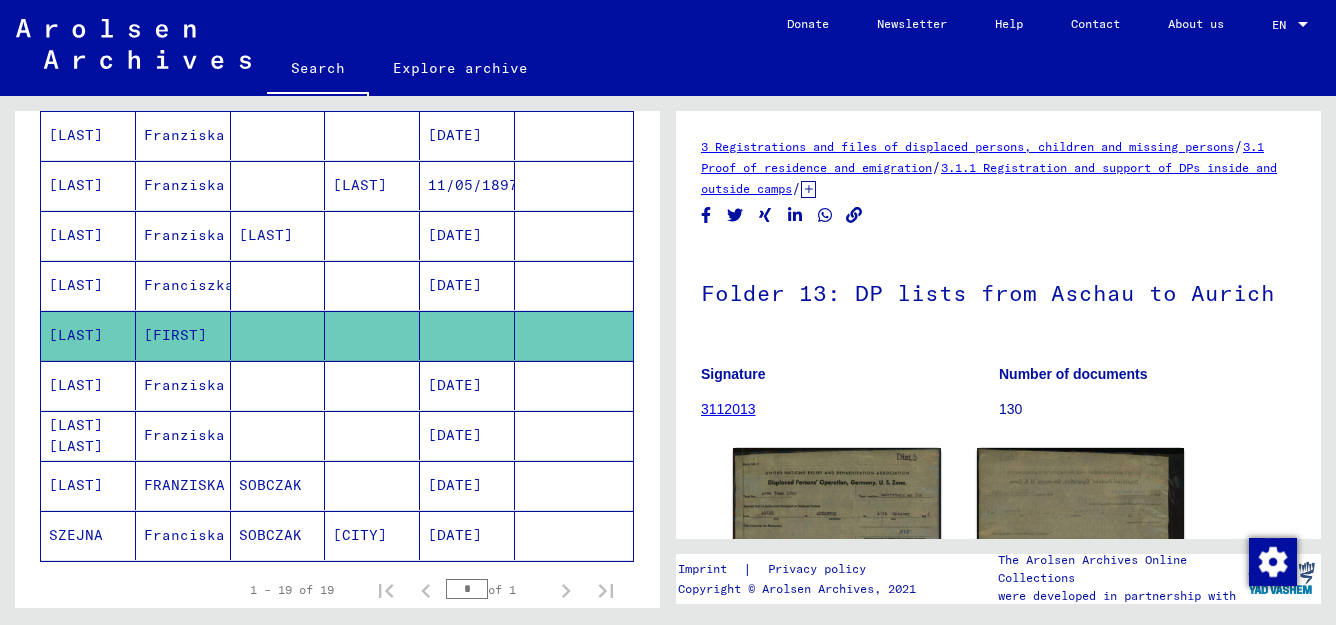scroll, scrollTop: 0, scrollLeft: 0, axis: both 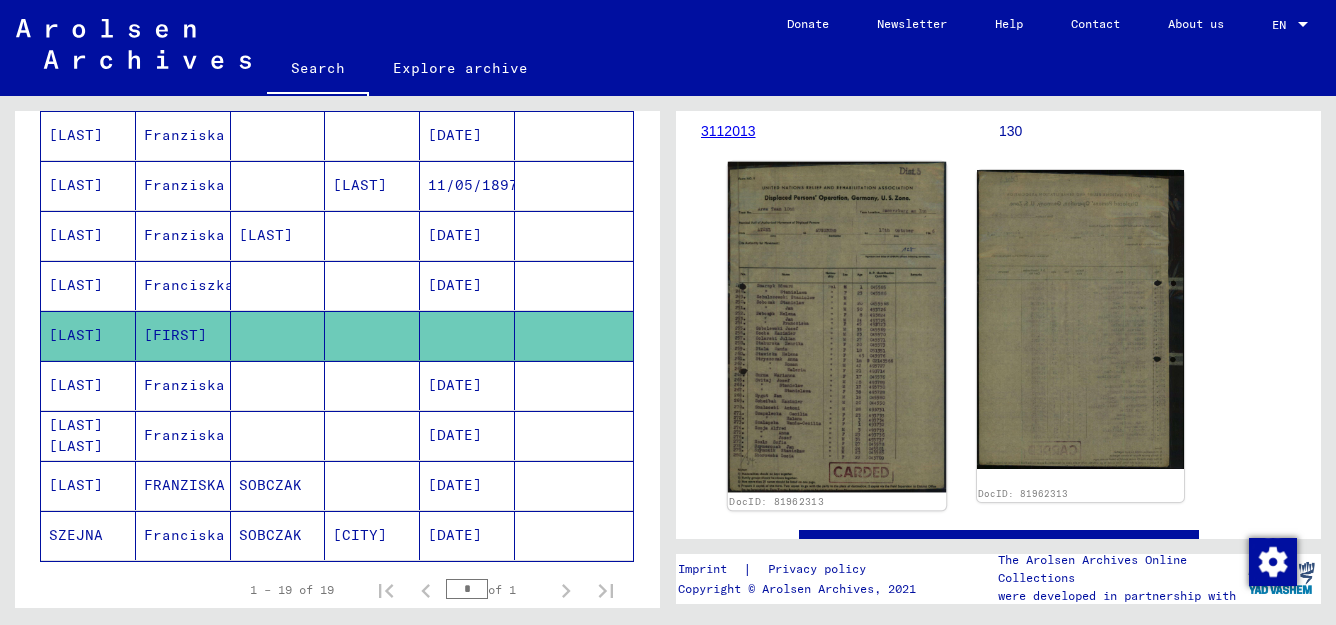 click 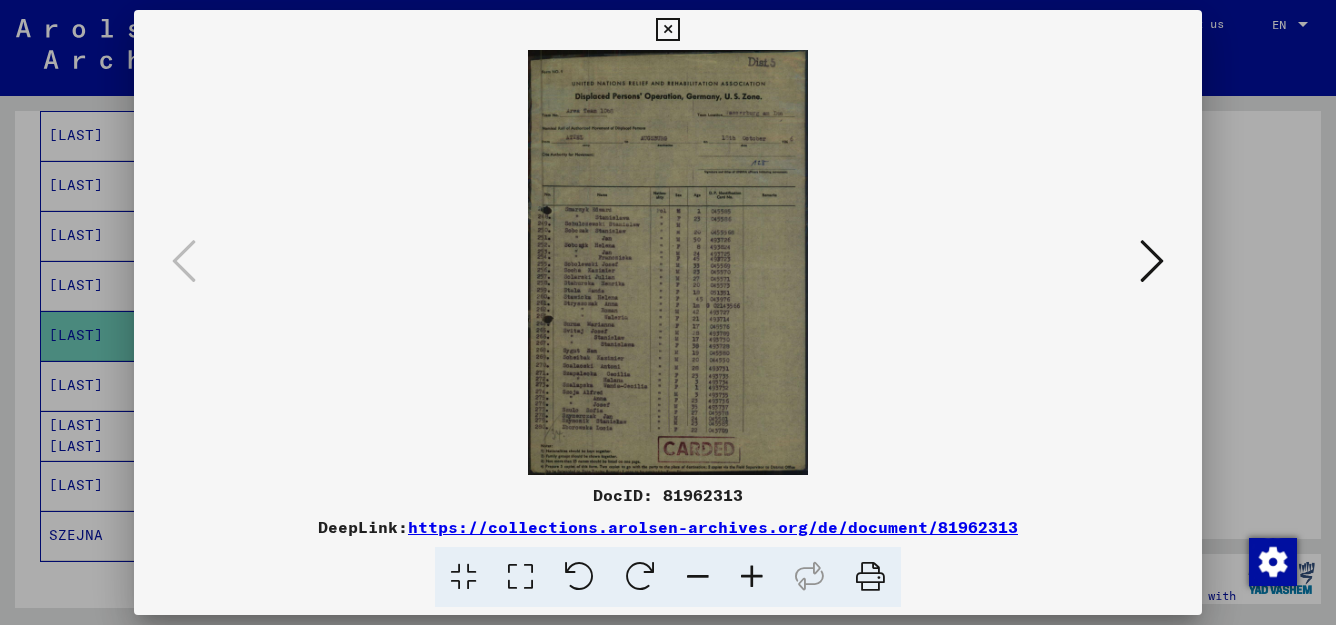 click at bounding box center (520, 577) 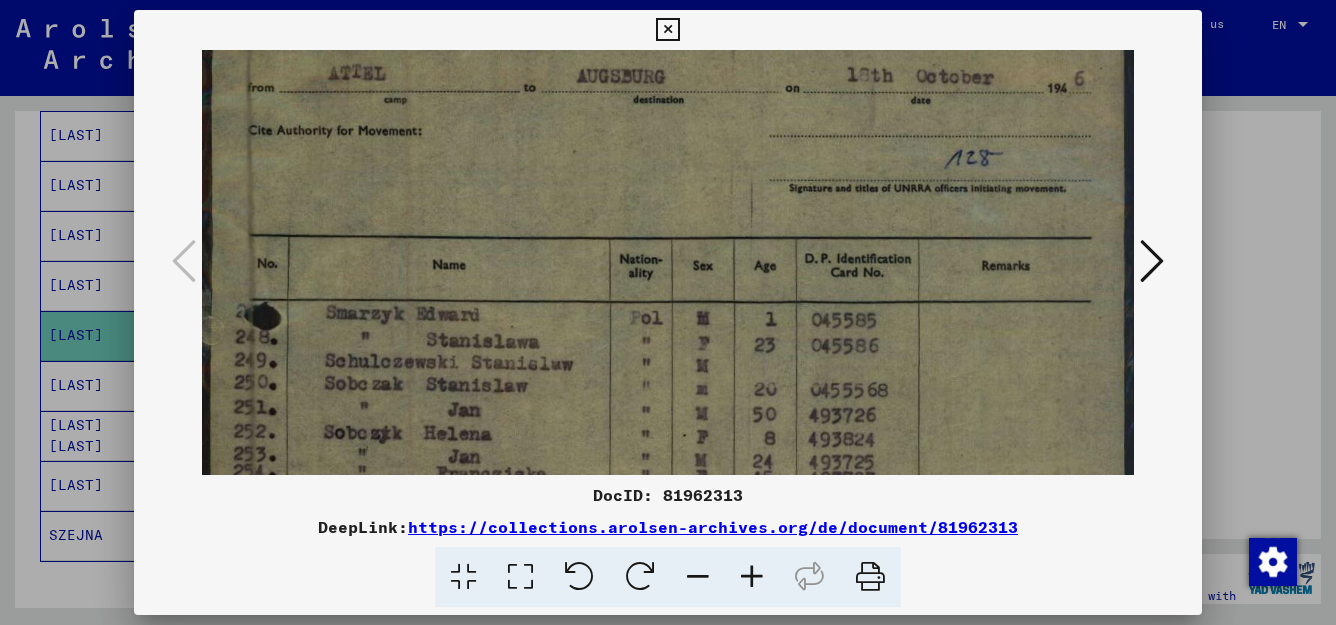 scroll, scrollTop: 273, scrollLeft: 0, axis: vertical 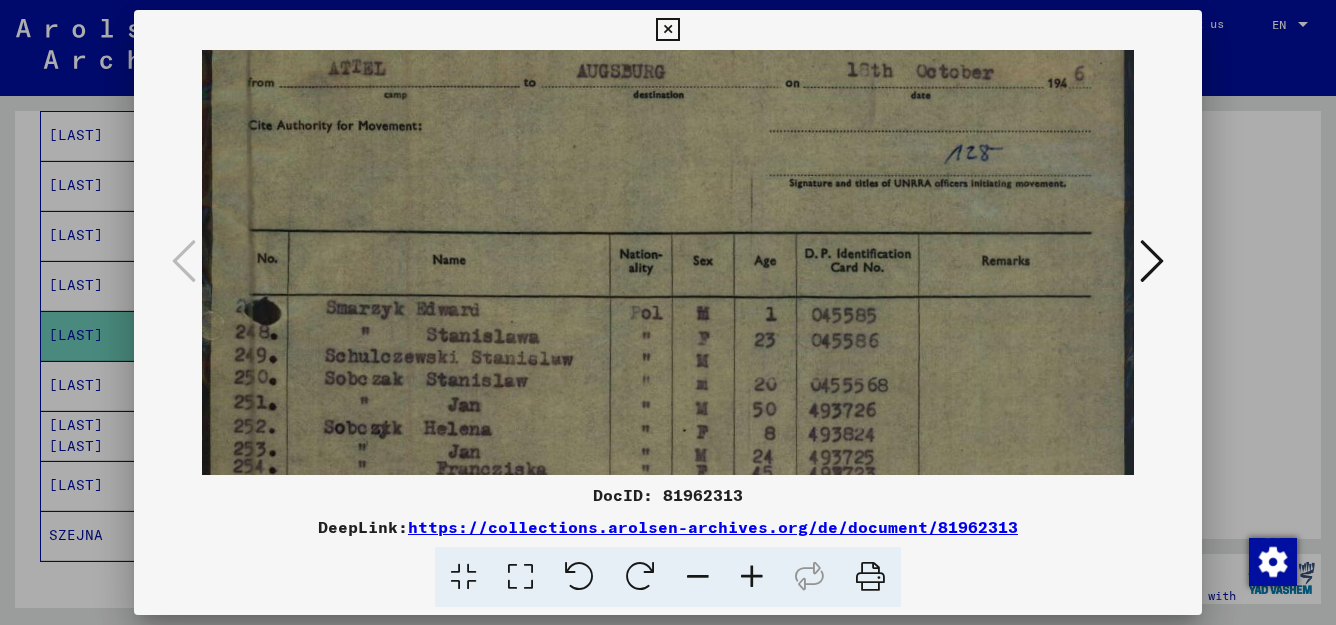 drag, startPoint x: 770, startPoint y: 419, endPoint x: 779, endPoint y: 146, distance: 273.14832 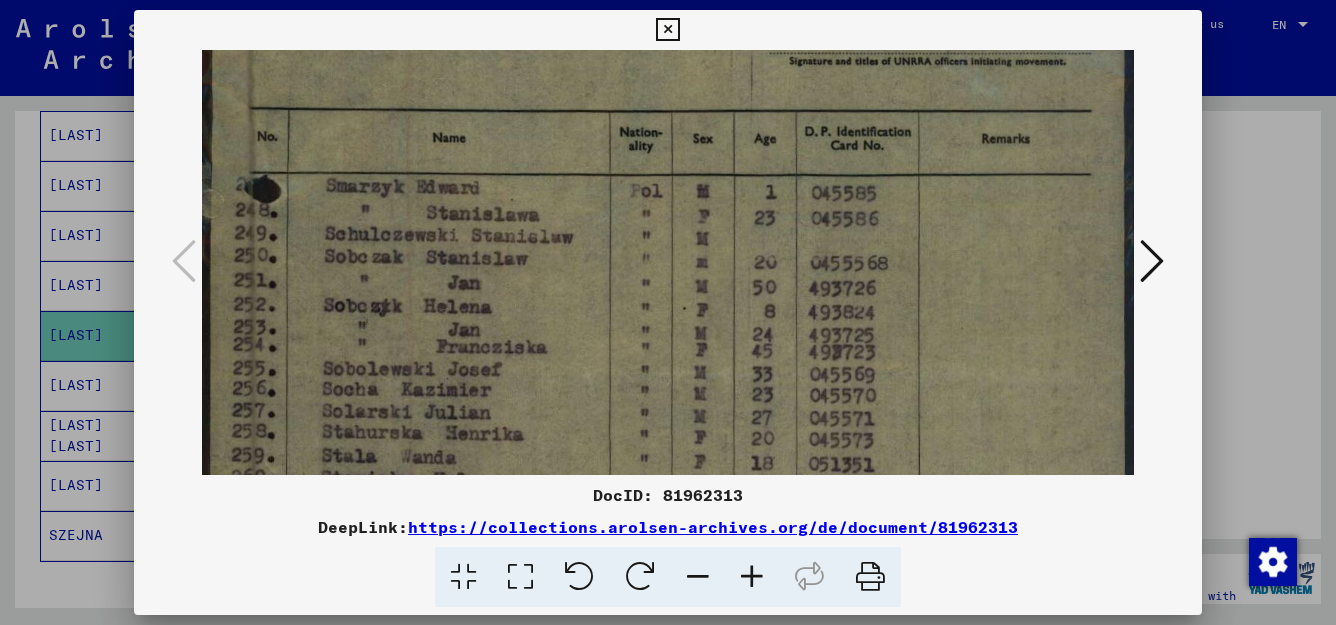 scroll, scrollTop: 399, scrollLeft: 0, axis: vertical 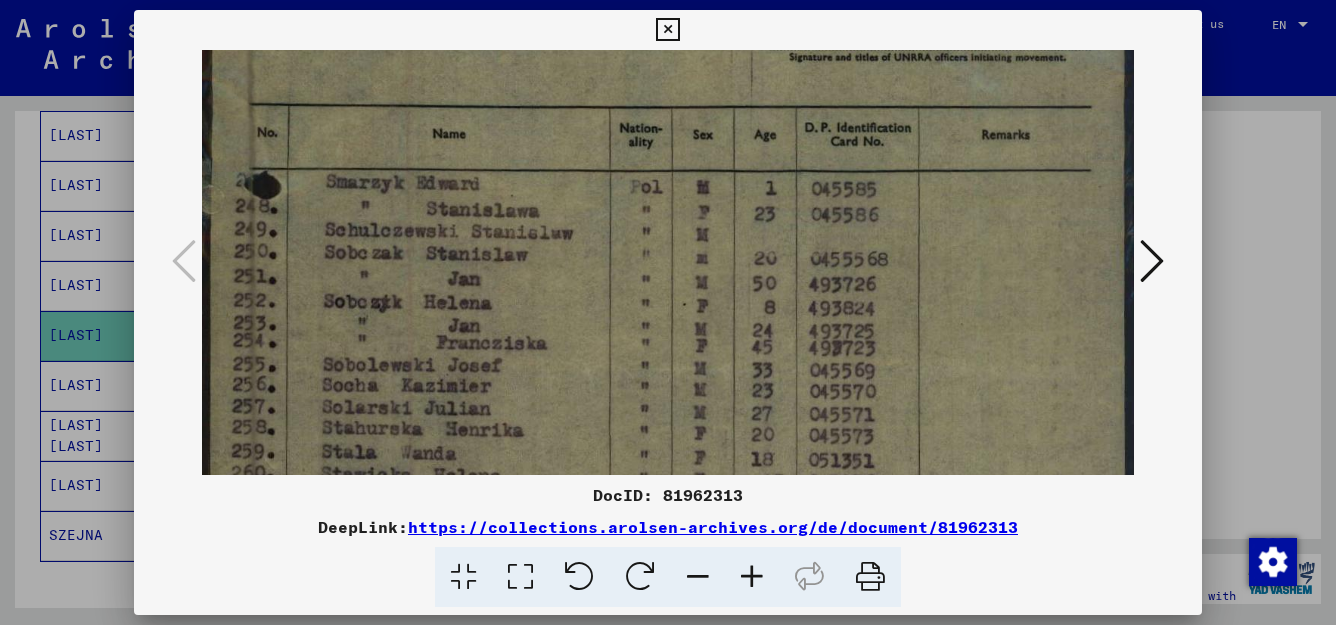 drag, startPoint x: 663, startPoint y: 384, endPoint x: 666, endPoint y: 258, distance: 126.035706 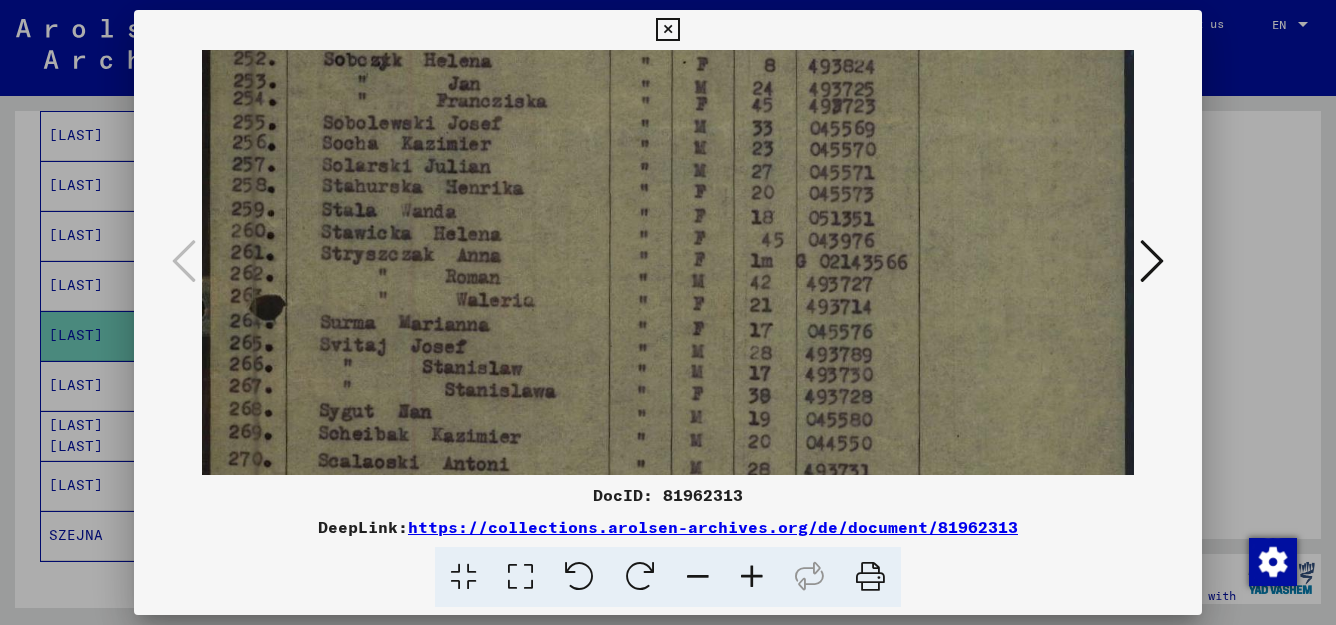 scroll, scrollTop: 696, scrollLeft: 0, axis: vertical 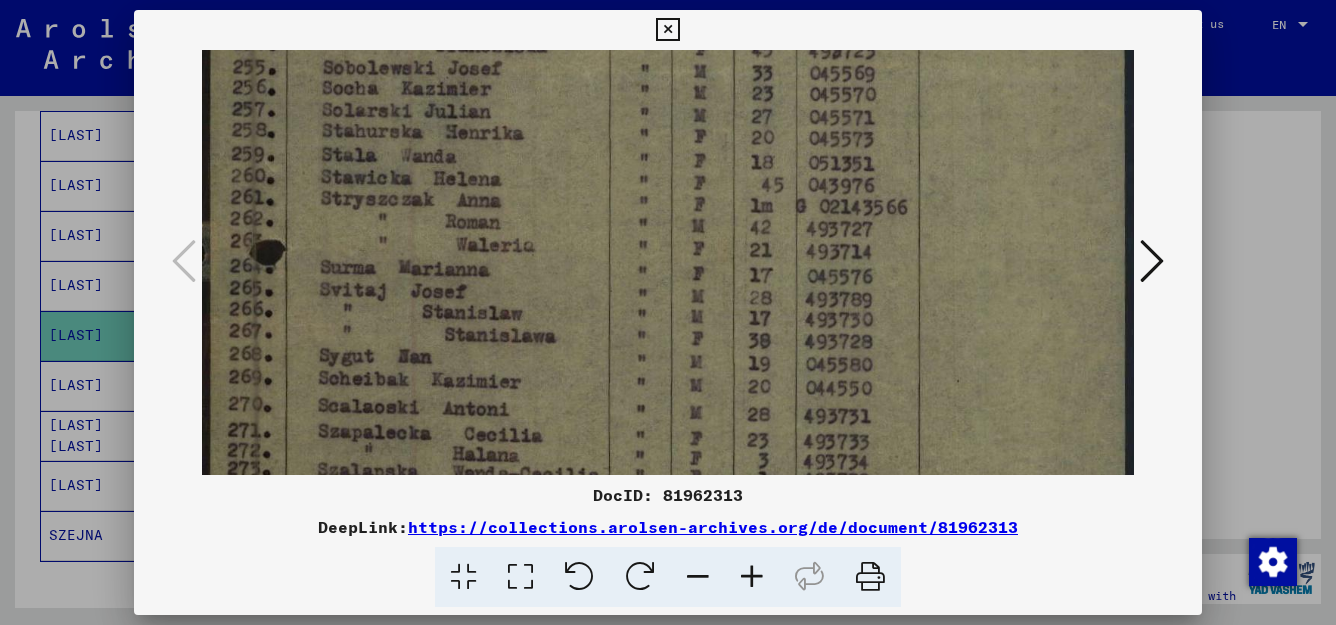 drag, startPoint x: 574, startPoint y: 294, endPoint x: 621, endPoint y: 71, distance: 227.8991 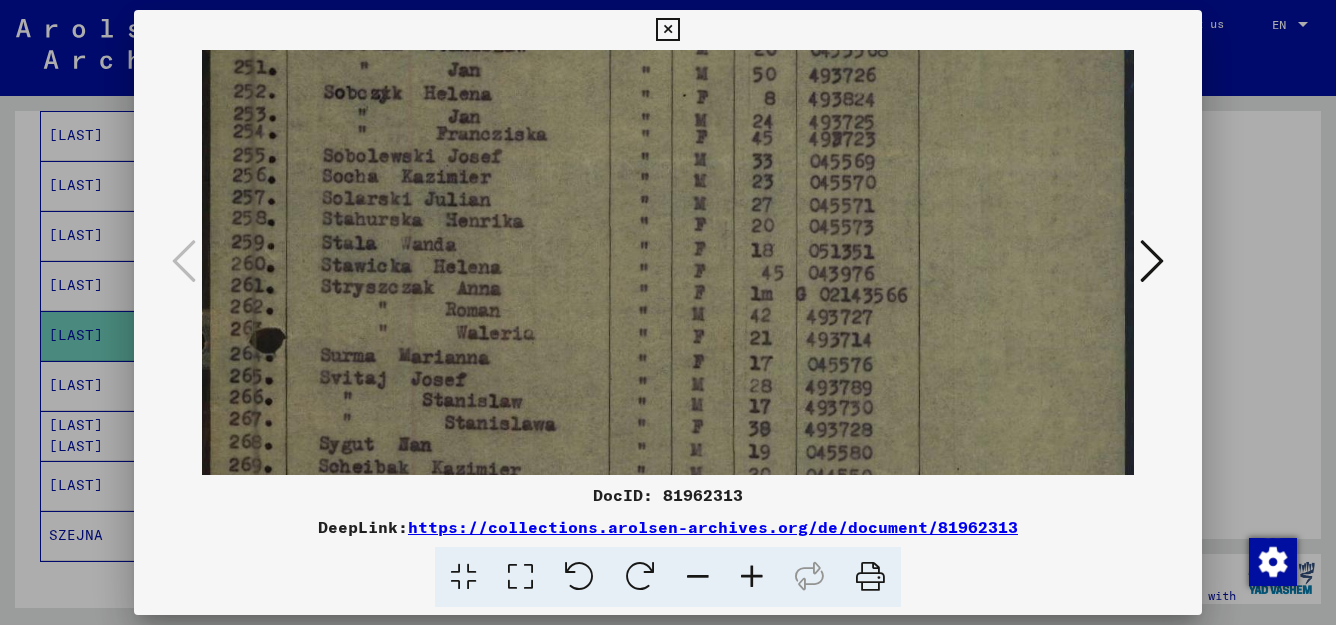 scroll, scrollTop: 607, scrollLeft: 0, axis: vertical 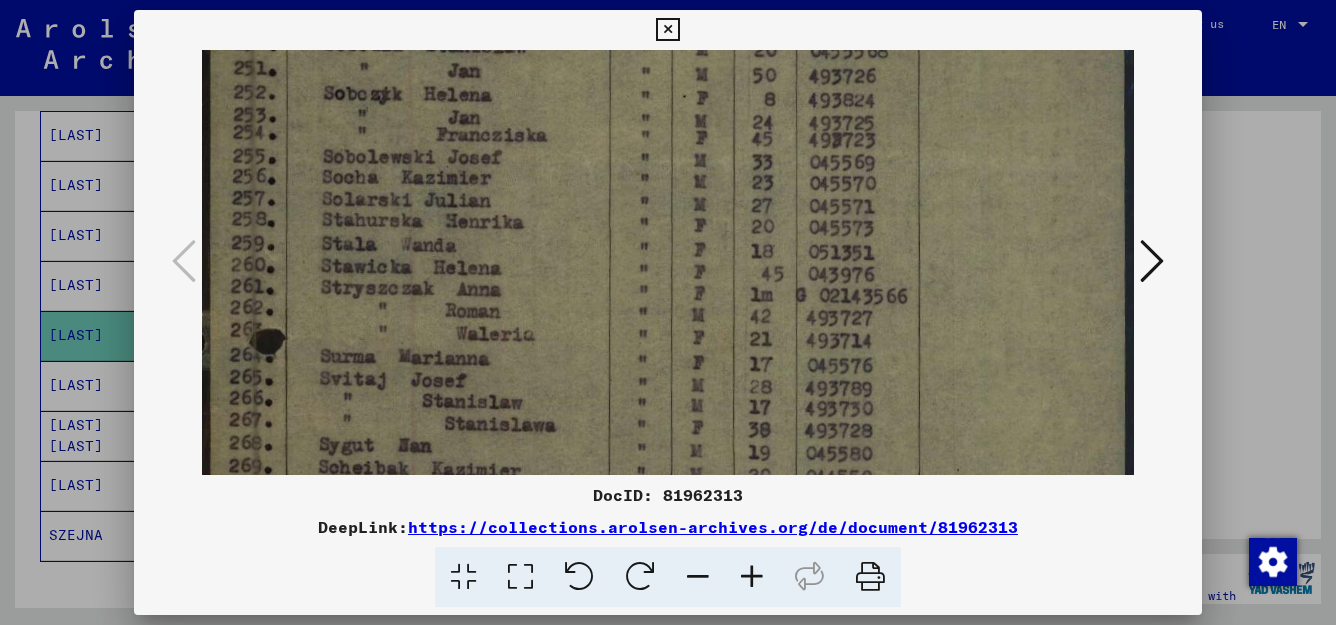 drag, startPoint x: 482, startPoint y: 409, endPoint x: 495, endPoint y: 498, distance: 89.94443 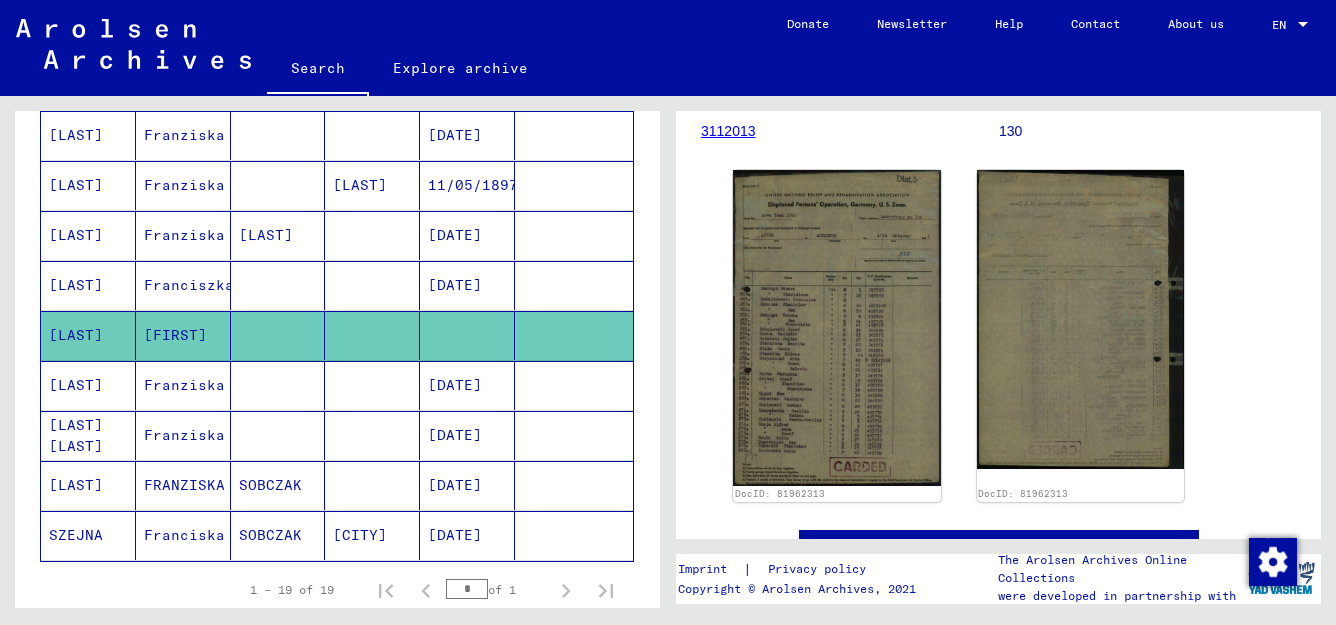 click on "[LAST]" at bounding box center (278, 285) 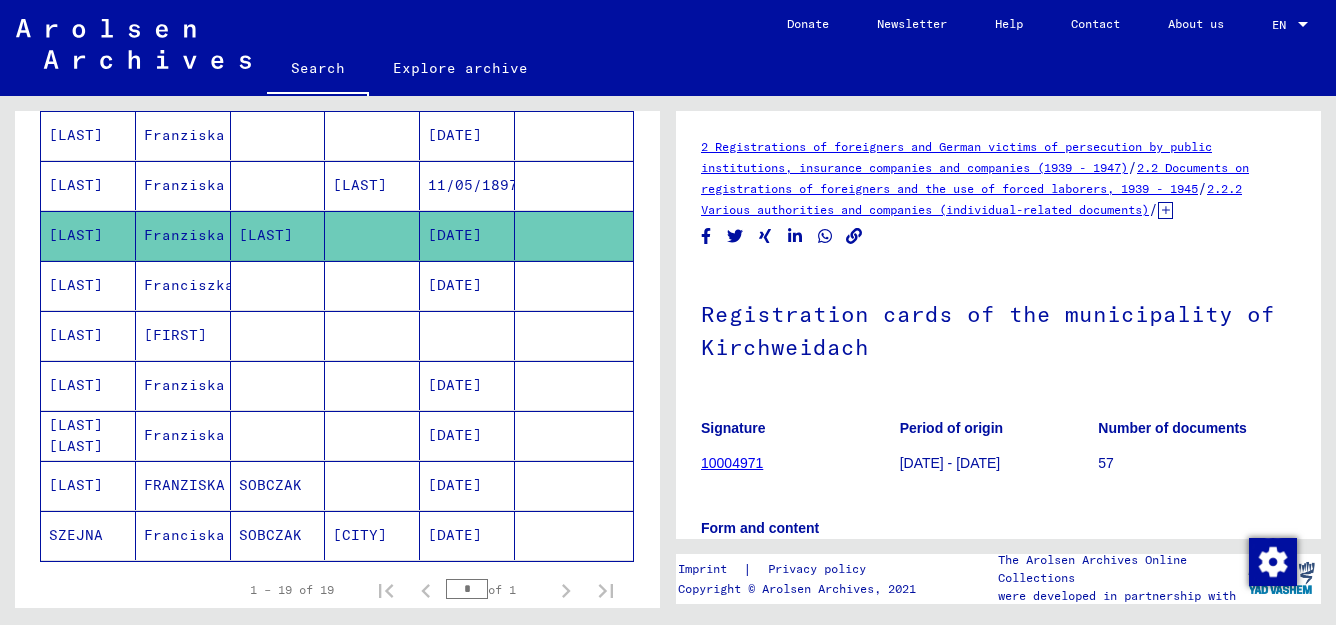 scroll, scrollTop: 0, scrollLeft: 0, axis: both 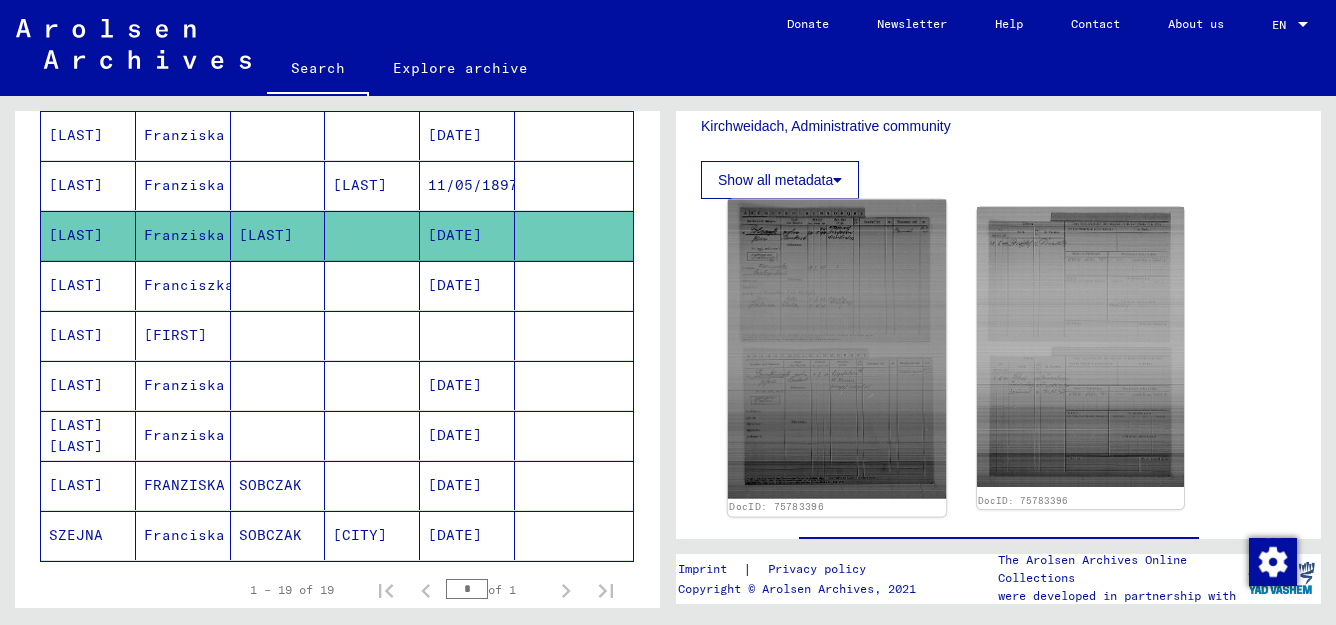 click 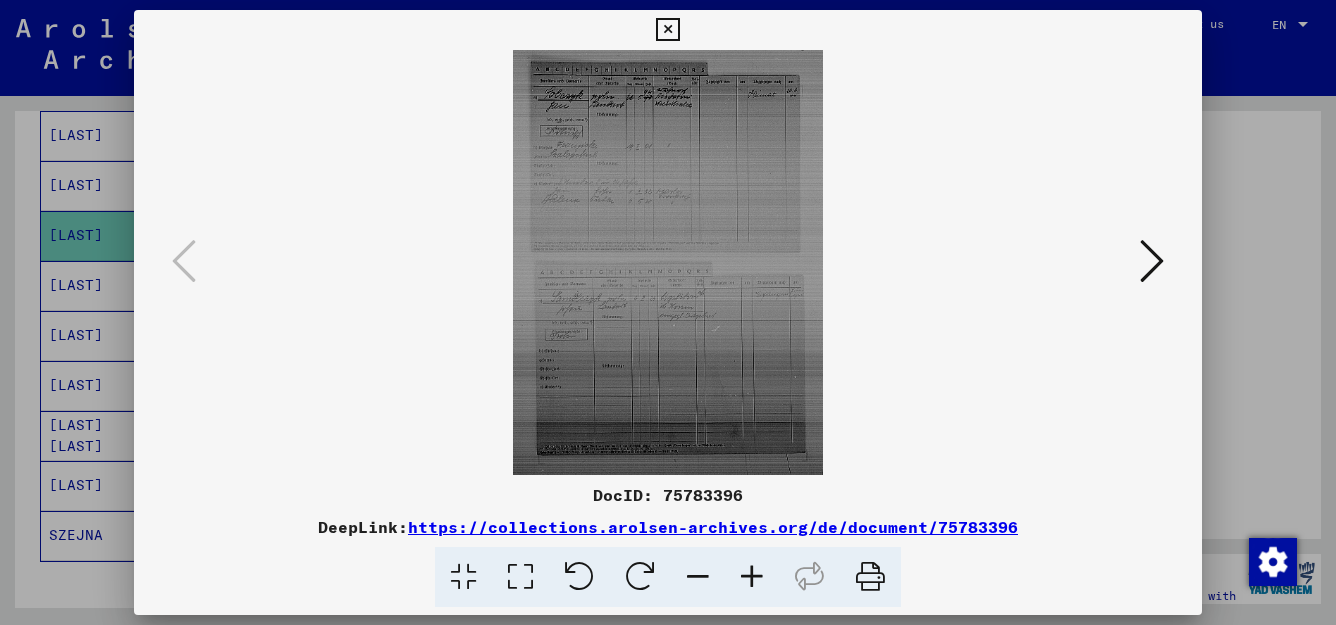 click at bounding box center (520, 577) 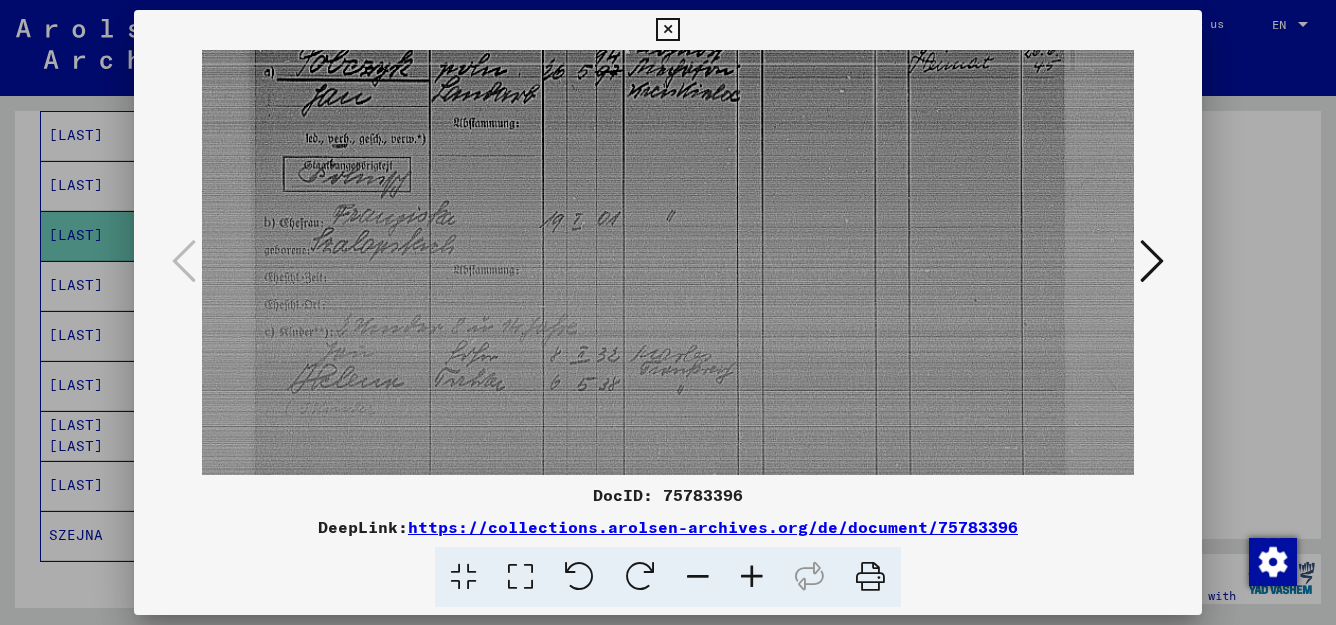 scroll, scrollTop: 137, scrollLeft: 0, axis: vertical 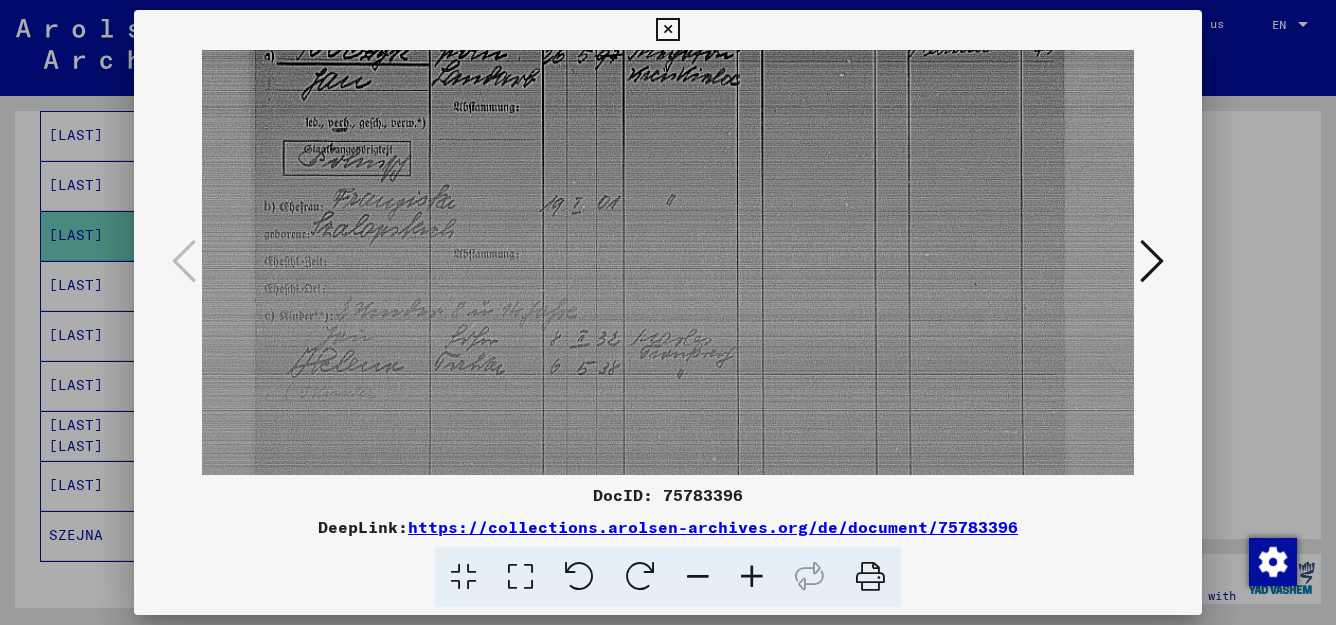 drag, startPoint x: 729, startPoint y: 441, endPoint x: 737, endPoint y: 304, distance: 137.23338 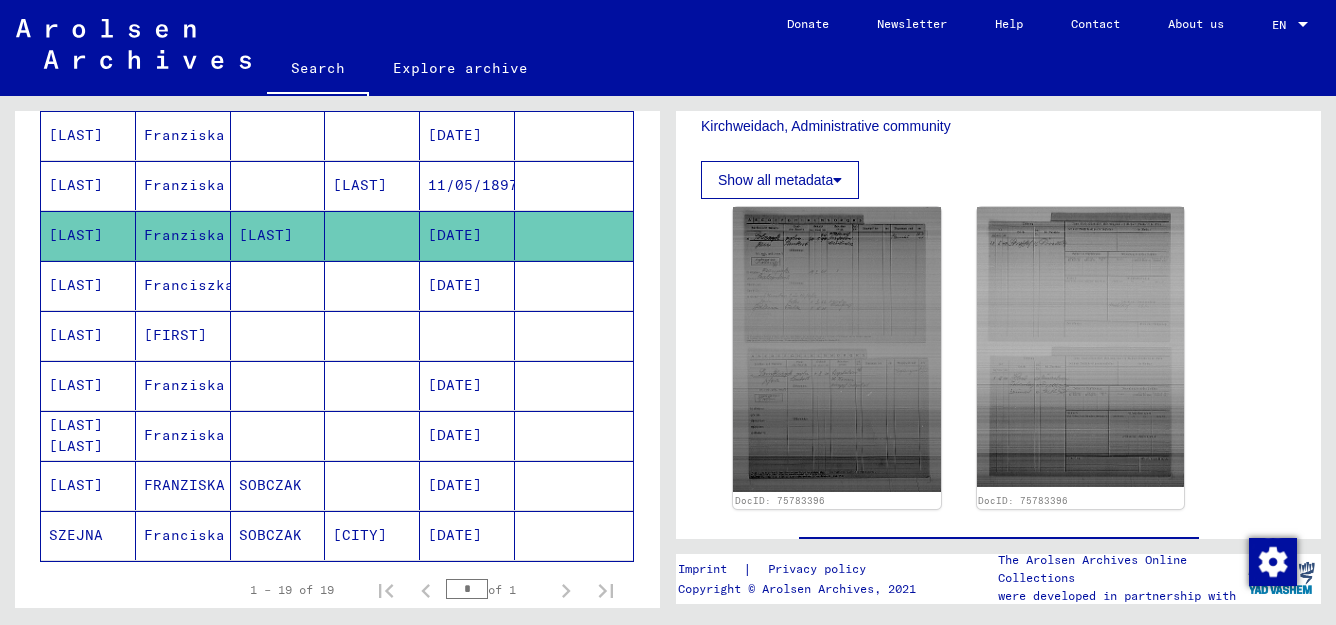 click on "[DATE]" at bounding box center [467, 485] 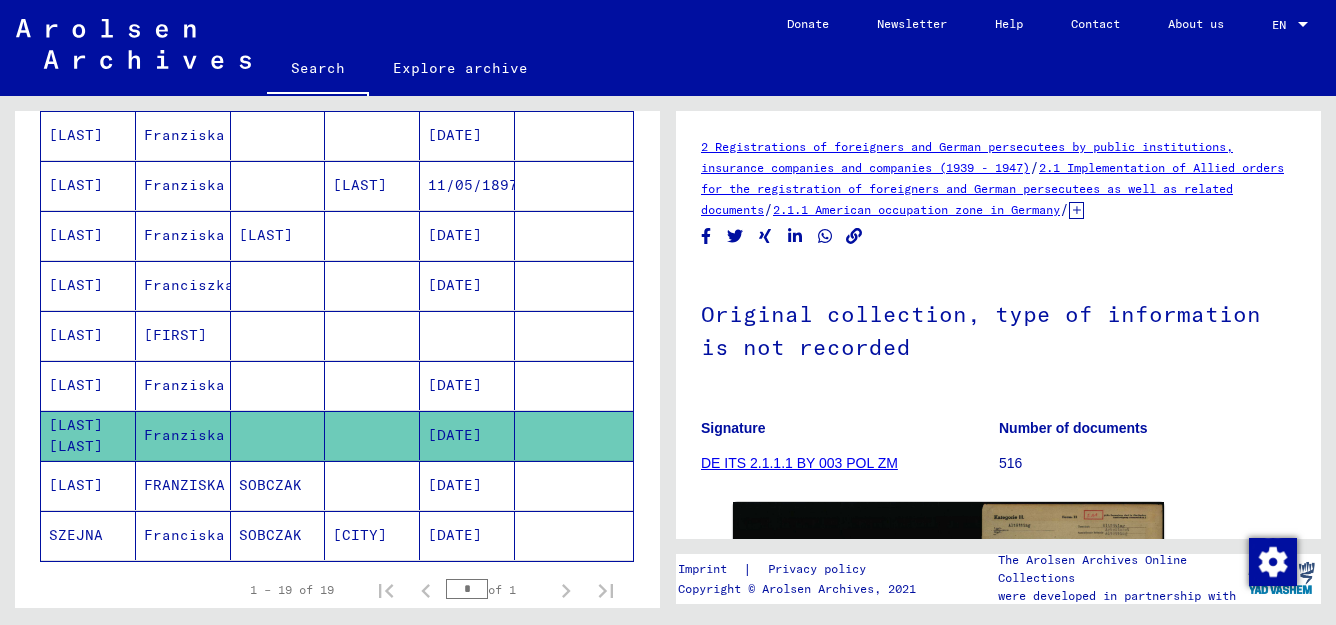 scroll, scrollTop: 0, scrollLeft: 0, axis: both 